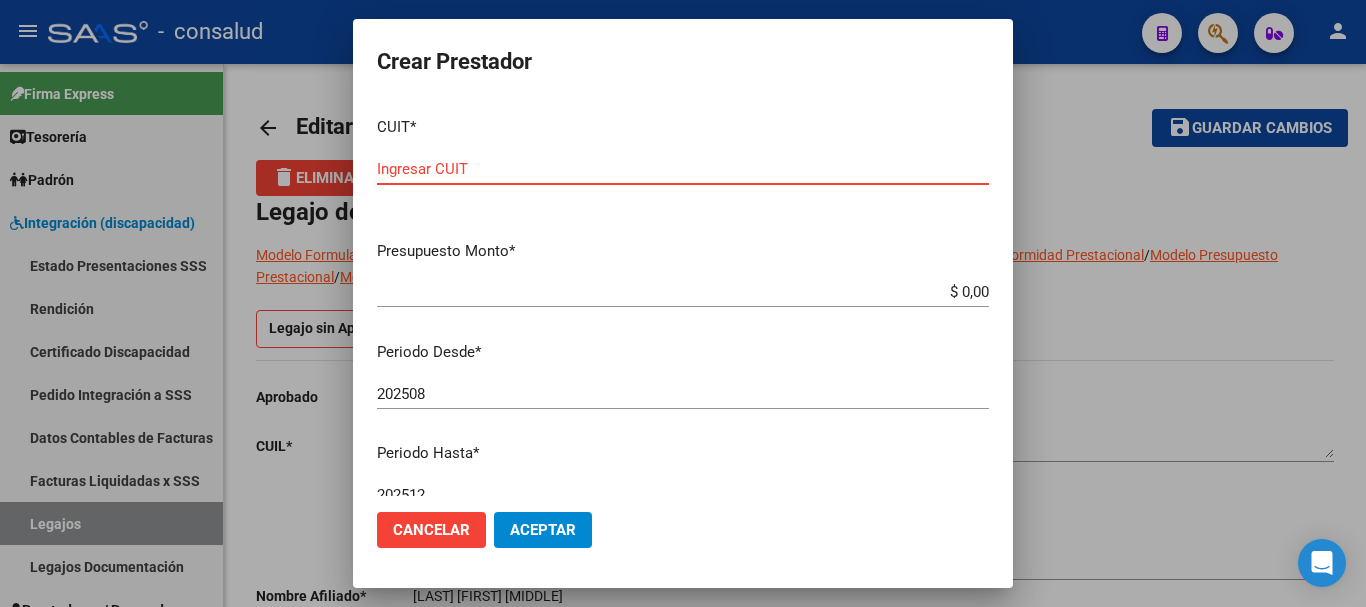scroll, scrollTop: 0, scrollLeft: 0, axis: both 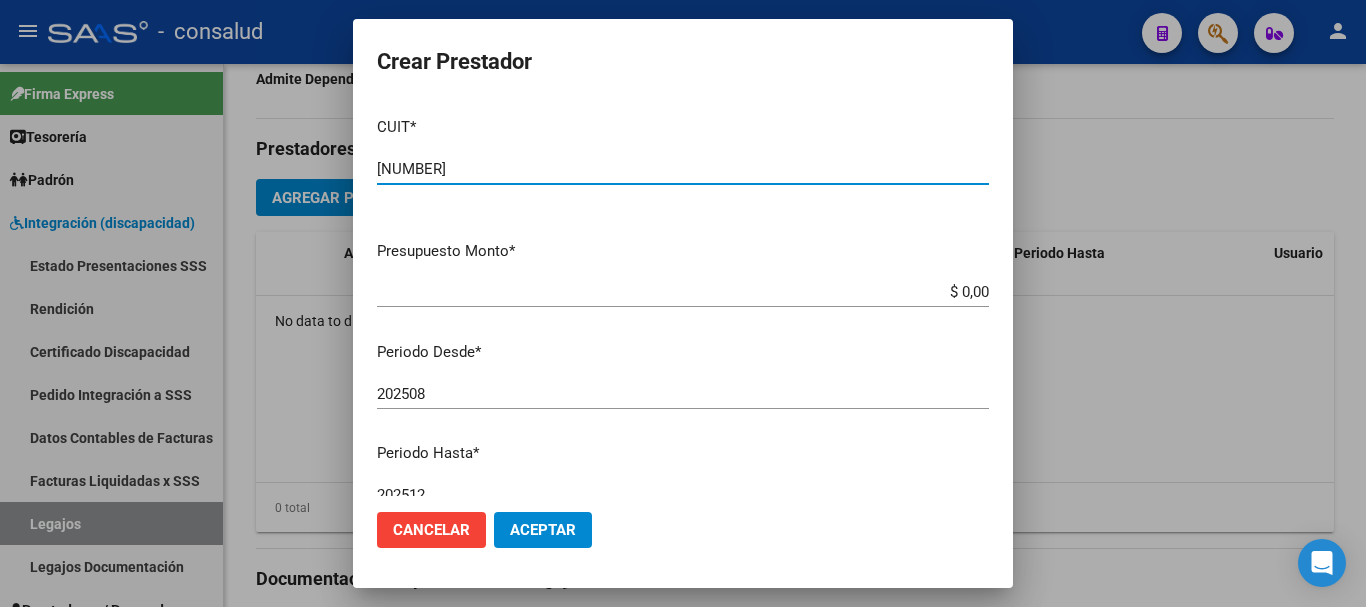 type on "[NUMBER]" 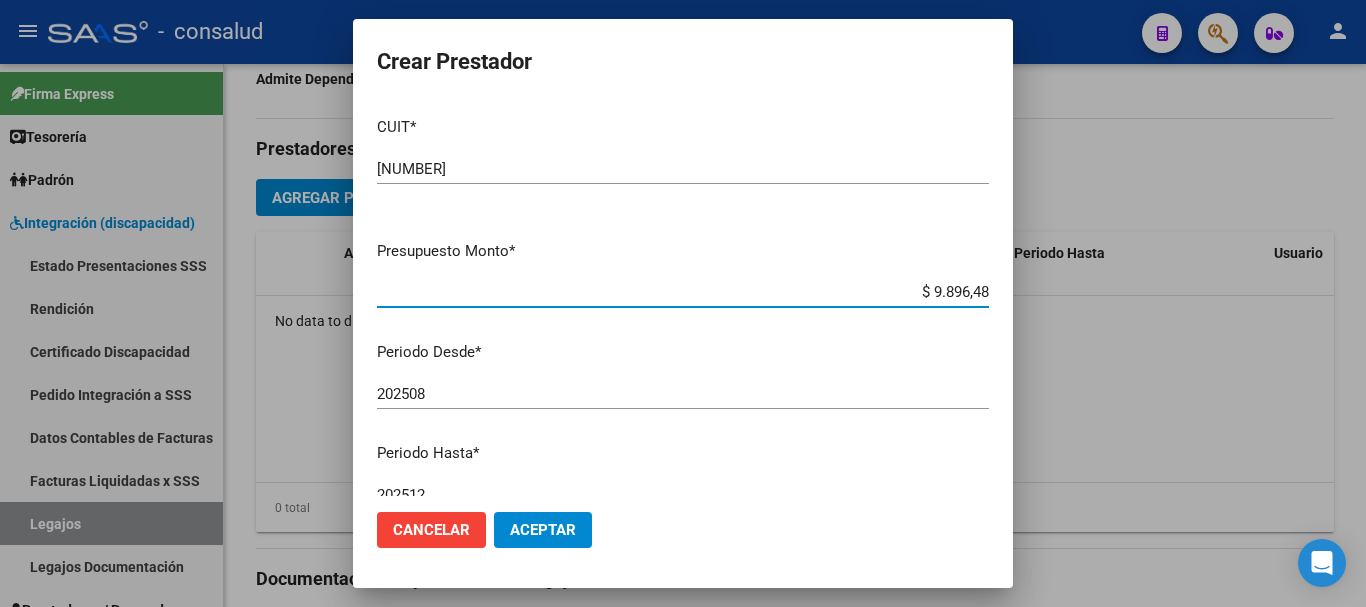 type on "$ 98.964,88" 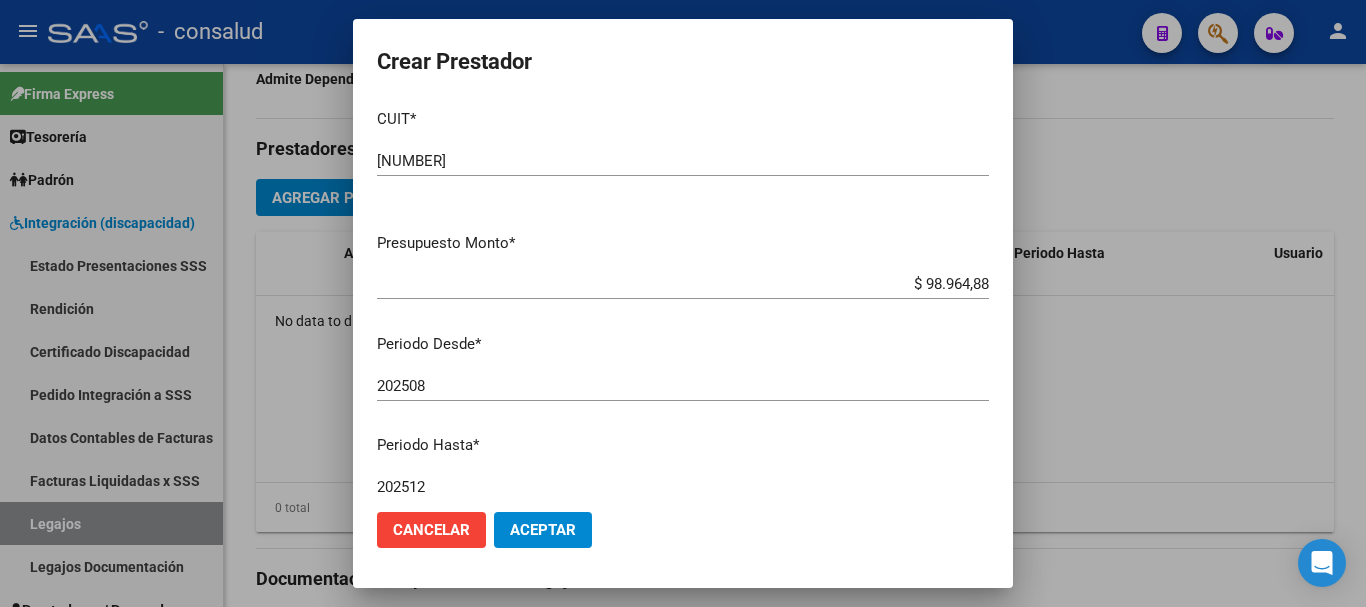 scroll, scrollTop: 290, scrollLeft: 0, axis: vertical 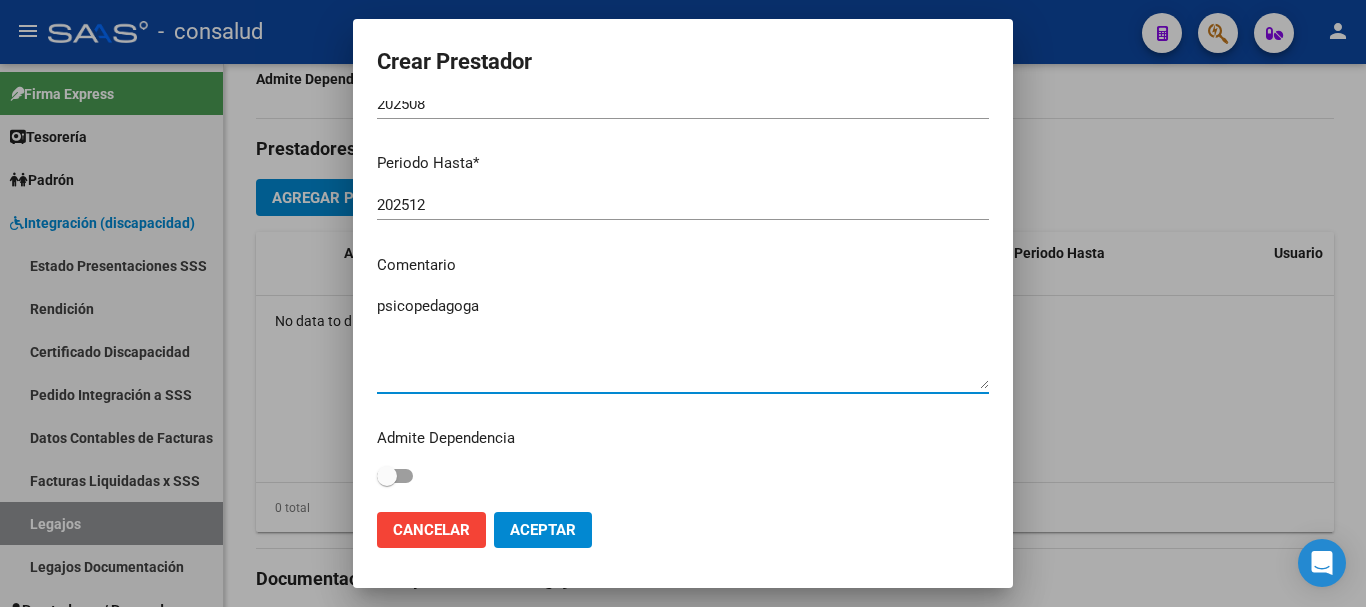 type on "psicopedagoga" 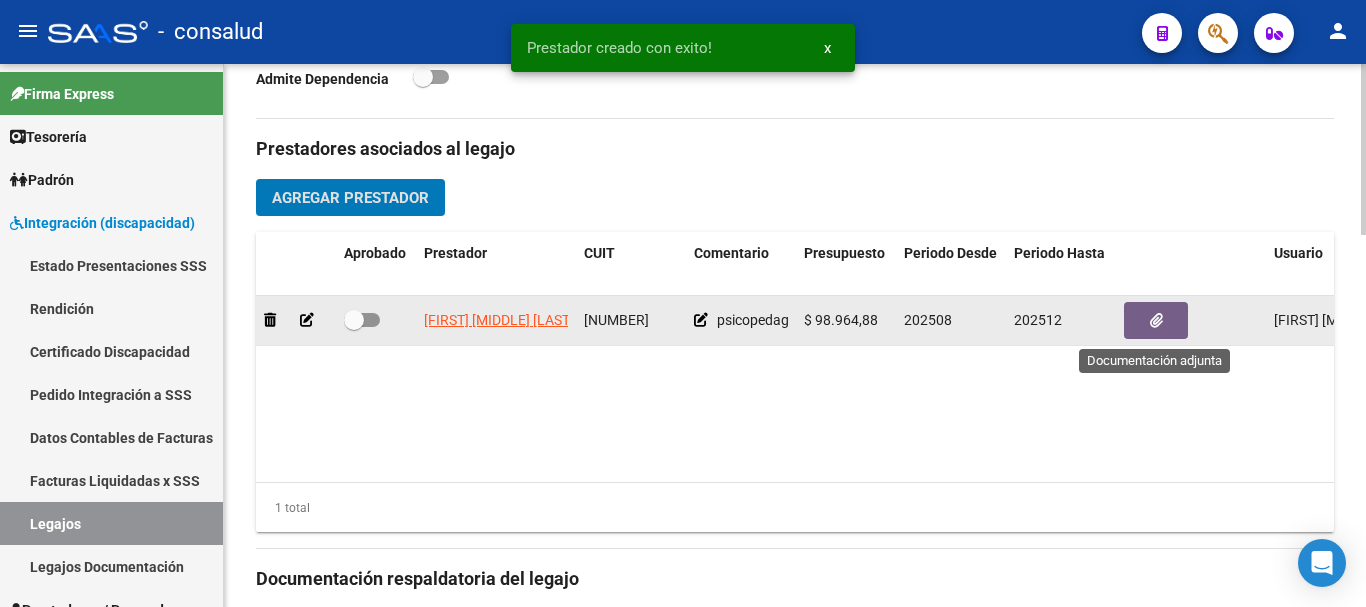 click 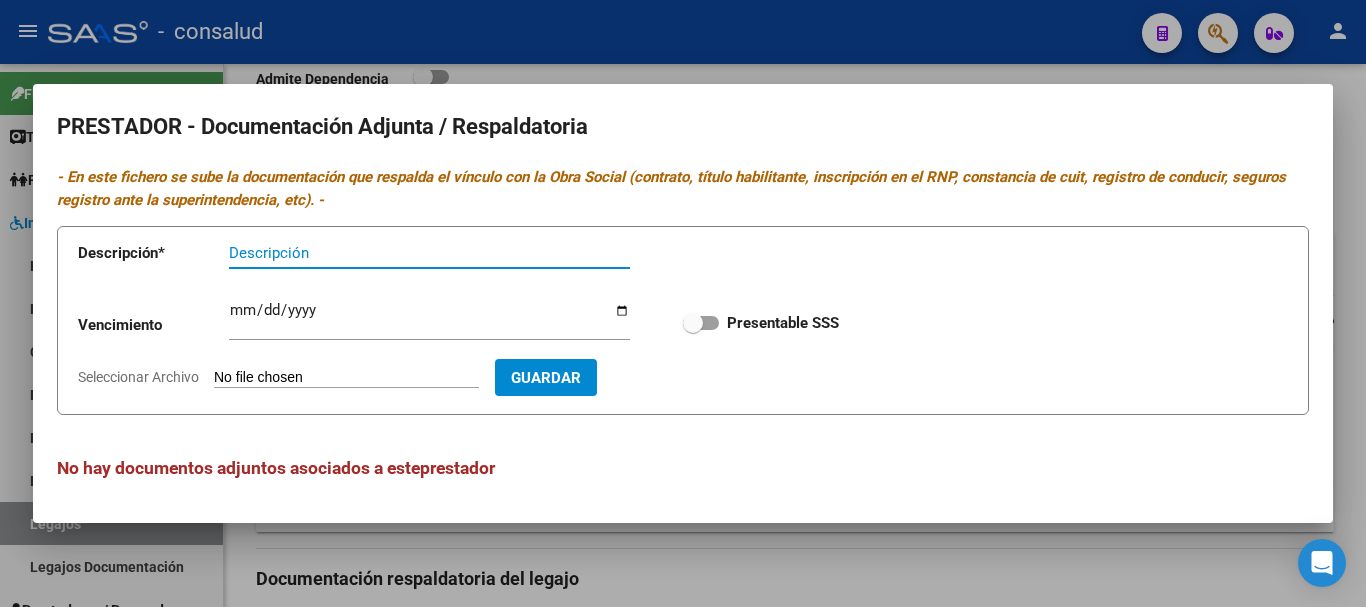 click on "Seleccionar Archivo" at bounding box center [346, 378] 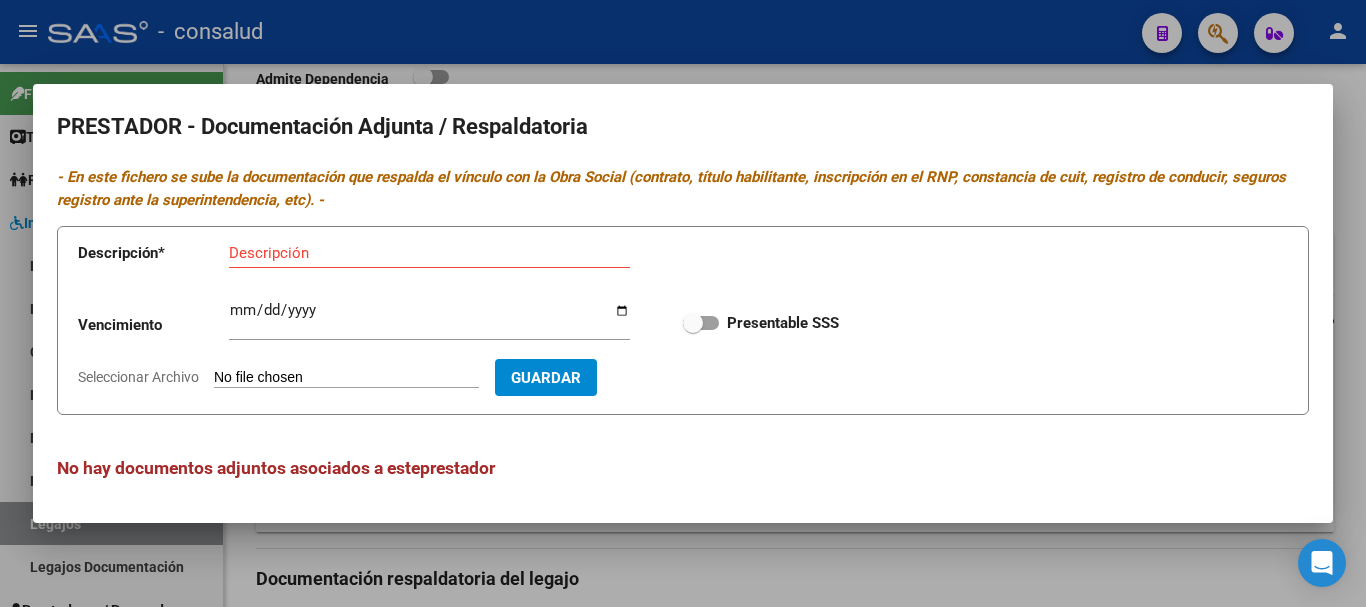 type on "C:\fakepath\Brother-Internaciones_[DATE]_[TIME]_[NUMBER].pdf" 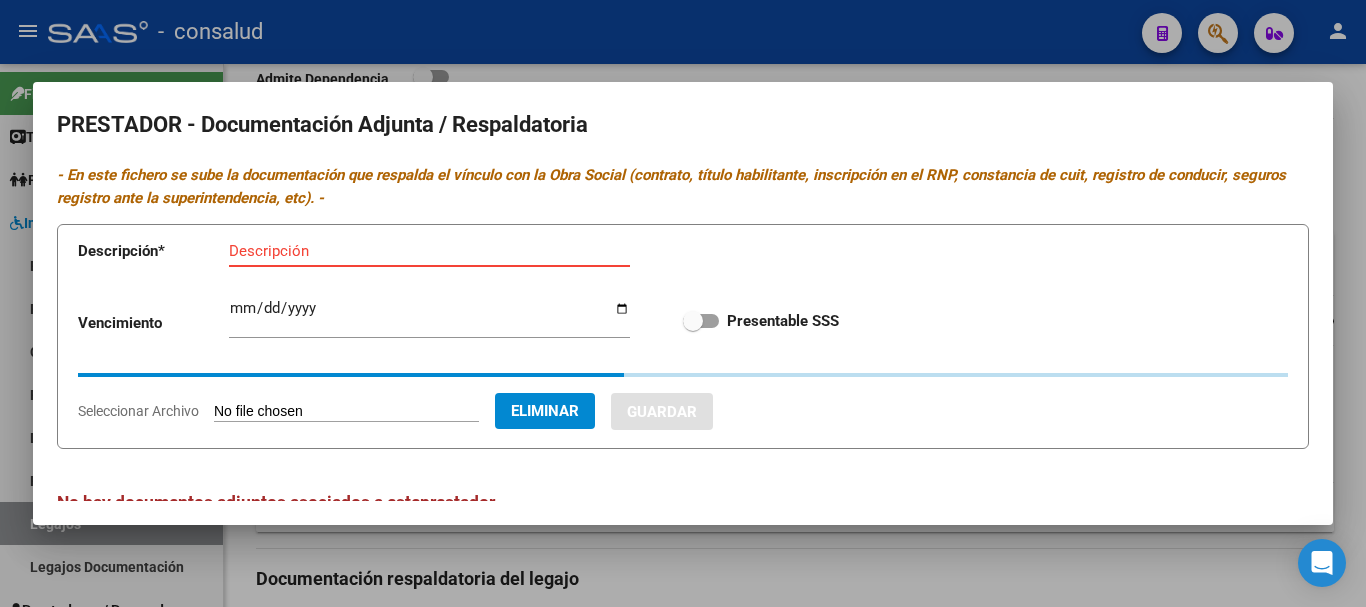 click on "Descripción" at bounding box center (429, 251) 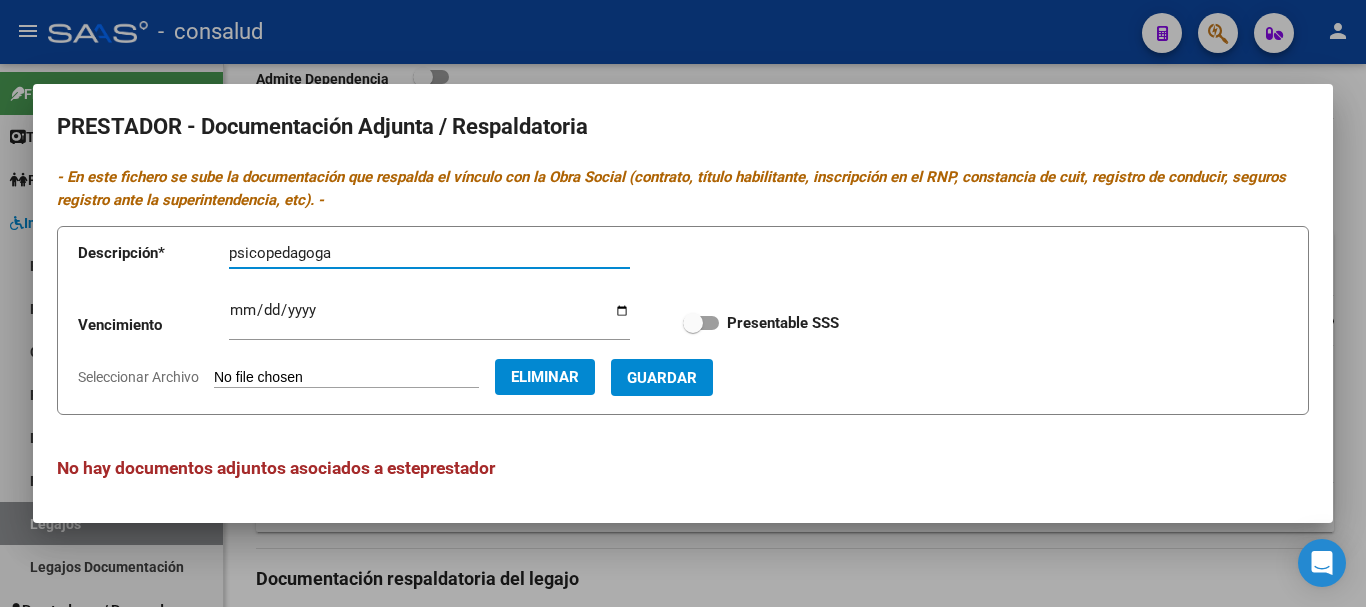 type on "psicopedagoga" 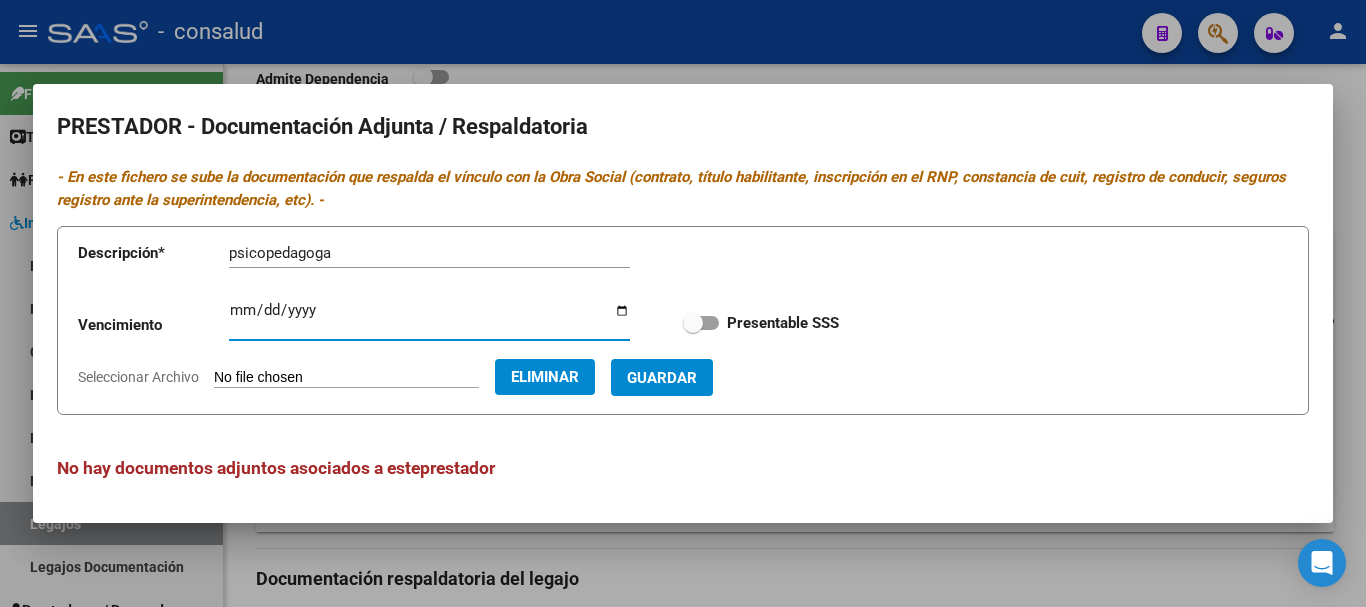 type on "[DATE]" 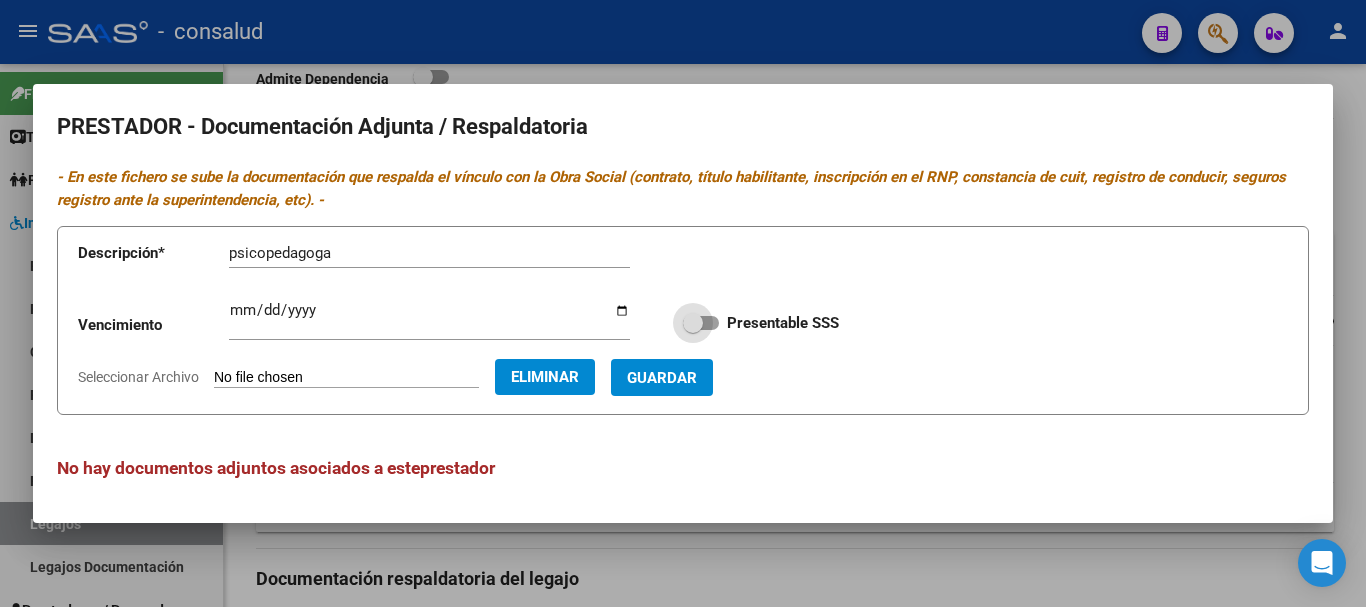 click at bounding box center (701, 323) 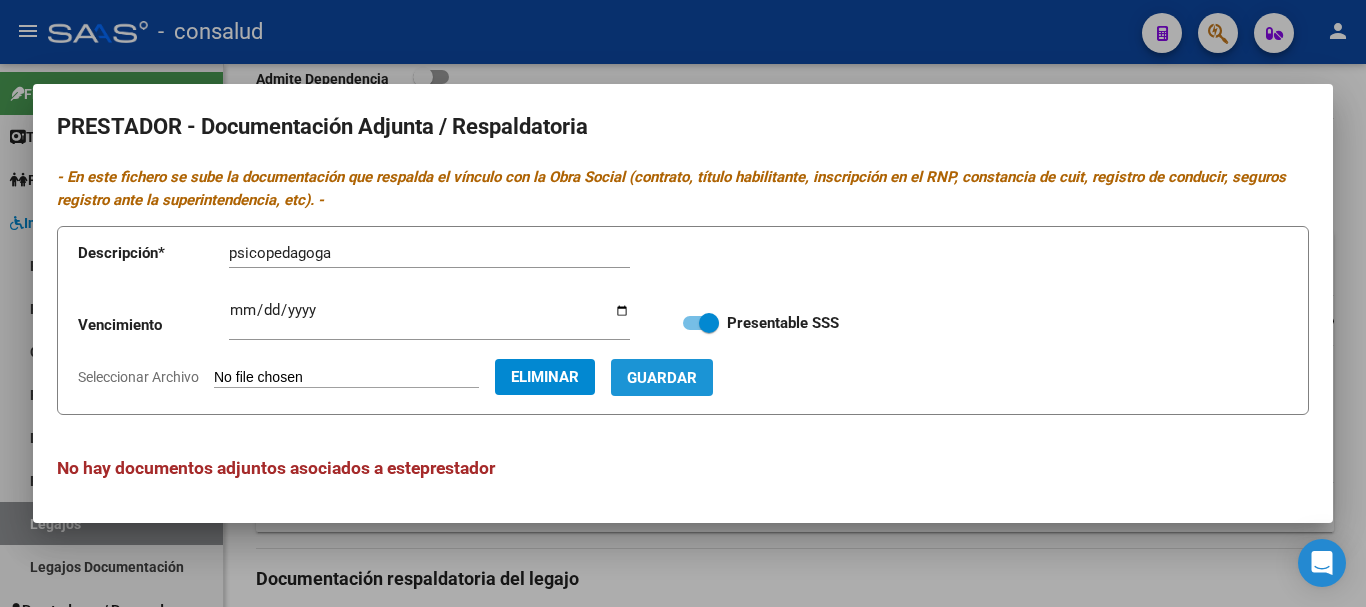click on "Guardar" at bounding box center (662, 378) 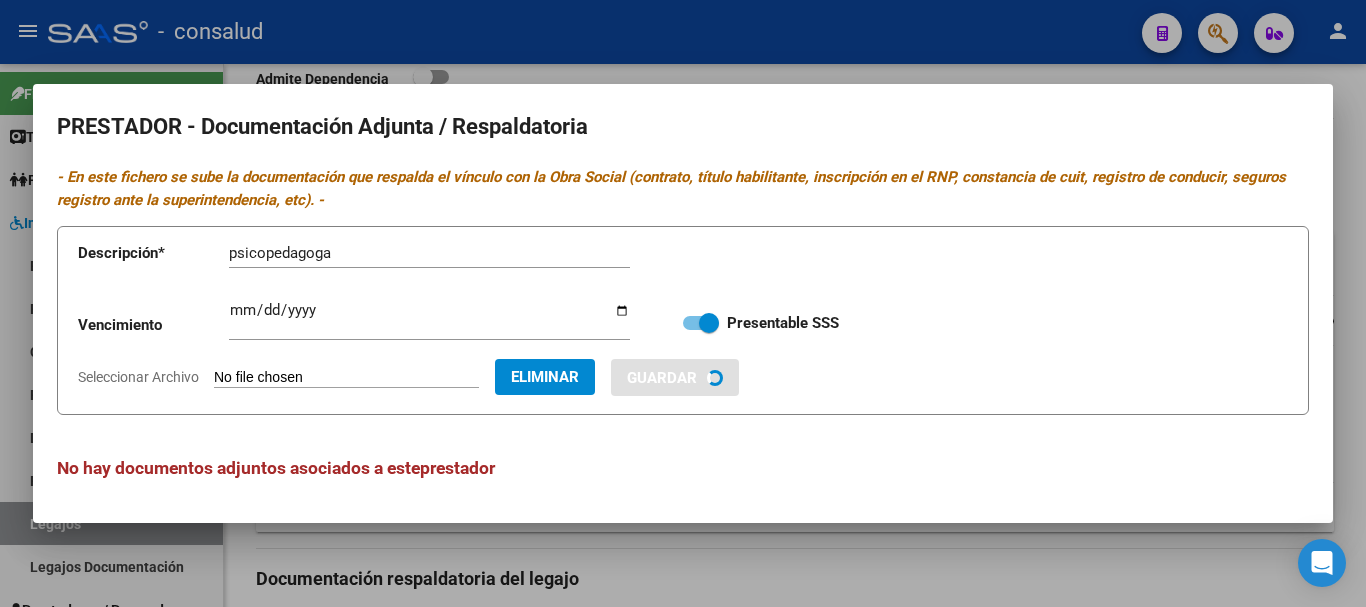 type 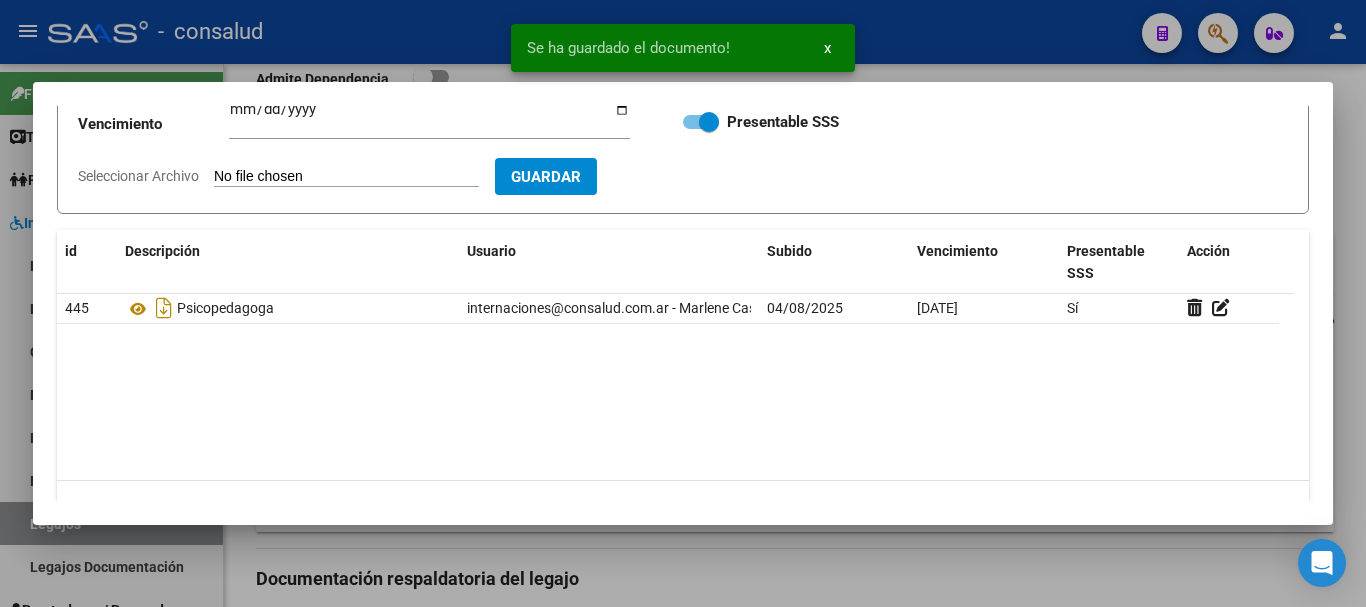 scroll, scrollTop: 200, scrollLeft: 0, axis: vertical 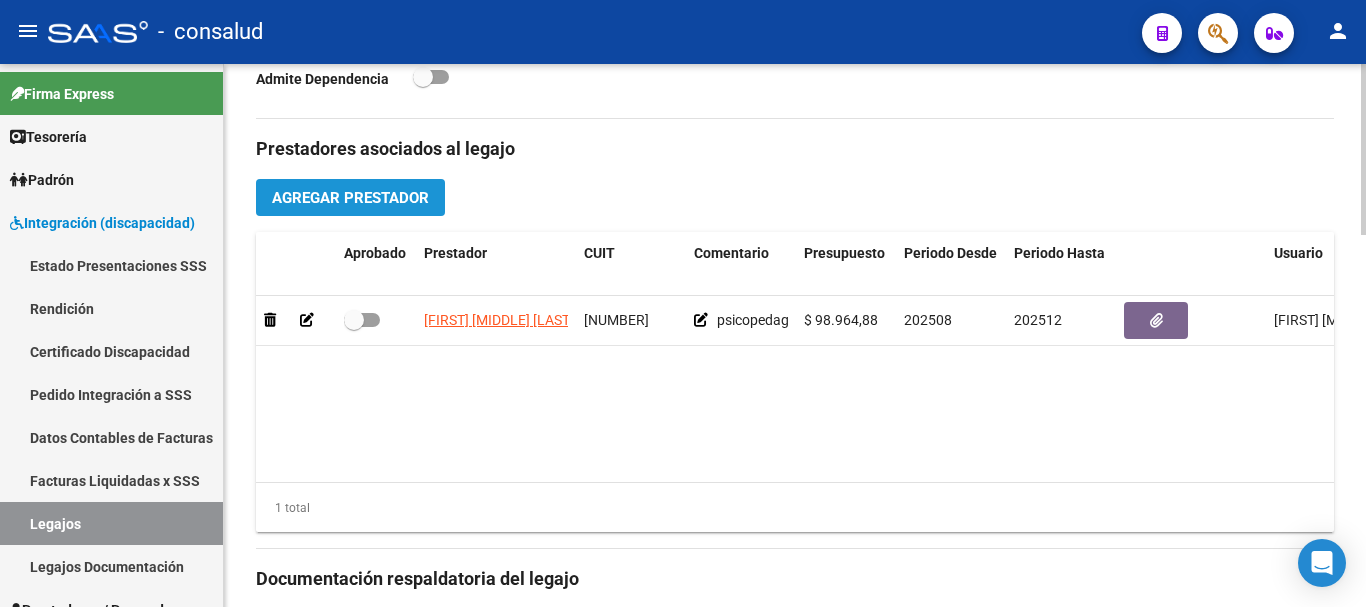 click on "Agregar Prestador" 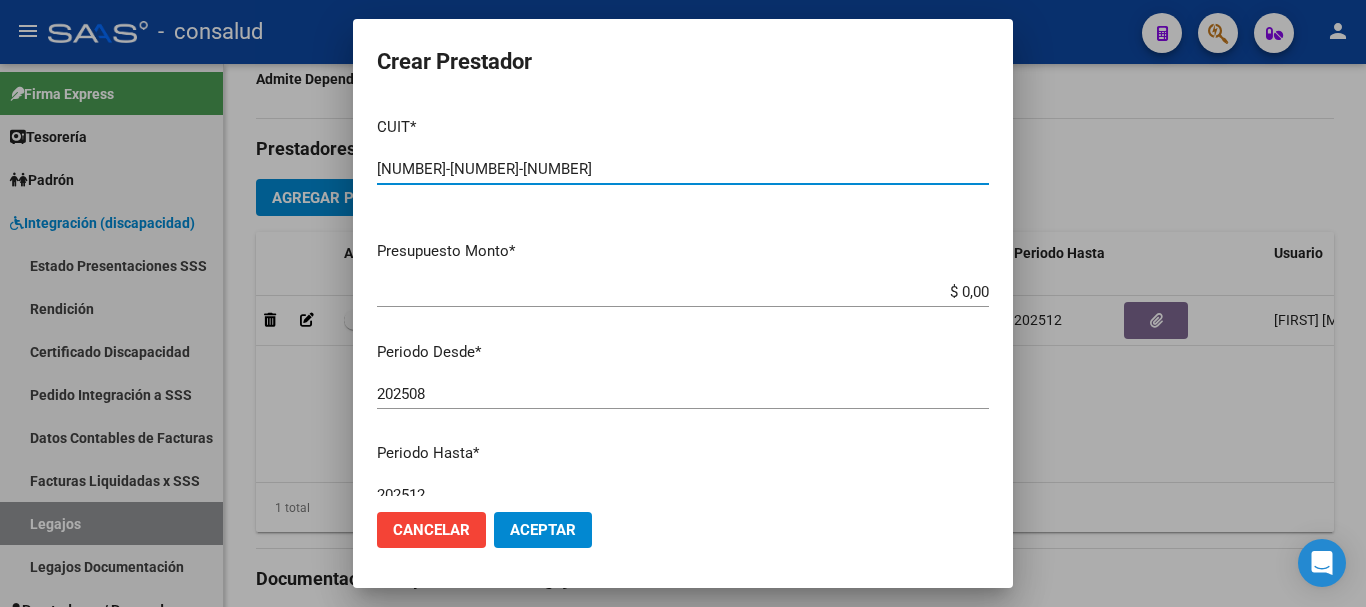 type on "[NUMBER]-[NUMBER]-[NUMBER]" 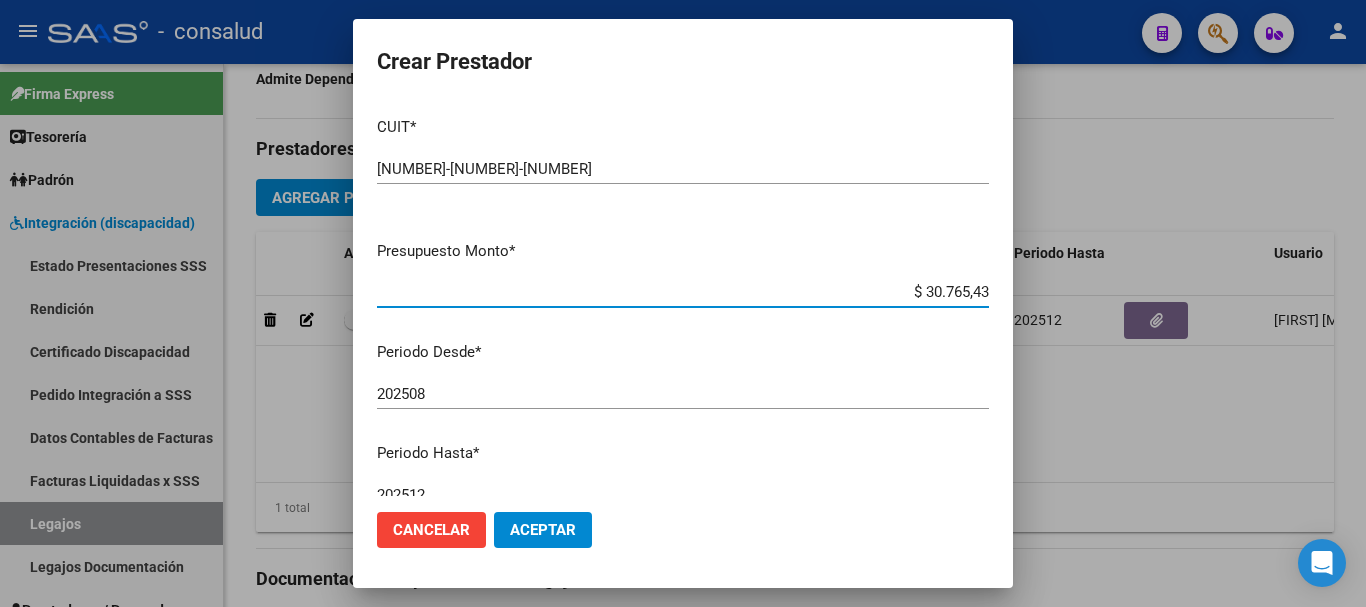 type on "$ 307.654,34" 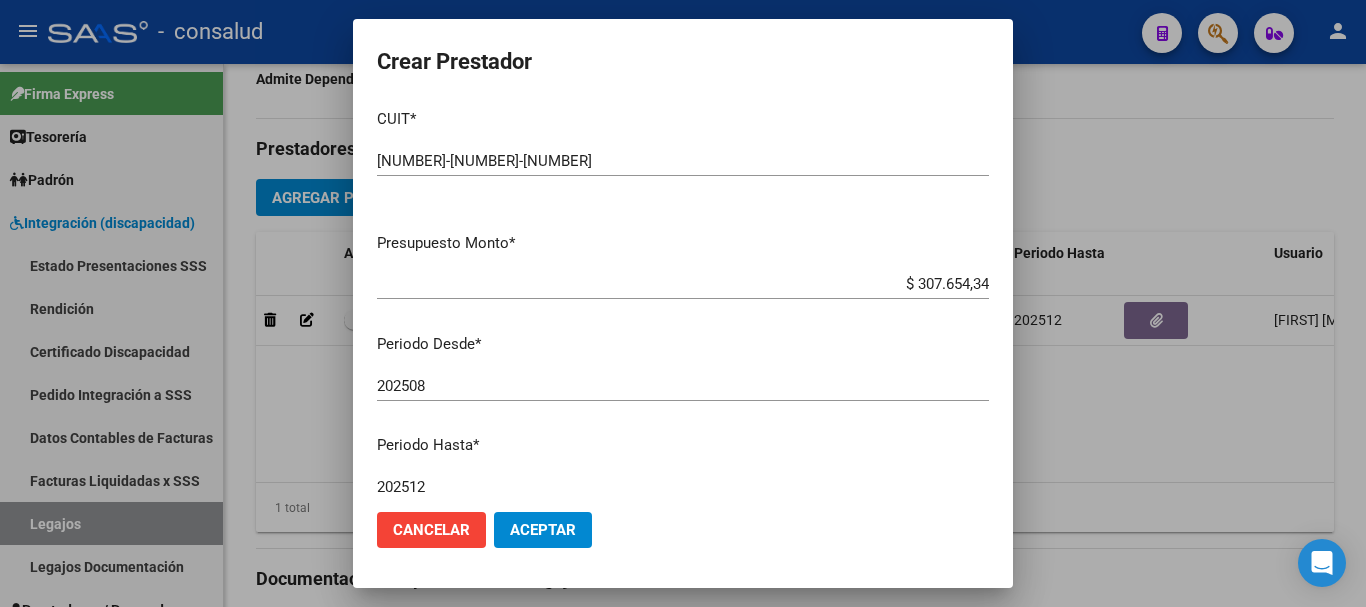 scroll, scrollTop: 290, scrollLeft: 0, axis: vertical 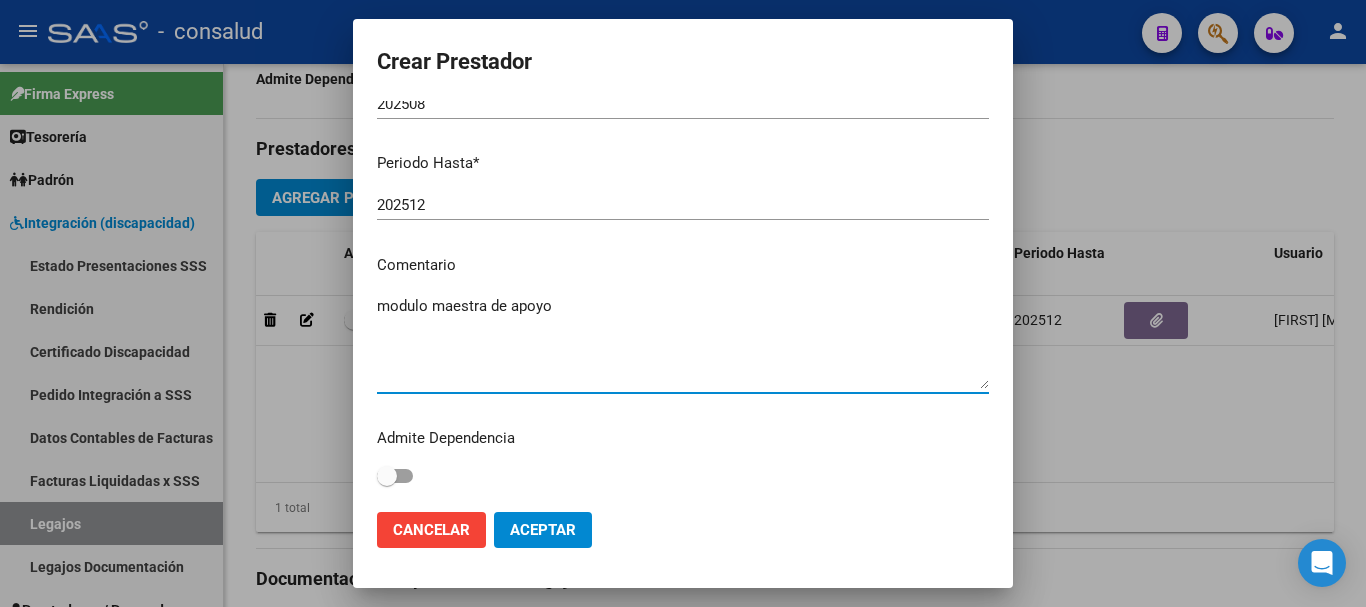 type on "modulo maestra de apoyo" 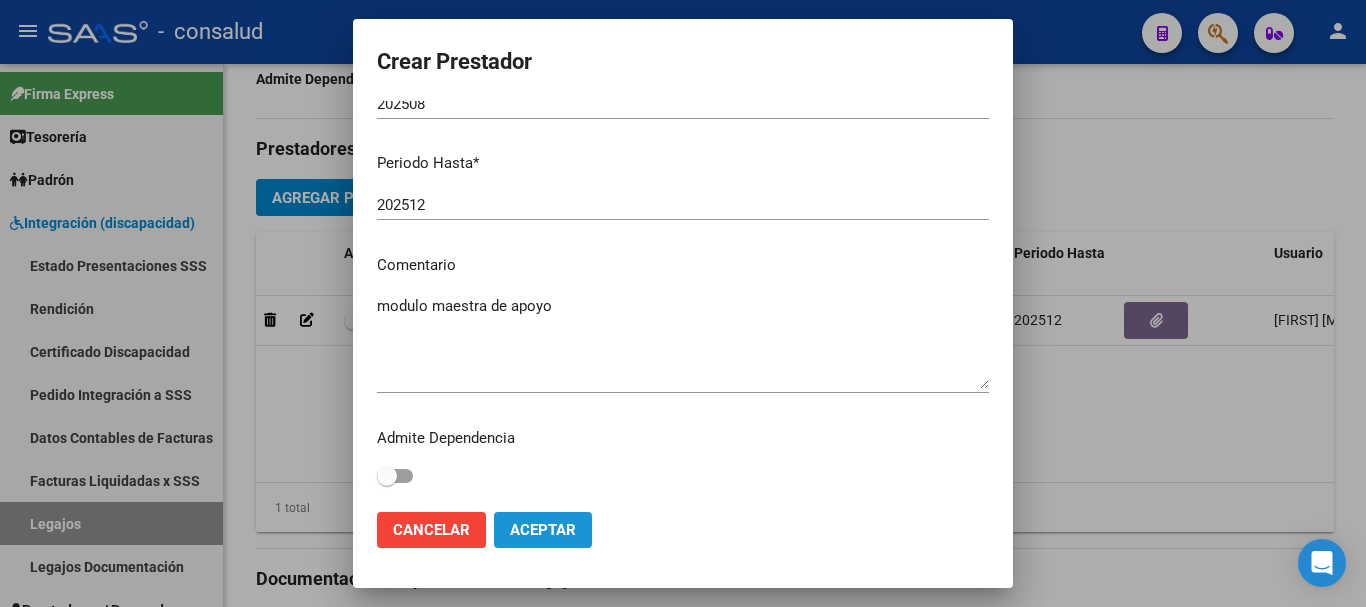 click on "Aceptar" 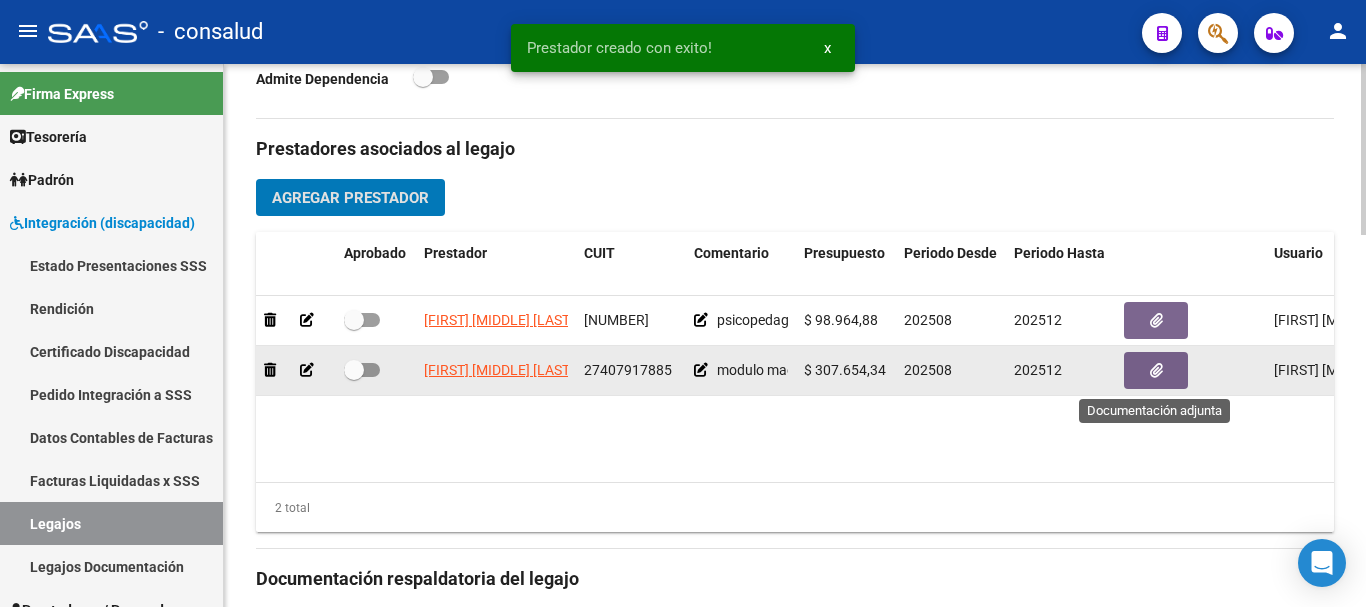 click 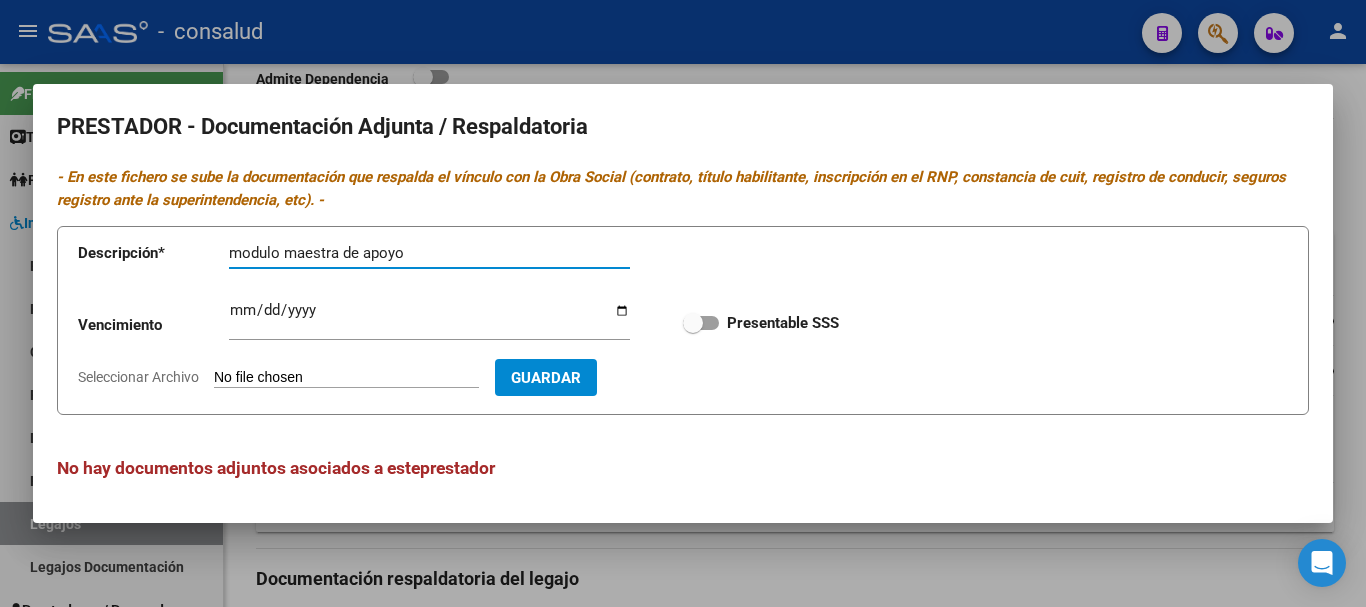 type on "modulo maestra de apoyo" 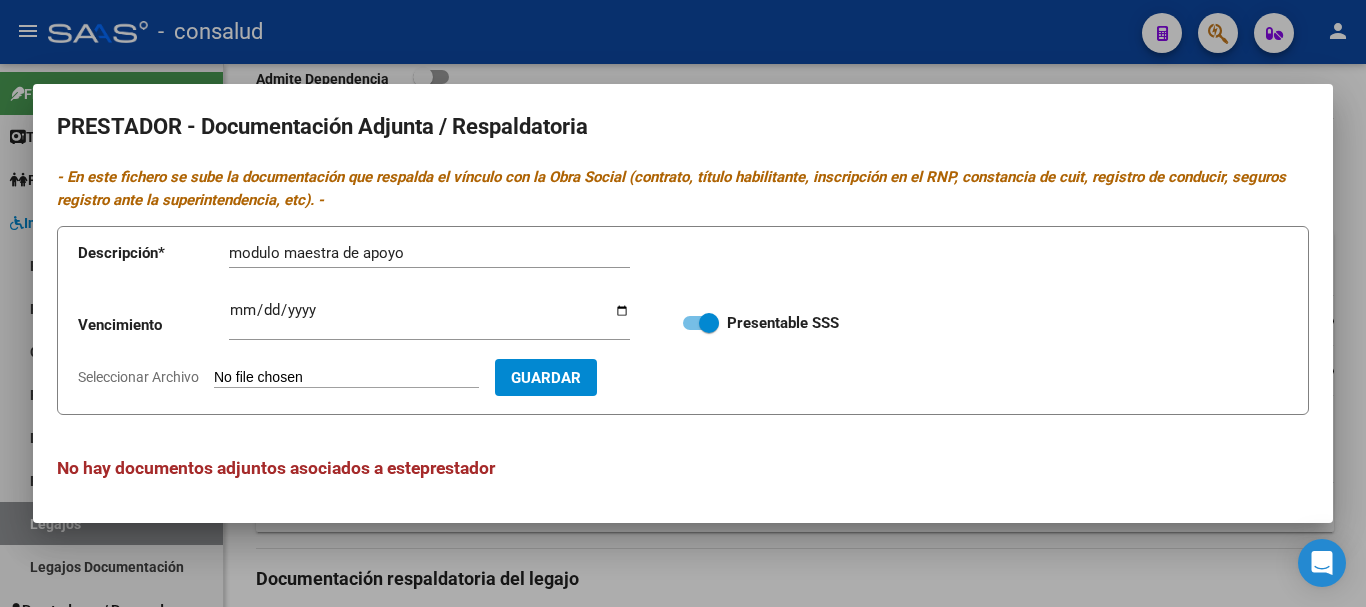 click on "Seleccionar Archivo" at bounding box center (346, 378) 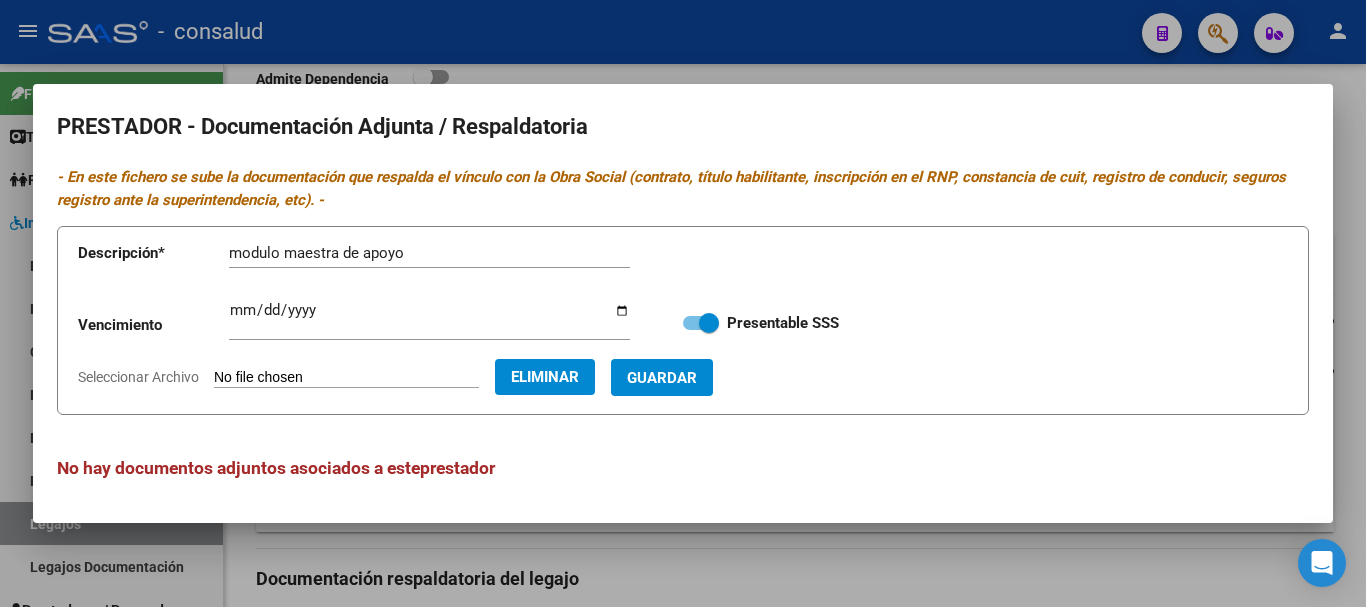click on "Guardar" at bounding box center (662, 377) 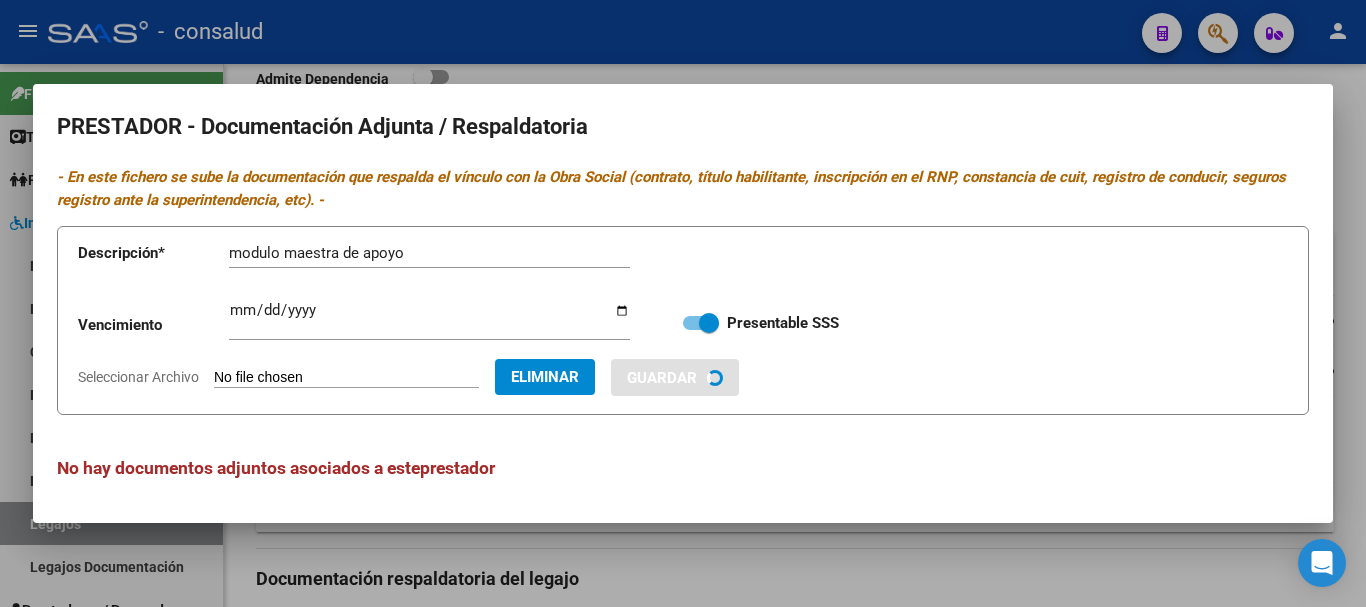 type 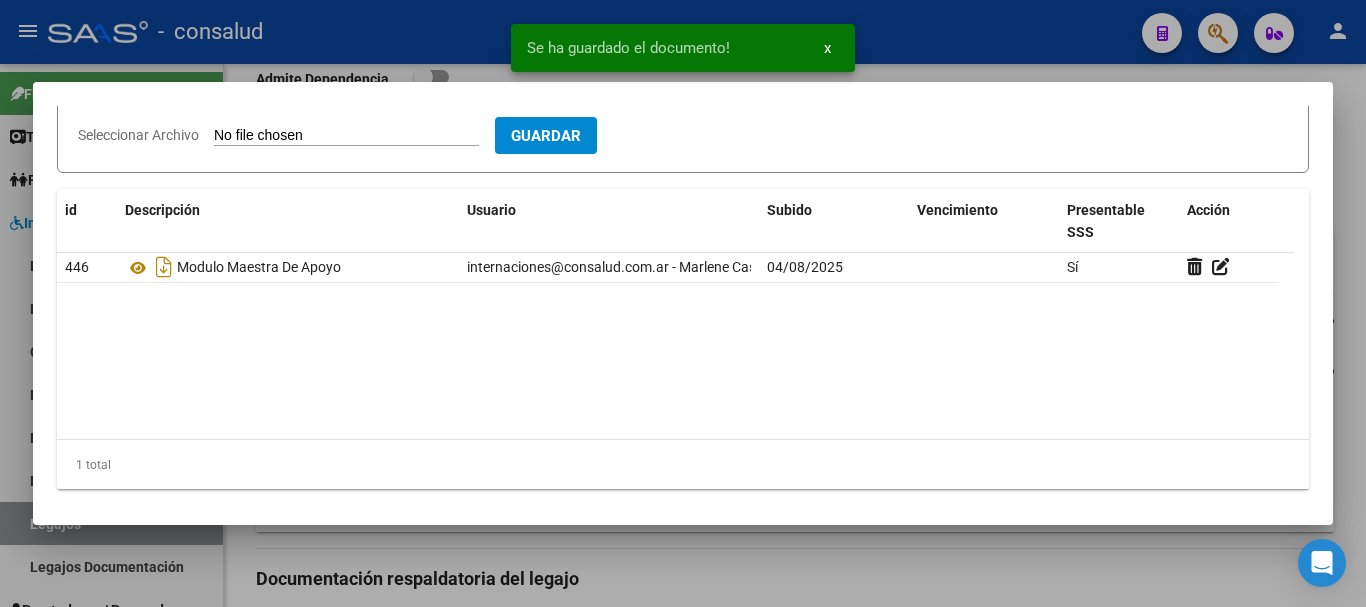 scroll, scrollTop: 244, scrollLeft: 0, axis: vertical 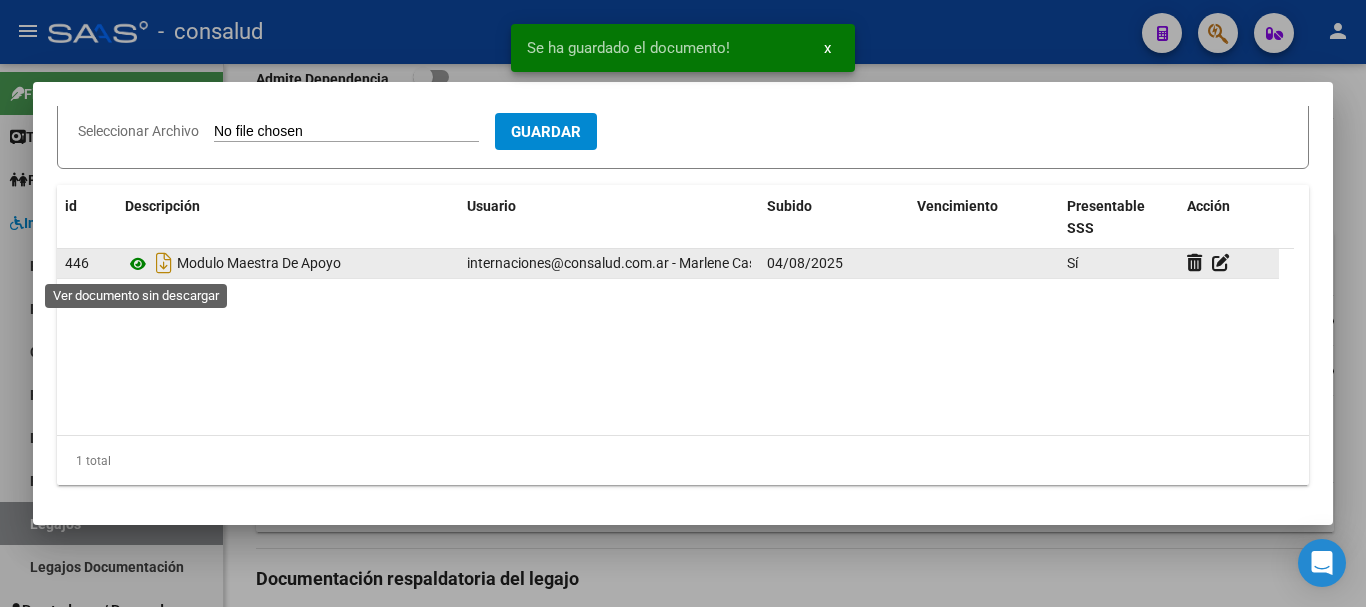 click 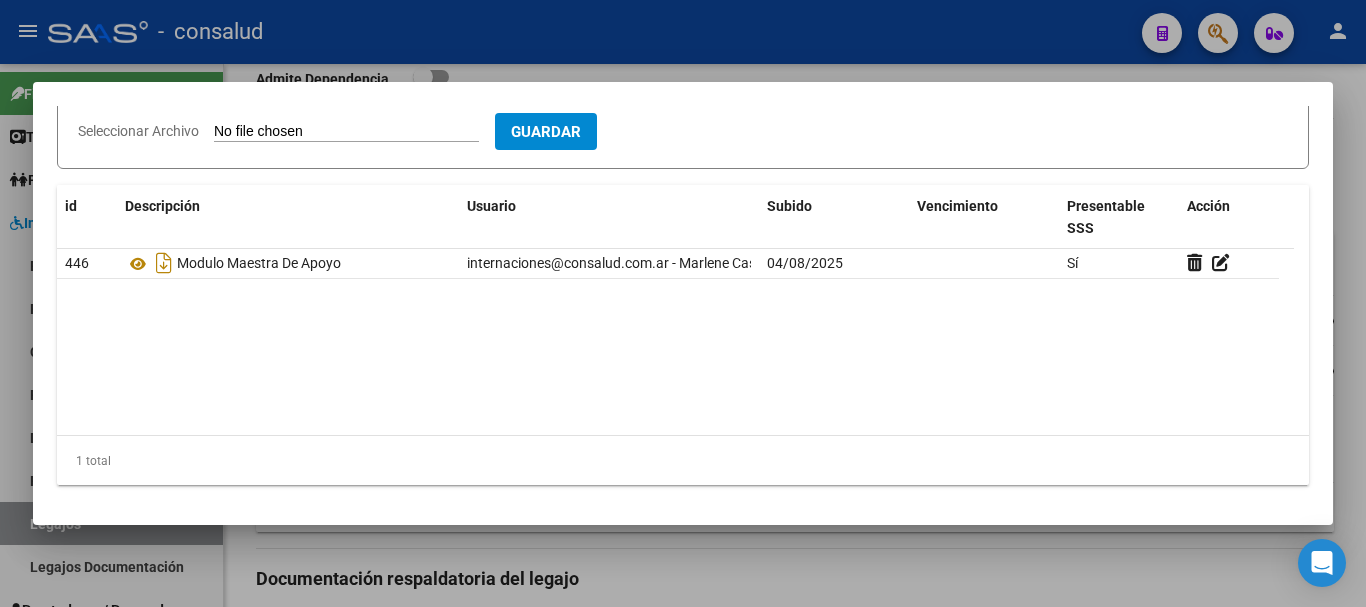 type 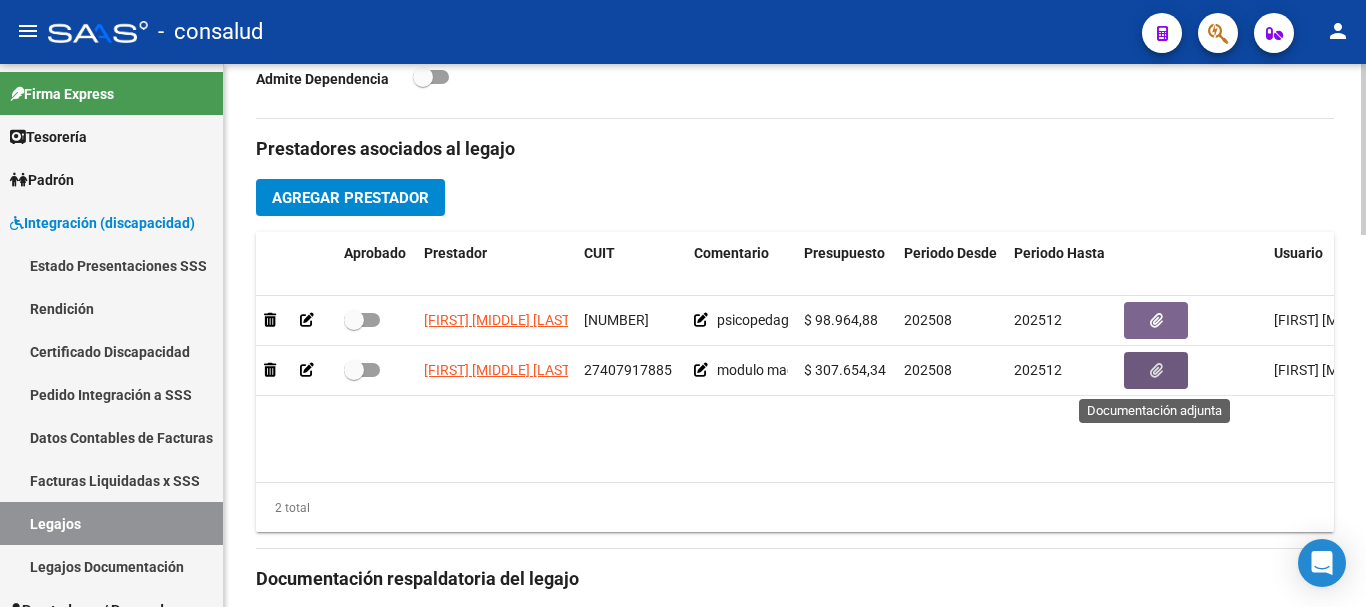 click on "Agregar Prestador" 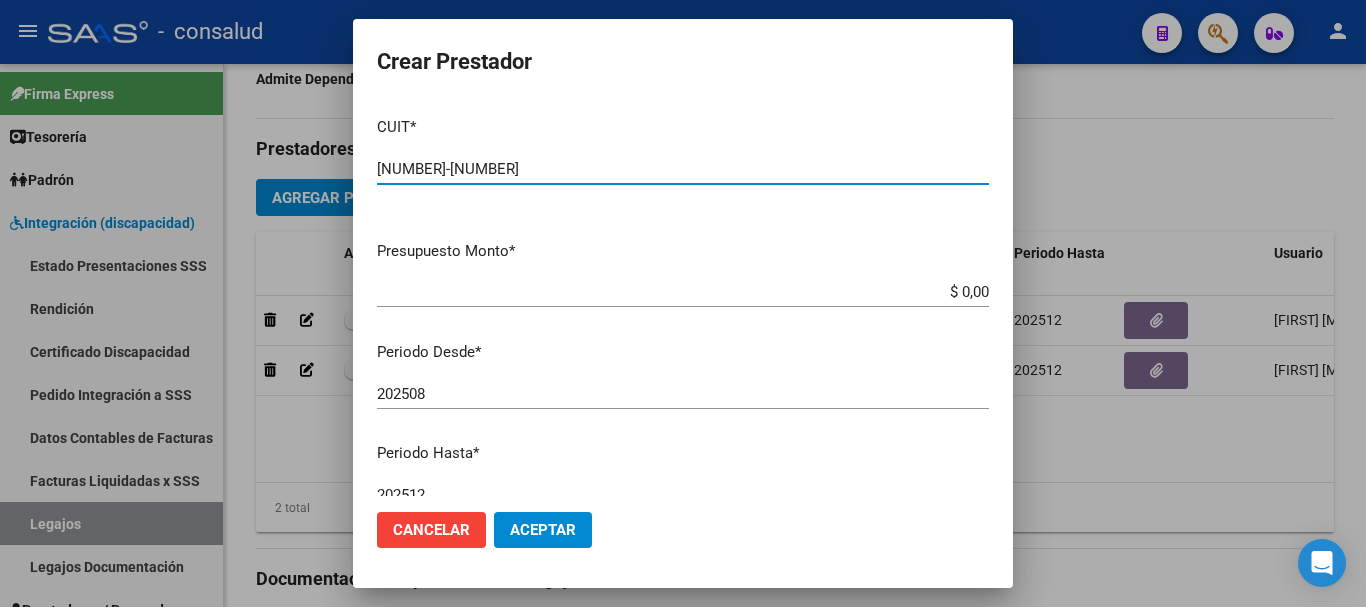 type on "[NUMBER]-[NUMBER]" 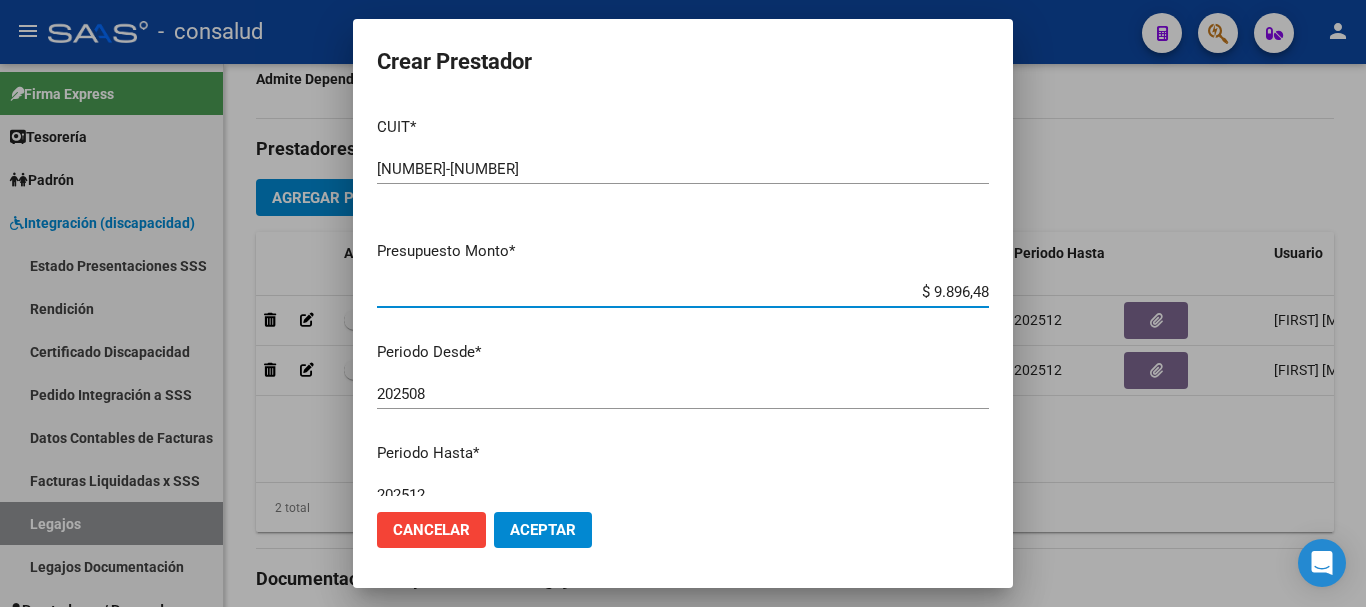 type on "$ 98.964,88" 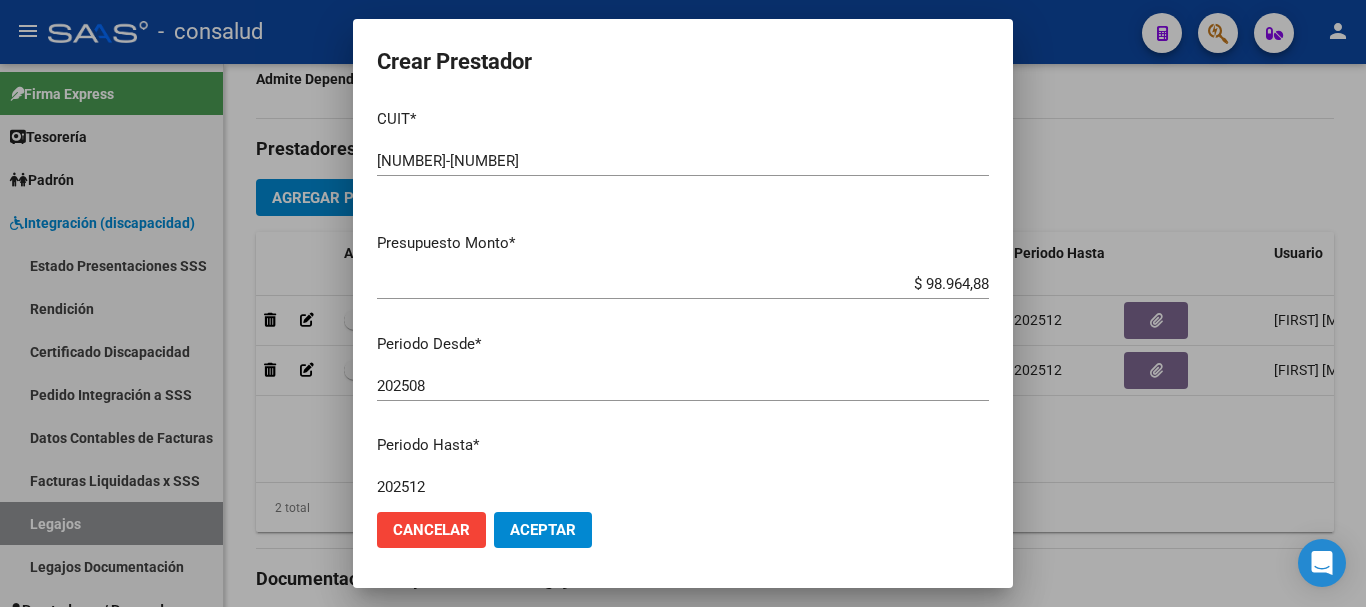 scroll, scrollTop: 290, scrollLeft: 0, axis: vertical 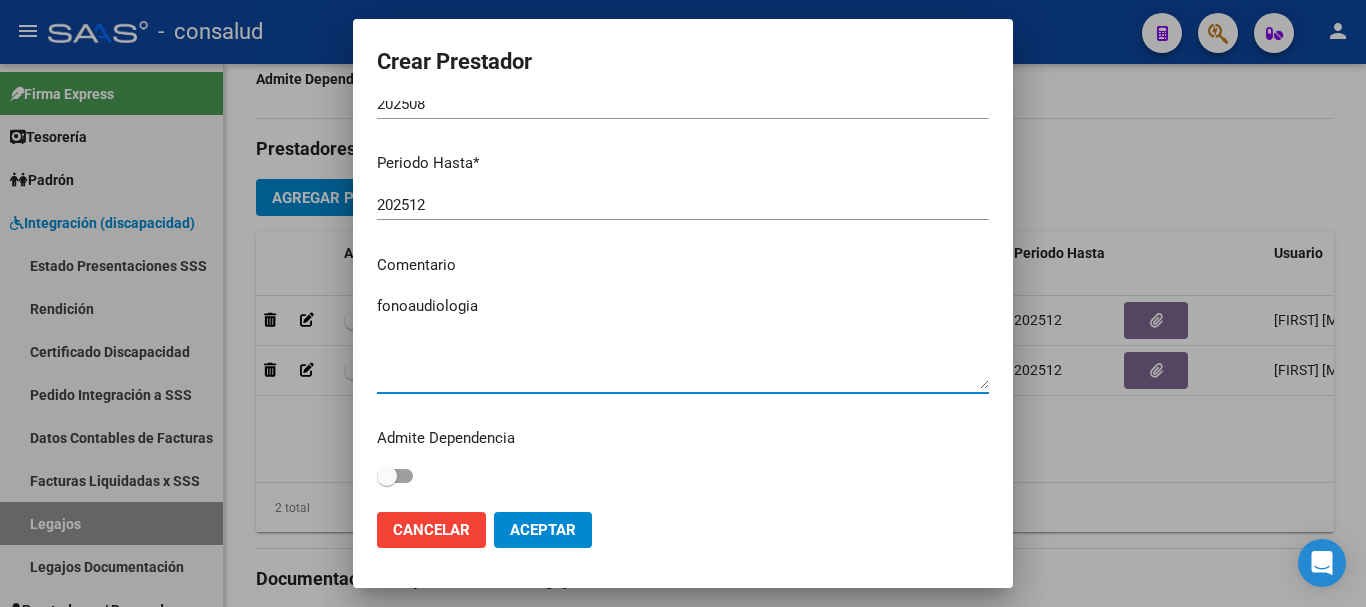 type on "fonoaudiologia" 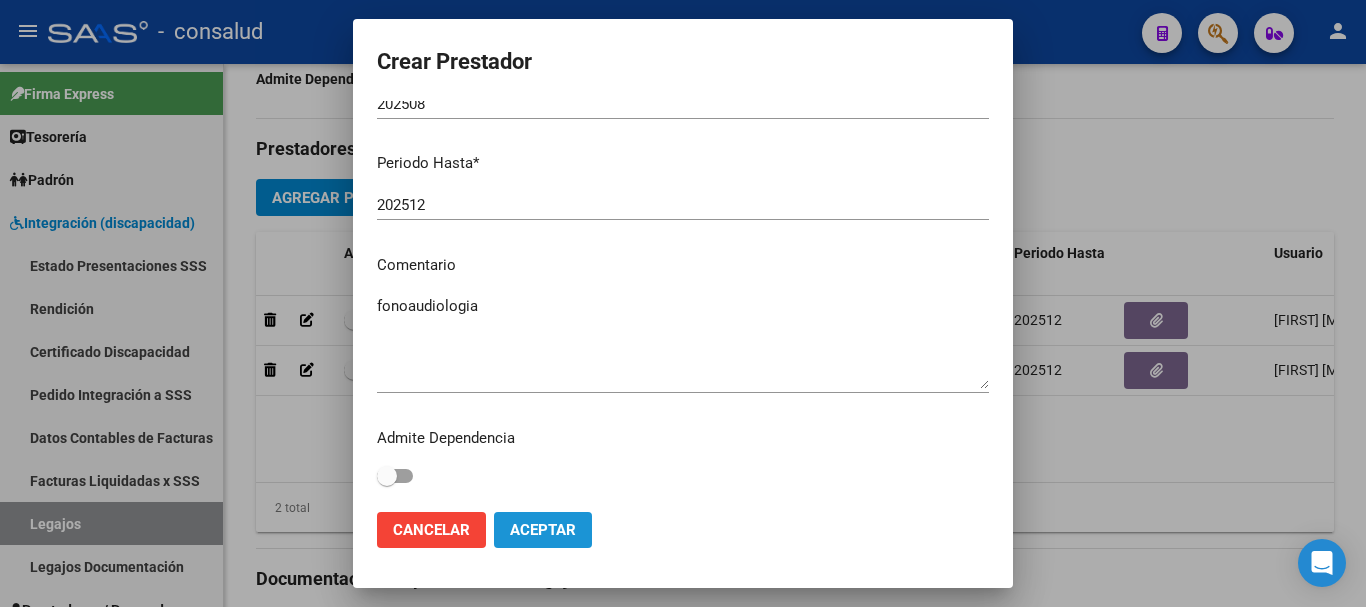 click on "Aceptar" 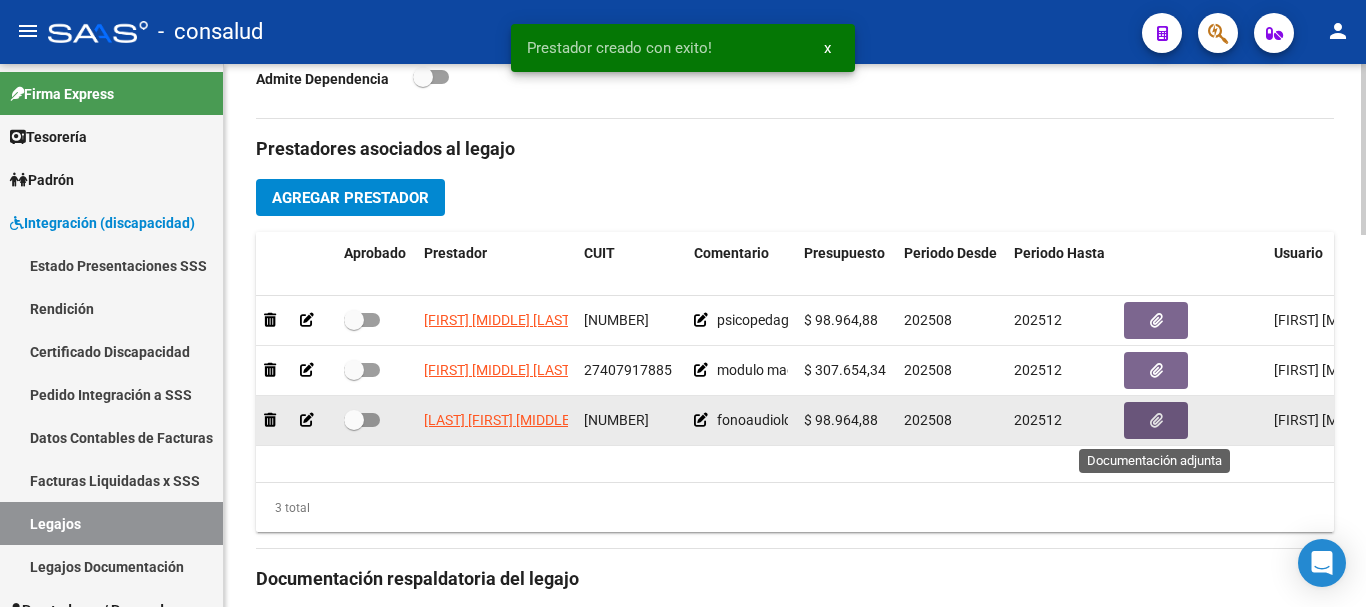click 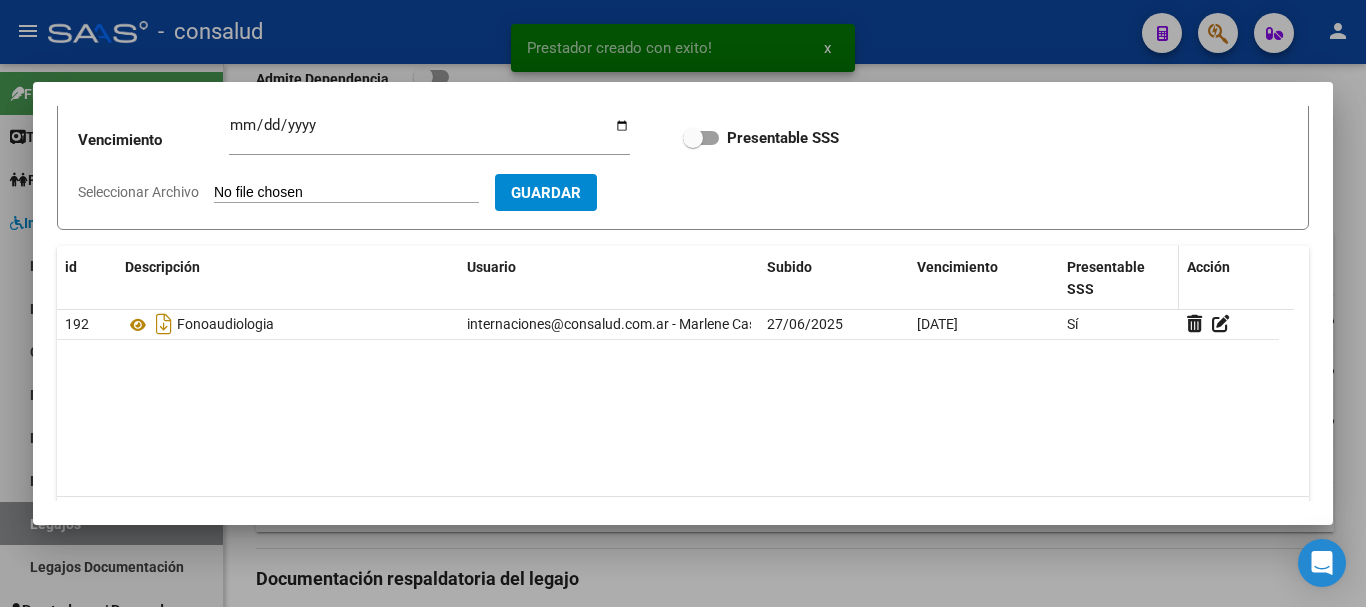 scroll, scrollTop: 200, scrollLeft: 0, axis: vertical 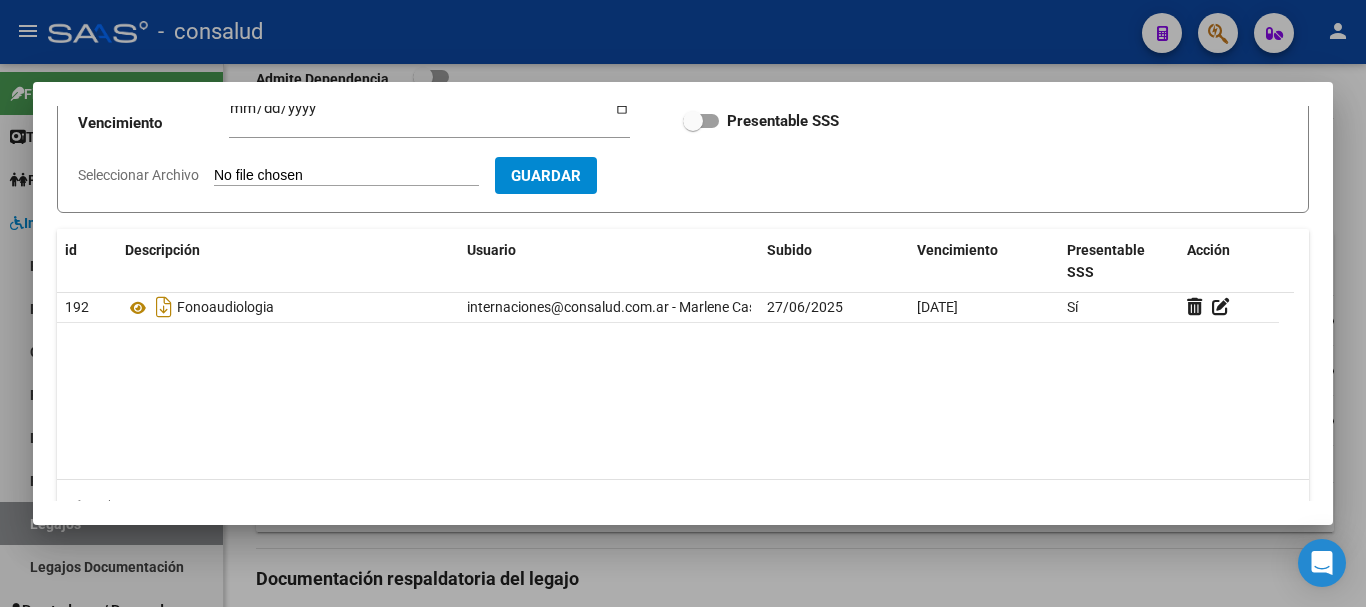 type 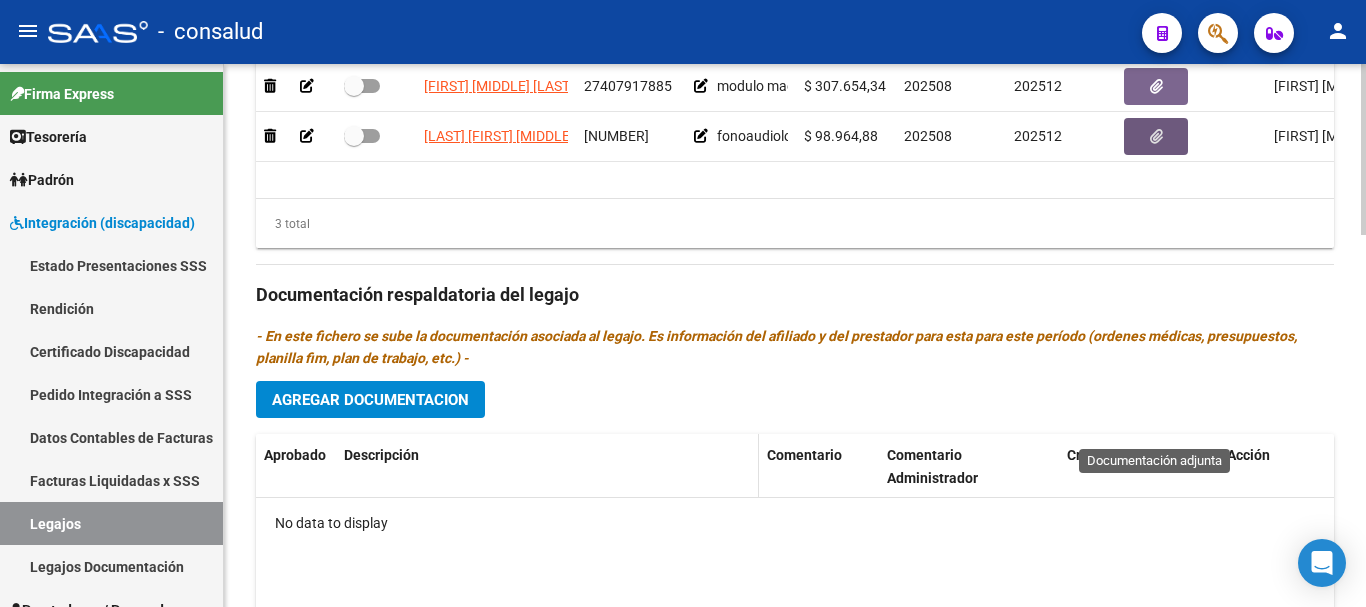scroll, scrollTop: 1000, scrollLeft: 0, axis: vertical 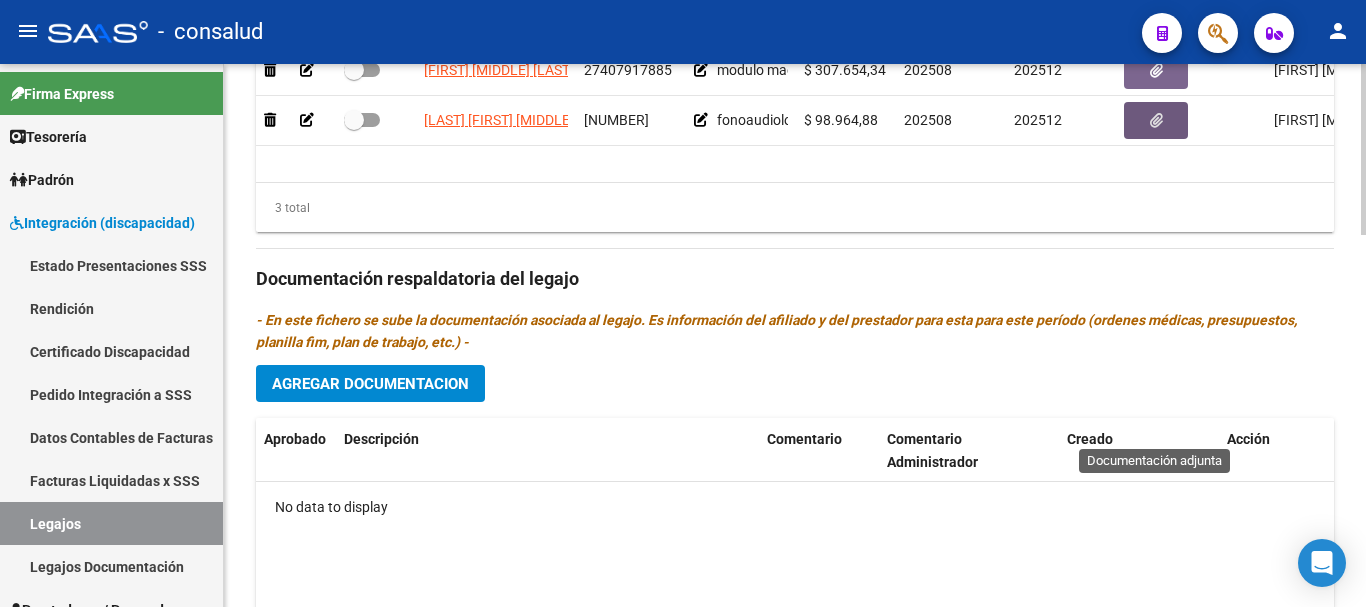 click on "Agregar Documentacion" 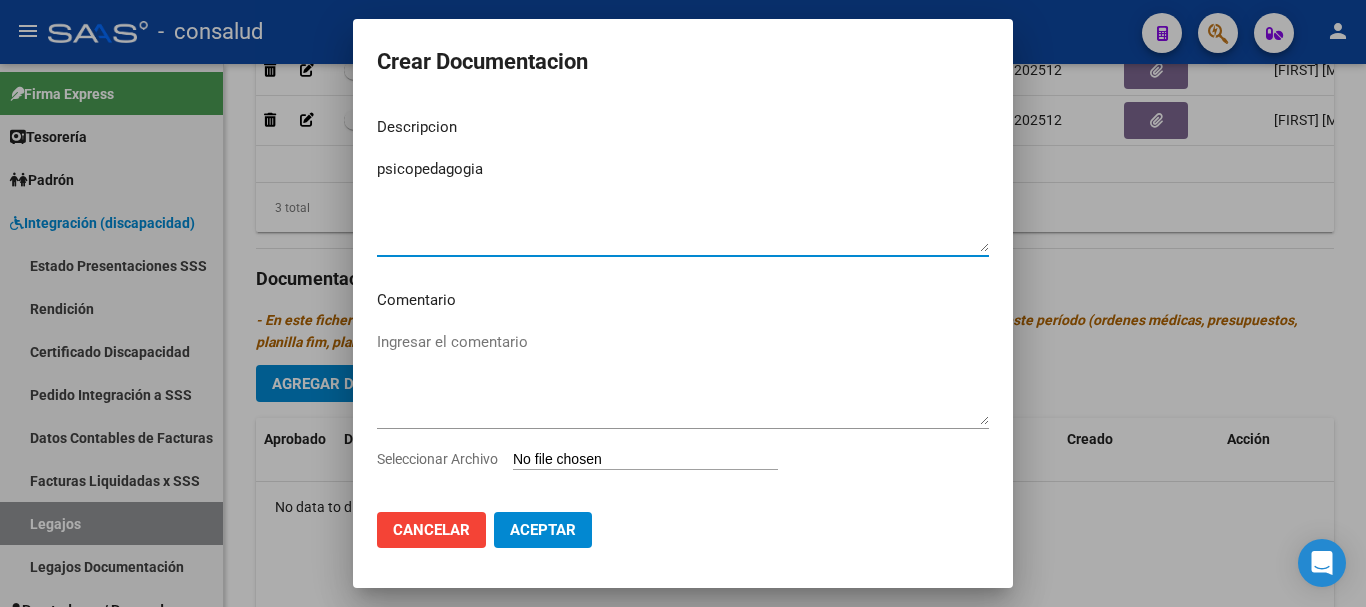 type on "psicopedagogia" 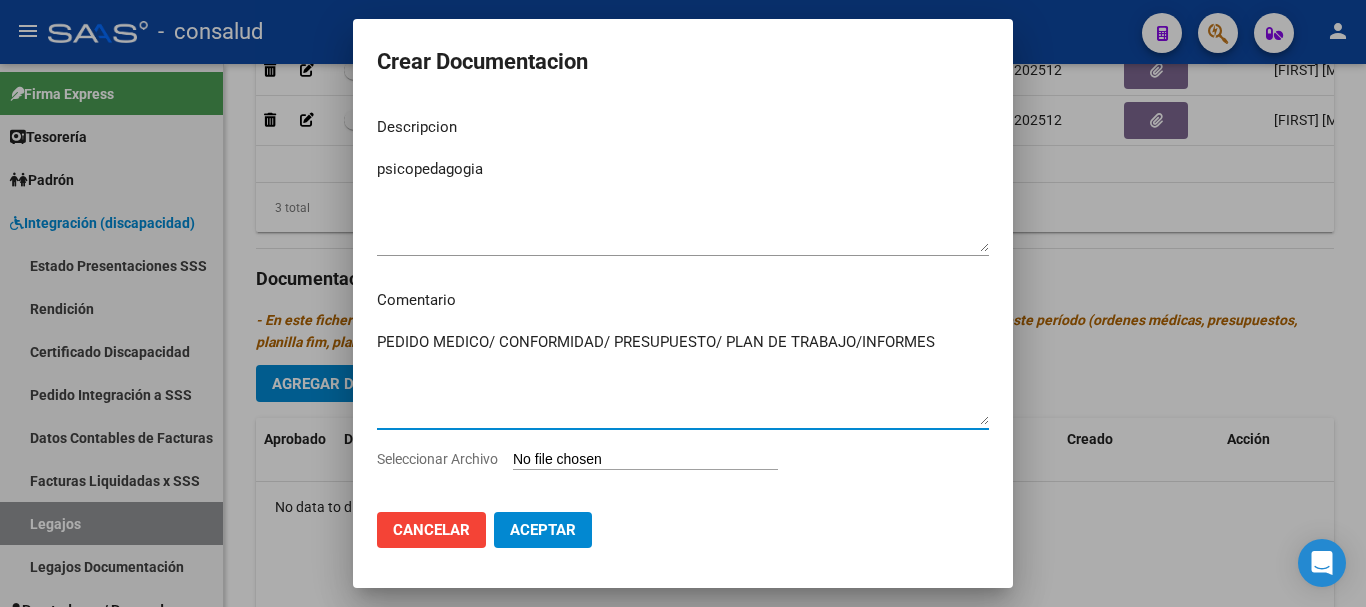 type on "PEDIDO MEDICO/ CONFORMIDAD/ PRESUPUESTO/ PLAN DE TRABAJO/INFORMES" 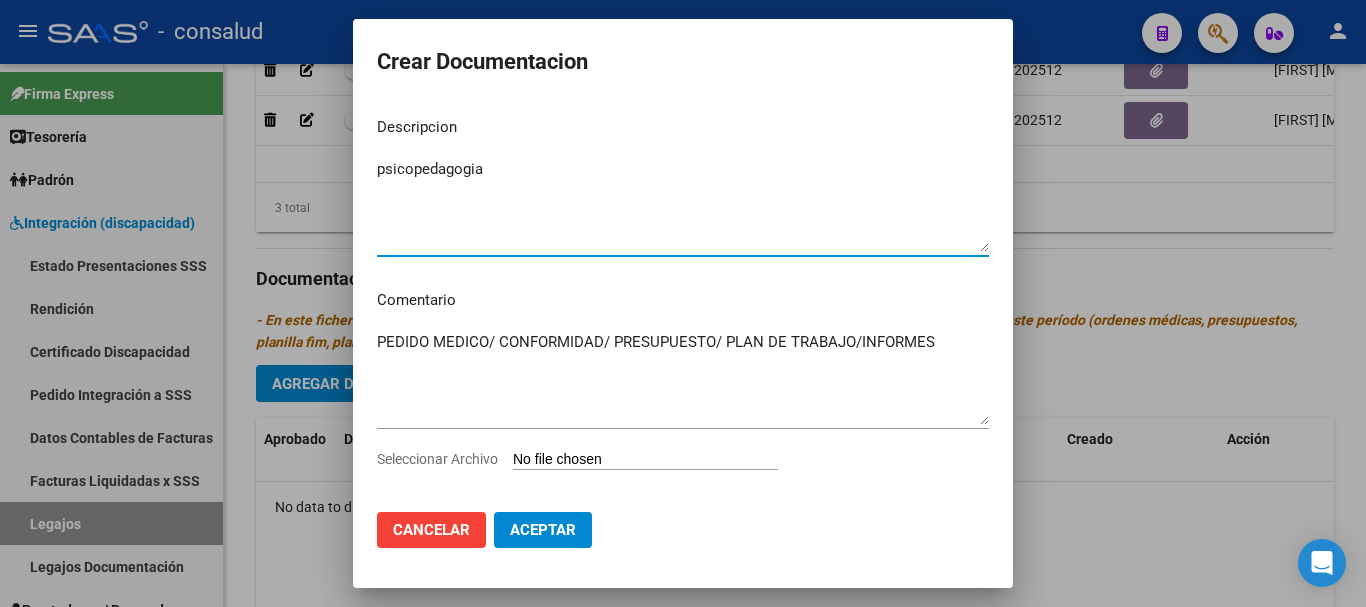 drag, startPoint x: 492, startPoint y: 169, endPoint x: 163, endPoint y: 183, distance: 329.29773 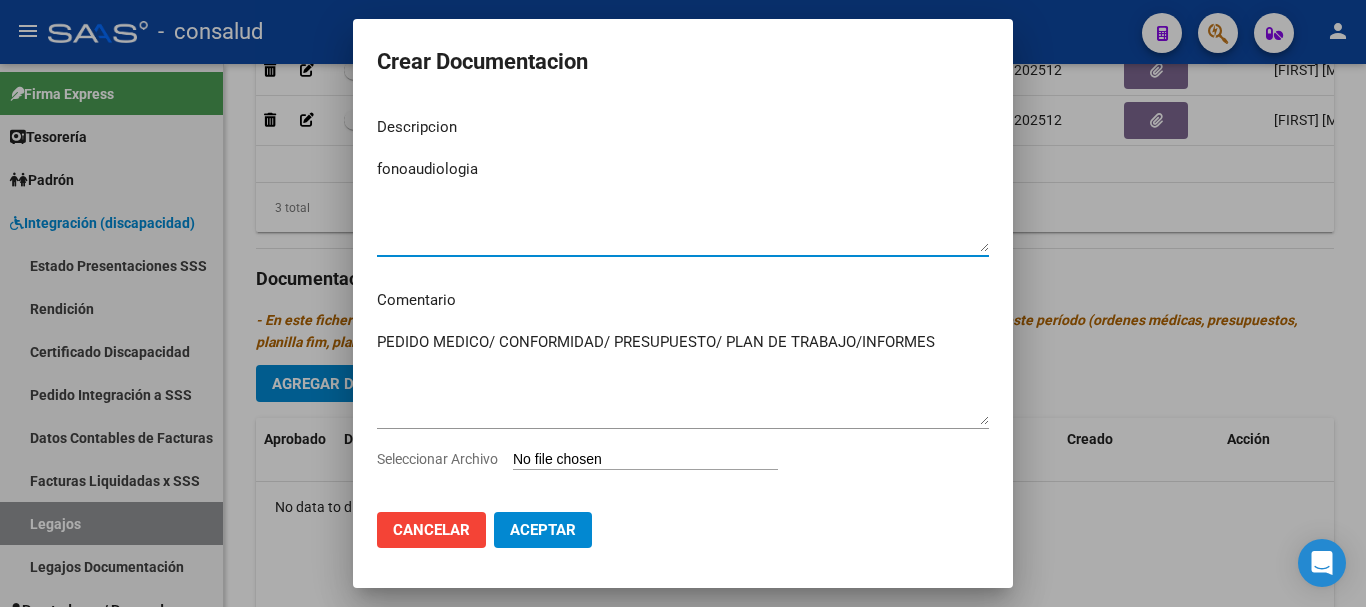 type on "fonoaudiologia" 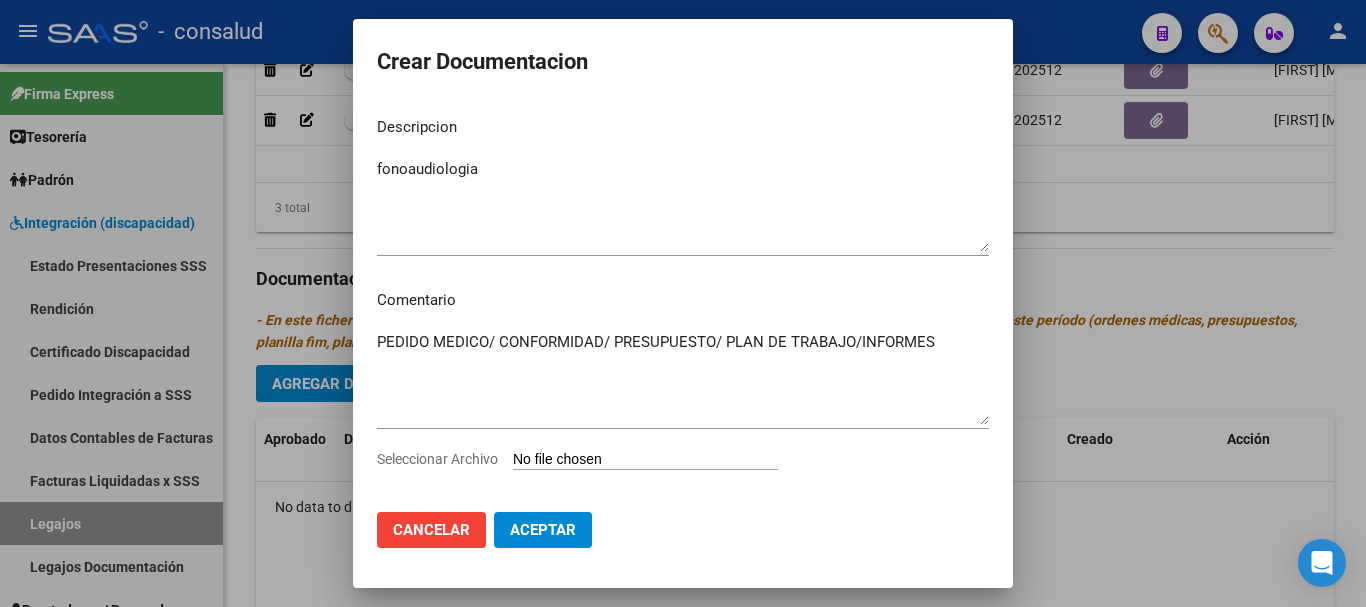 type on "C:\fakepath\Brother-Internaciones_[DATE]_[TIME]_[NUMBER].pdf" 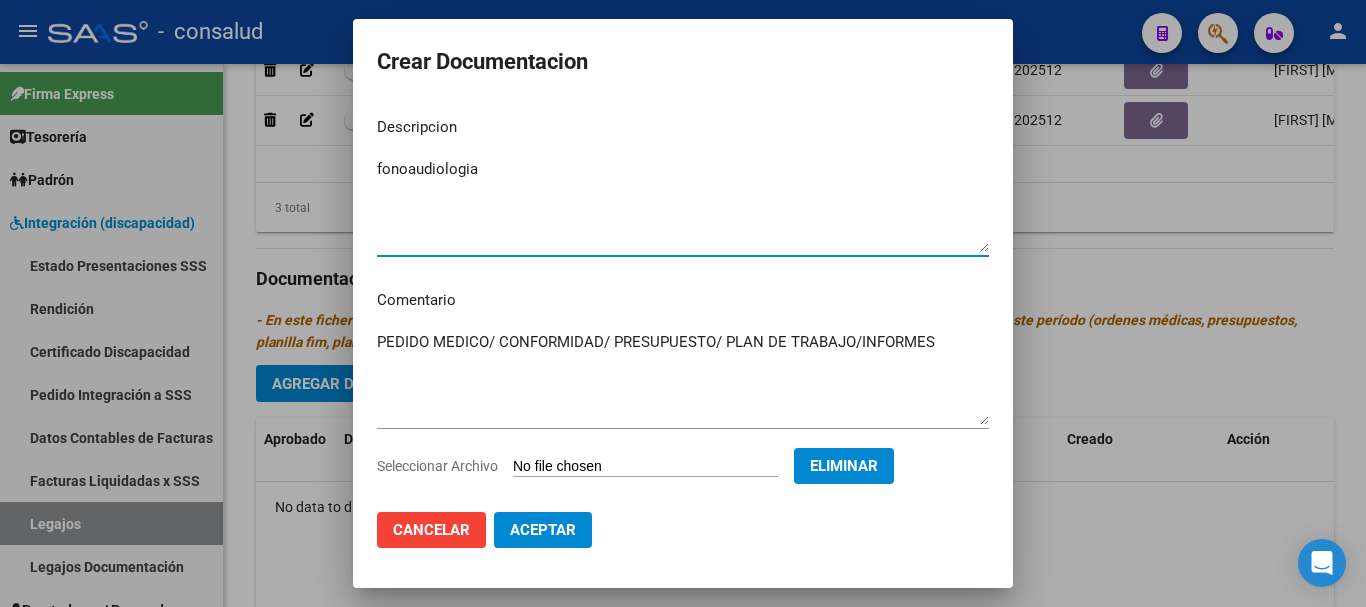 drag, startPoint x: 424, startPoint y: 169, endPoint x: 389, endPoint y: 167, distance: 35.057095 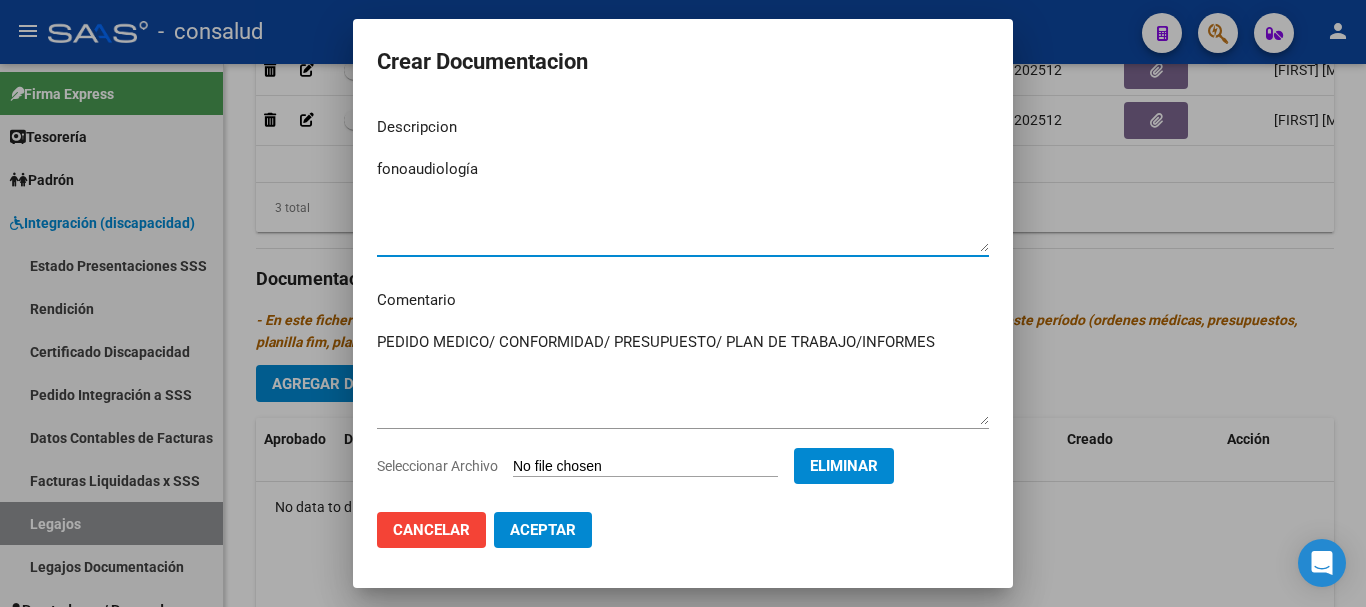 type on "fonoaudiología" 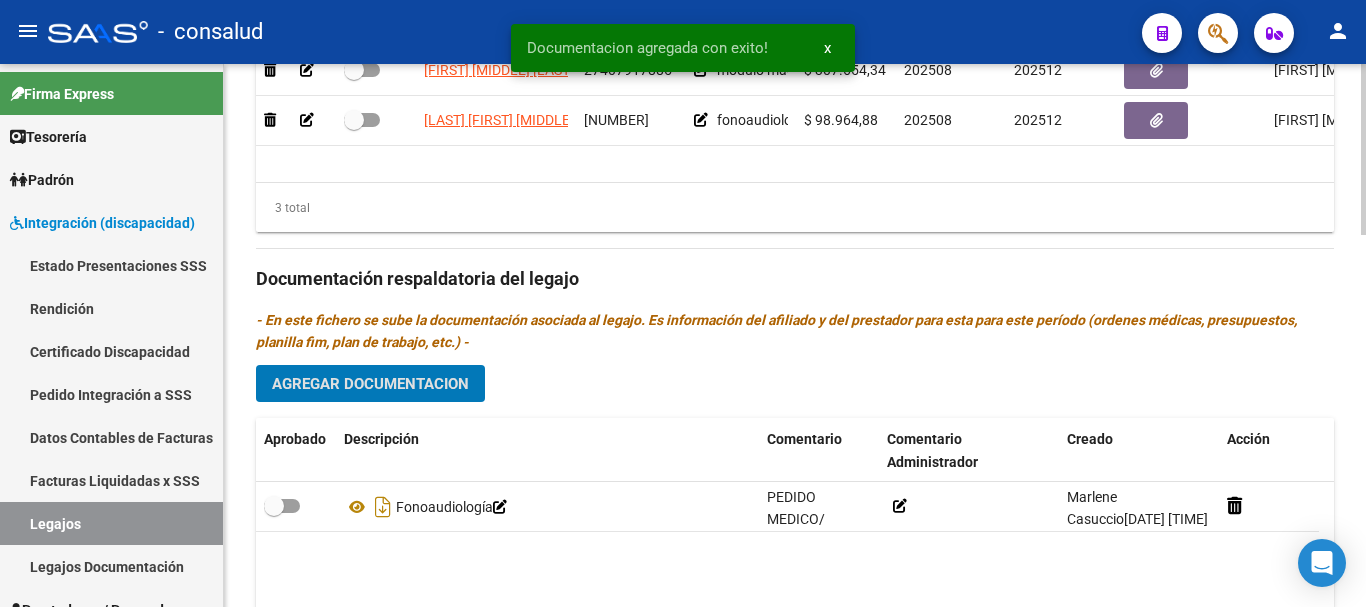 click on "Agregar Documentacion" 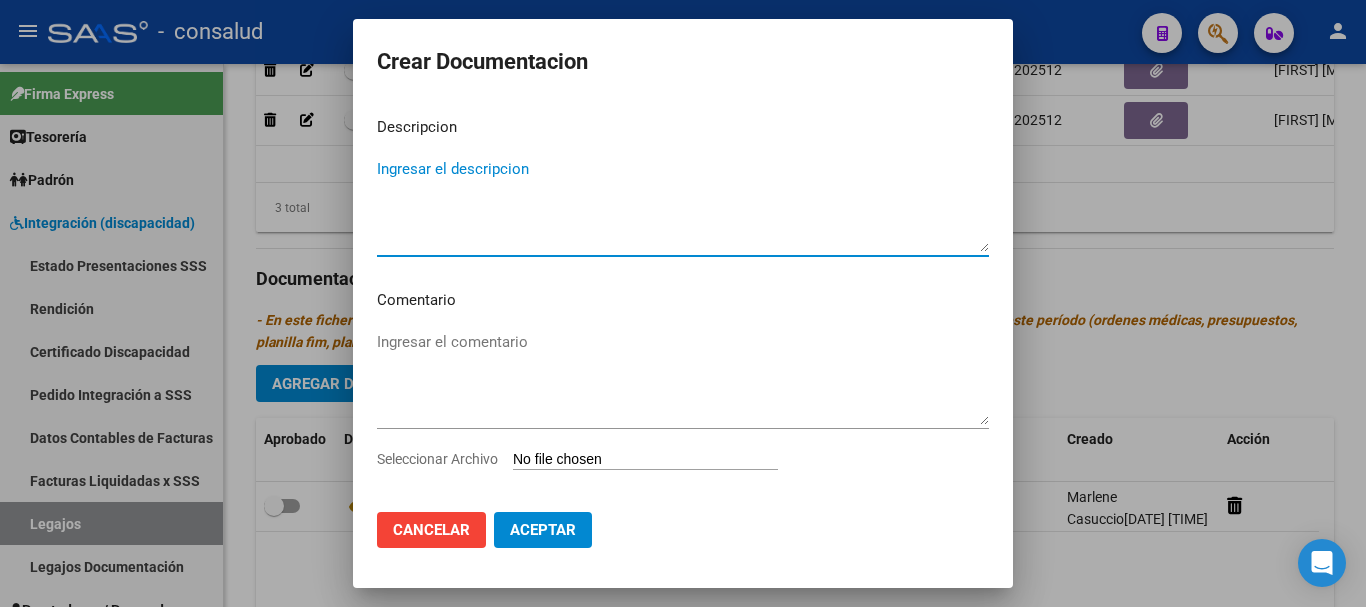 click on "Ingresar el comentario" at bounding box center [683, 378] 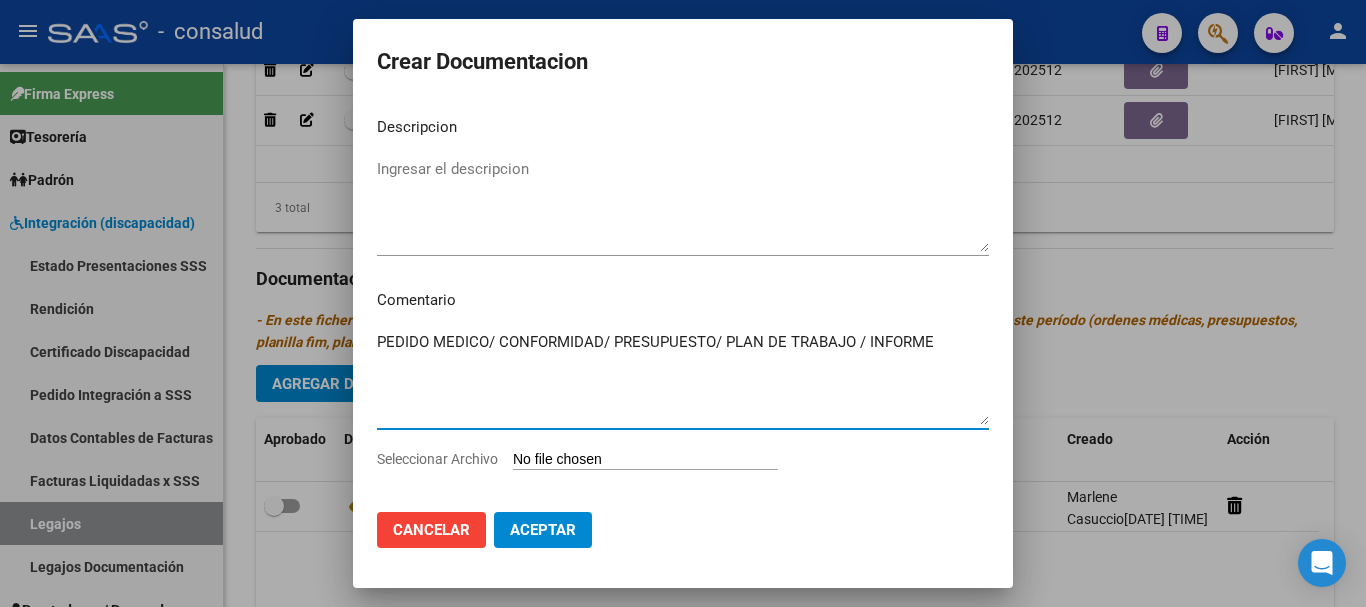 type on "PEDIDO MEDICO/ CONFORMIDAD/ PRESUPUESTO/ PLAN DE TRABAJO / INFORME" 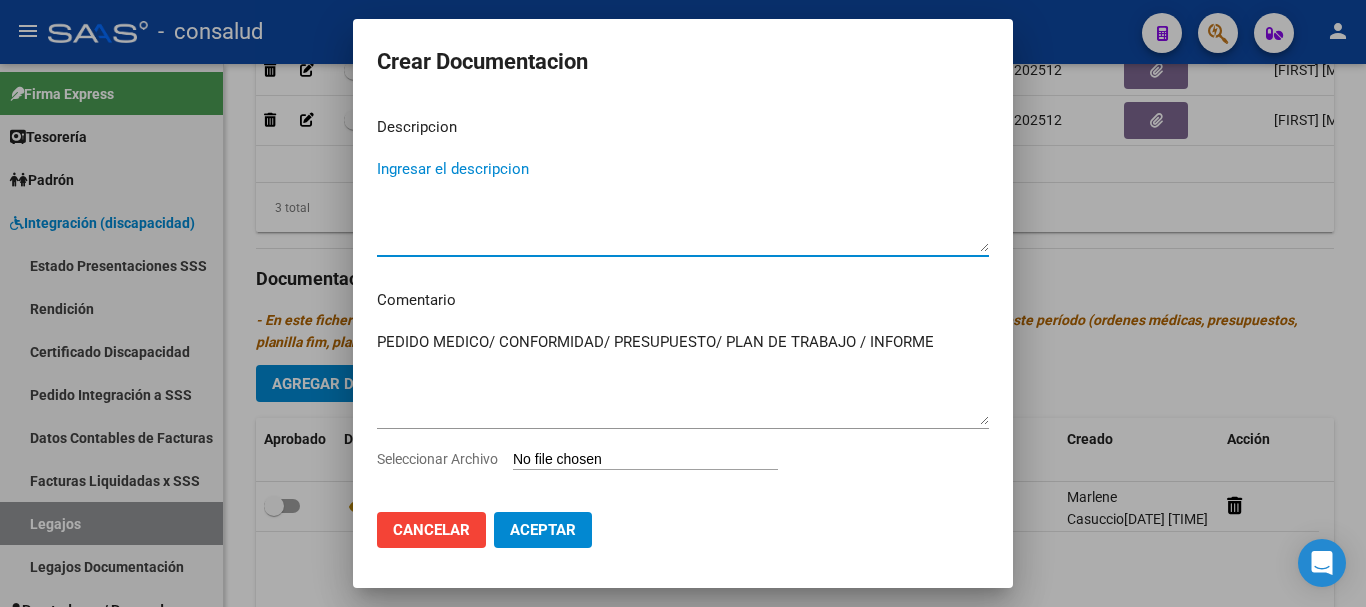 drag, startPoint x: 446, startPoint y: 178, endPoint x: 433, endPoint y: 179, distance: 13.038404 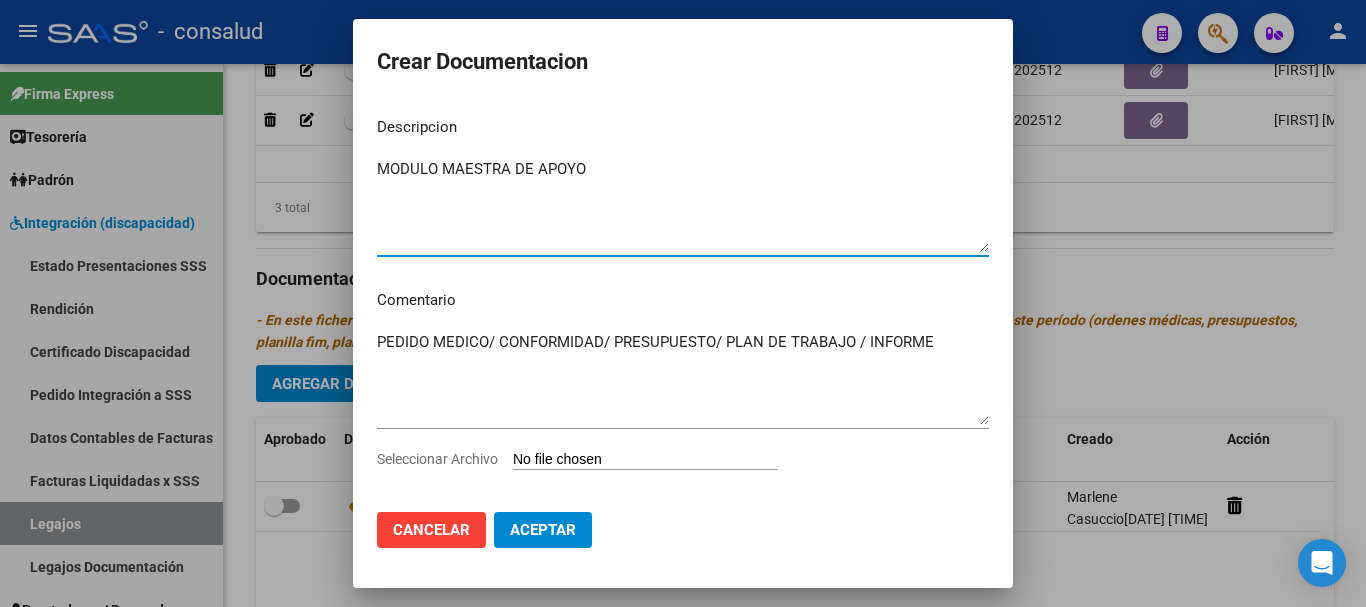 type on "MODULO MAESTRA DE APOYO" 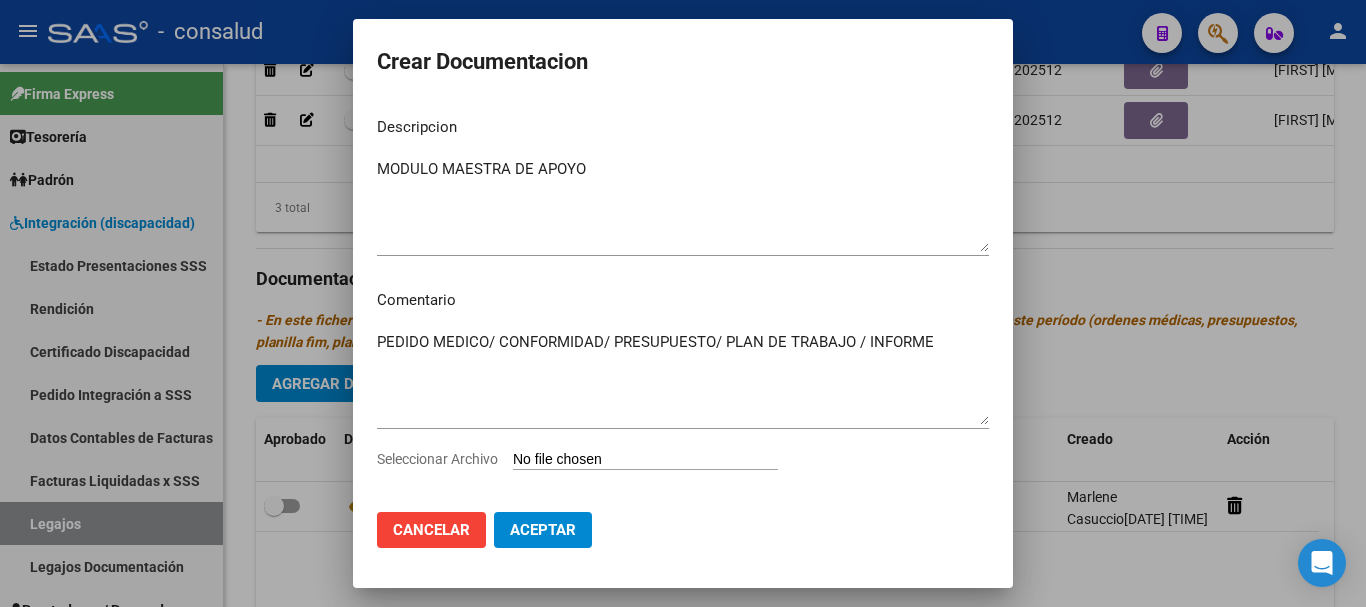 type on "C:\fakepath\Brother-Internaciones_[DATE]_[TIME].pdf" 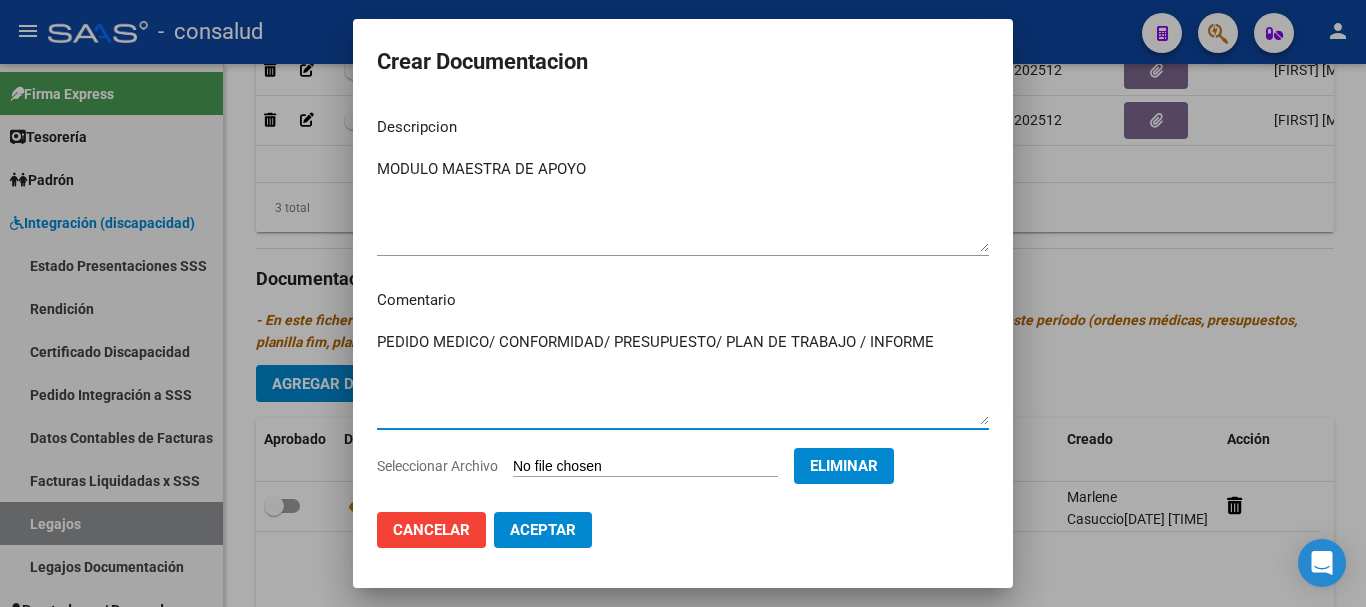 click on "PEDIDO MEDICO/ CONFORMIDAD/ PRESUPUESTO/ PLAN DE TRABAJO / INFORME" at bounding box center [683, 378] 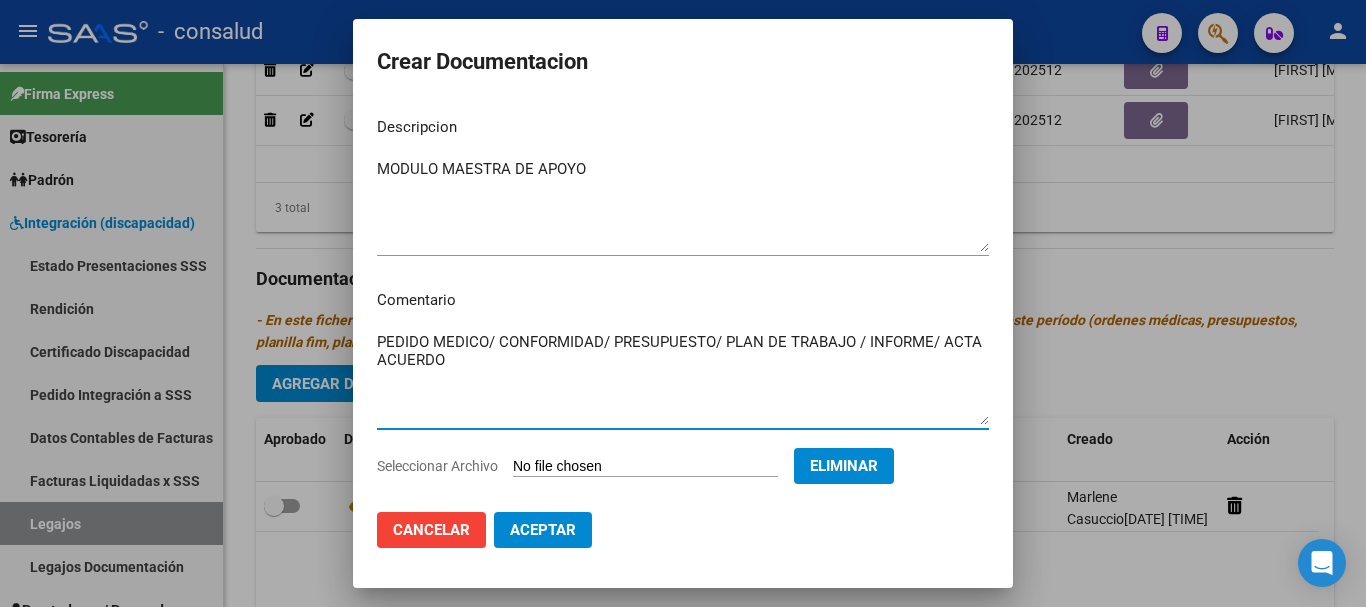 click on "PEDIDO MEDICO/ CONFORMIDAD/ PRESUPUESTO/ PLAN DE TRABAJO / INFORME/ ACTA ACUERDO" at bounding box center (683, 378) 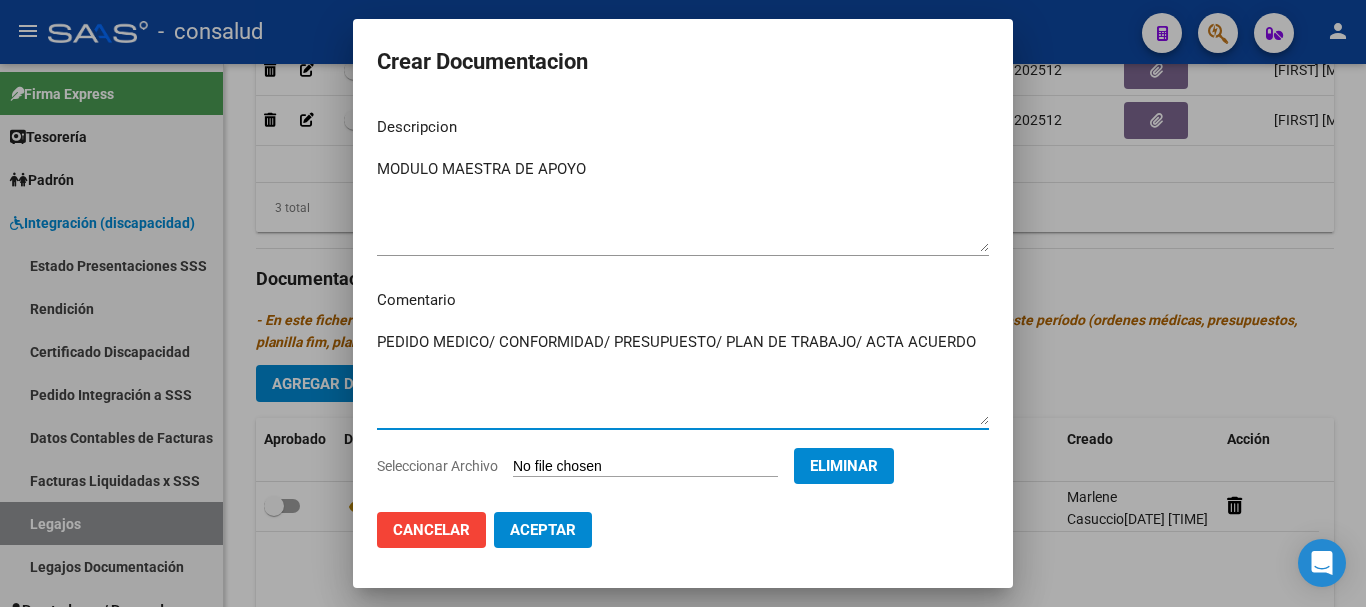 type on "PEDIDO MEDICO/ CONFORMIDAD/ PRESUPUESTO/ PLAN DE TRABAJO/ ACTA ACUERDO" 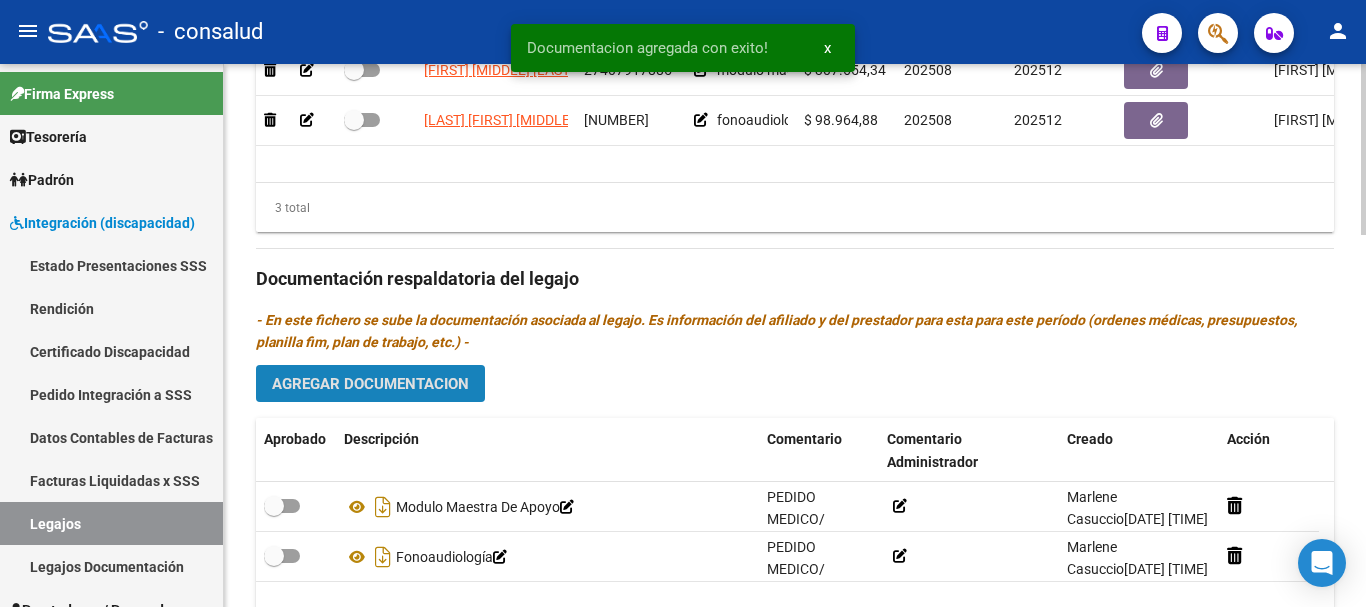 click on "Agregar Documentacion" 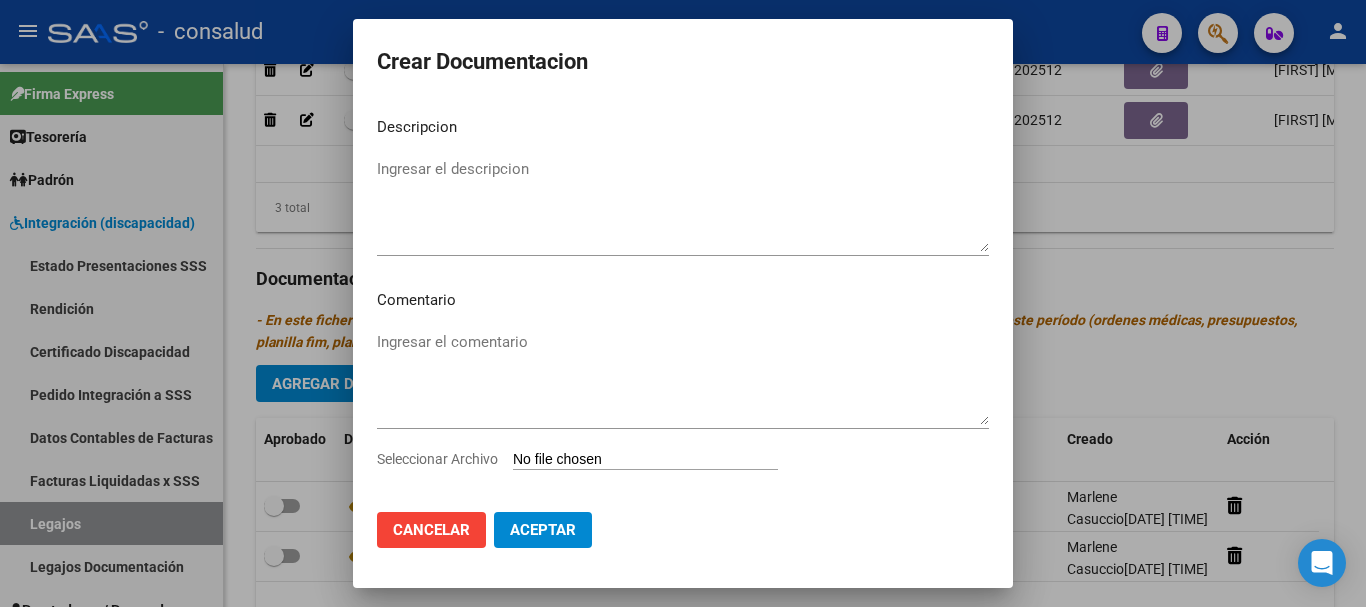 scroll, scrollTop: 22, scrollLeft: 0, axis: vertical 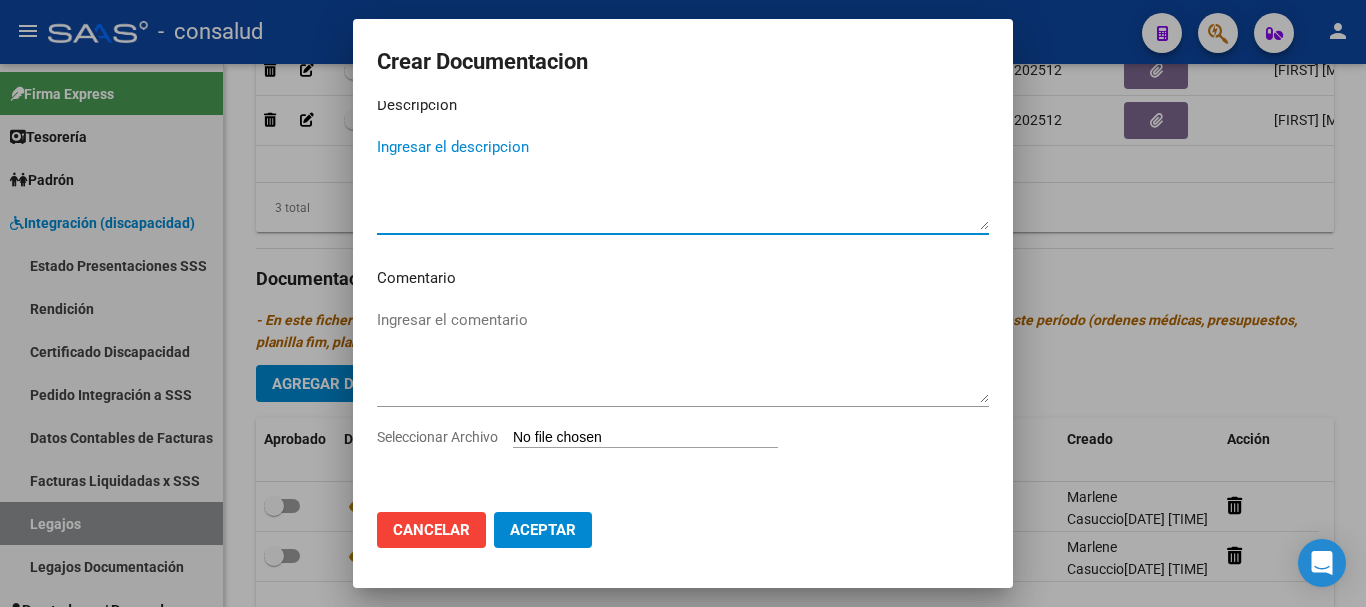 click on "Ingresar el descripcion" at bounding box center (683, 183) 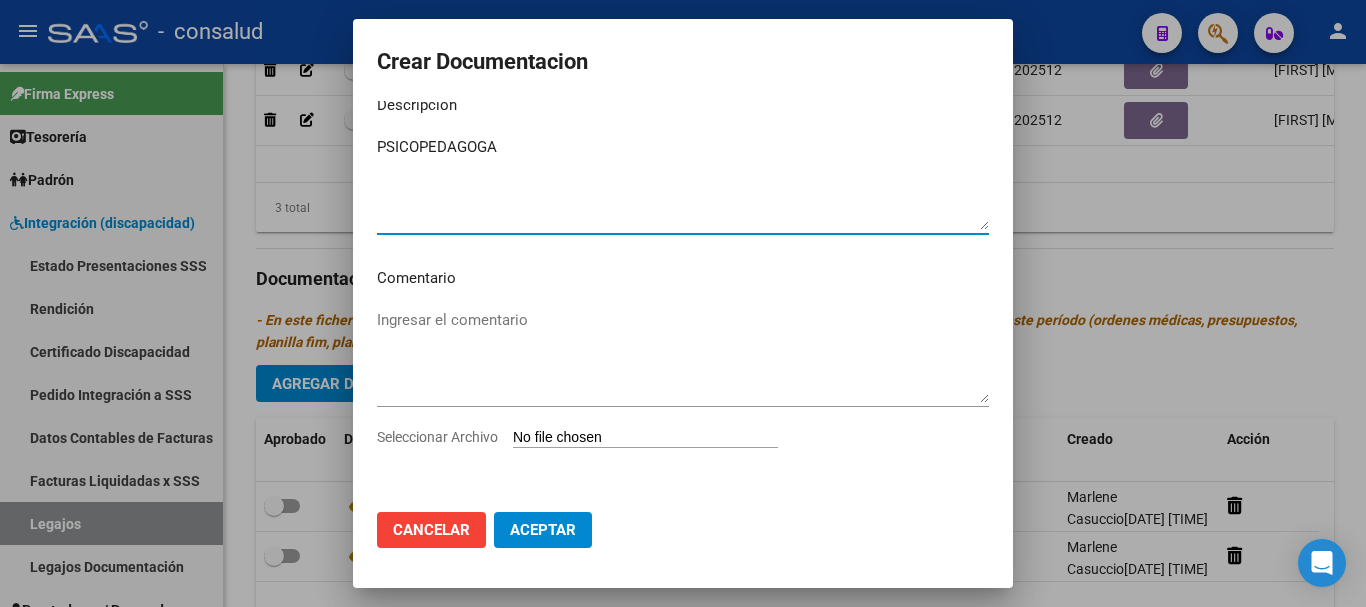 type on "PSICOPEDAGOGA" 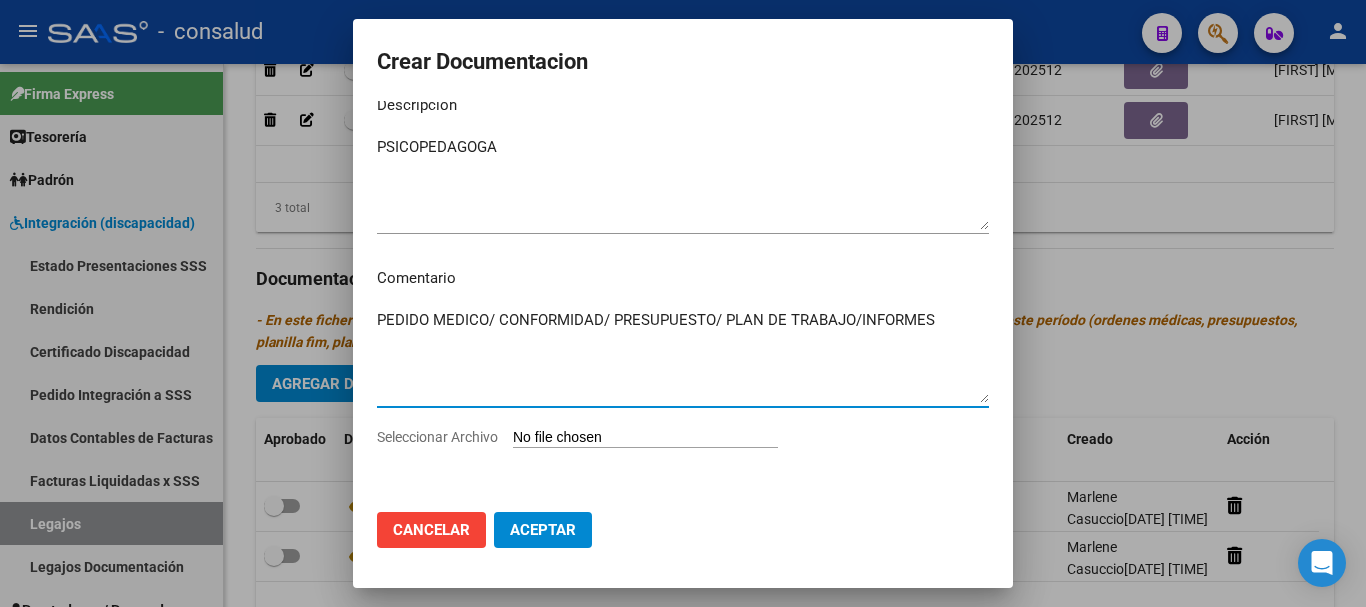 type on "PEDIDO MEDICO/ CONFORMIDAD/ PRESUPUESTO/ PLAN DE TRABAJO/INFORMES" 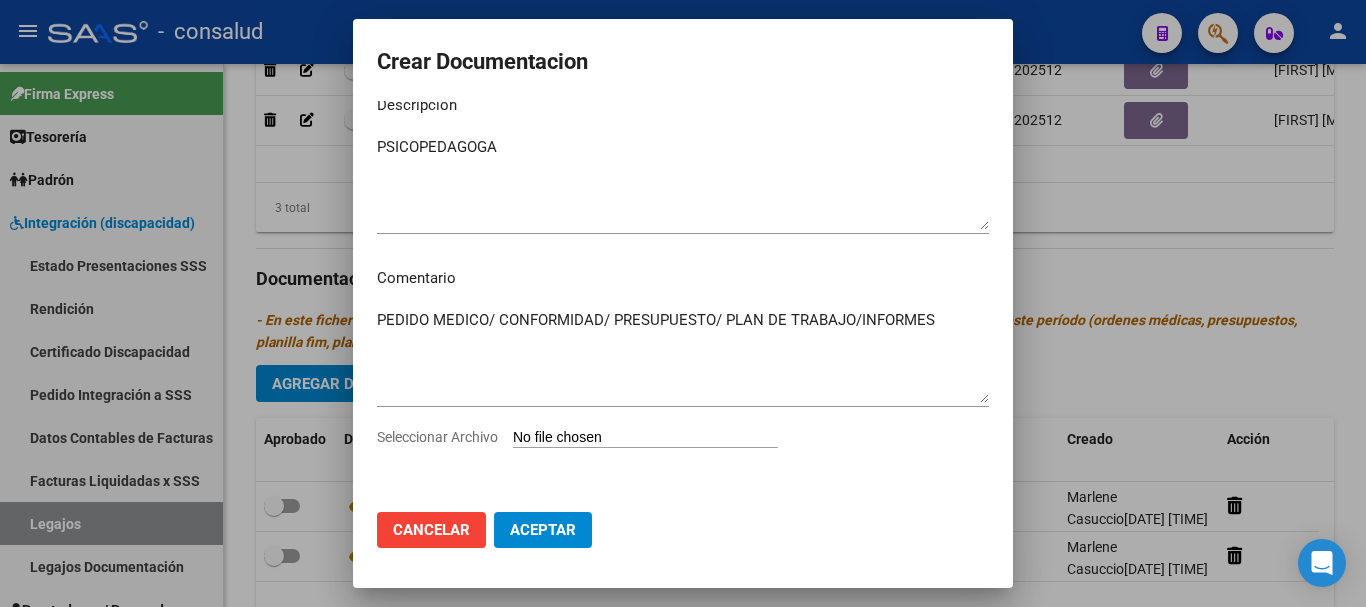 click on "Seleccionar Archivo" at bounding box center (645, 438) 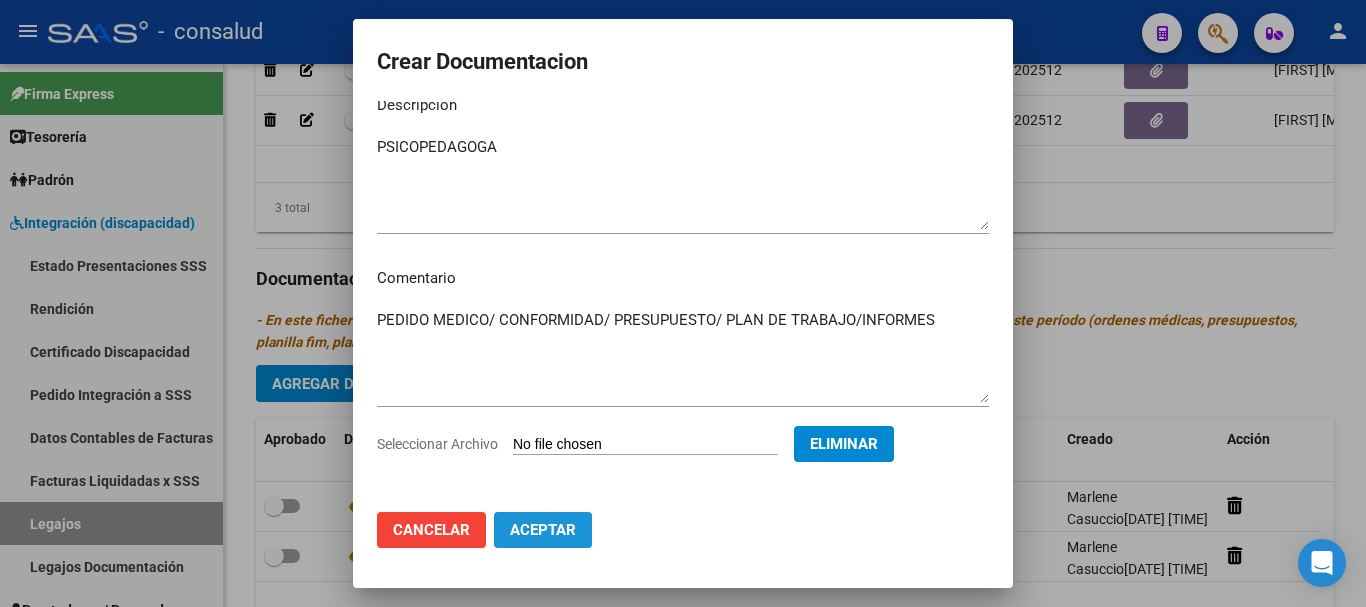 click on "Aceptar" 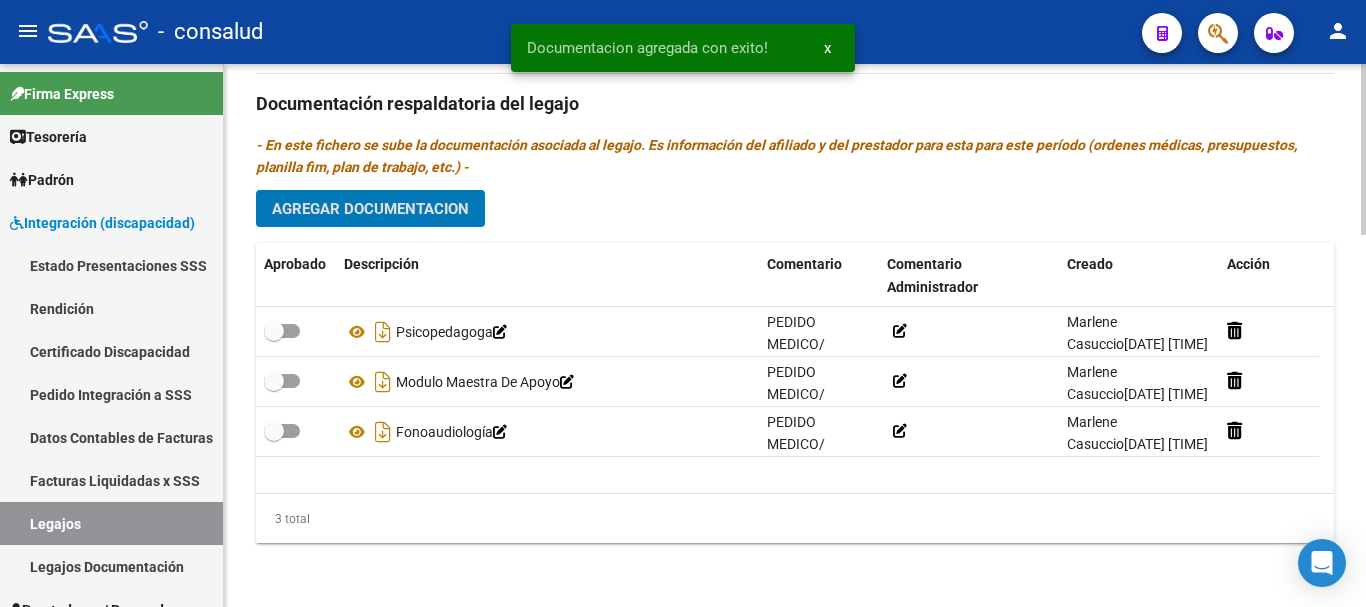 scroll, scrollTop: 1177, scrollLeft: 0, axis: vertical 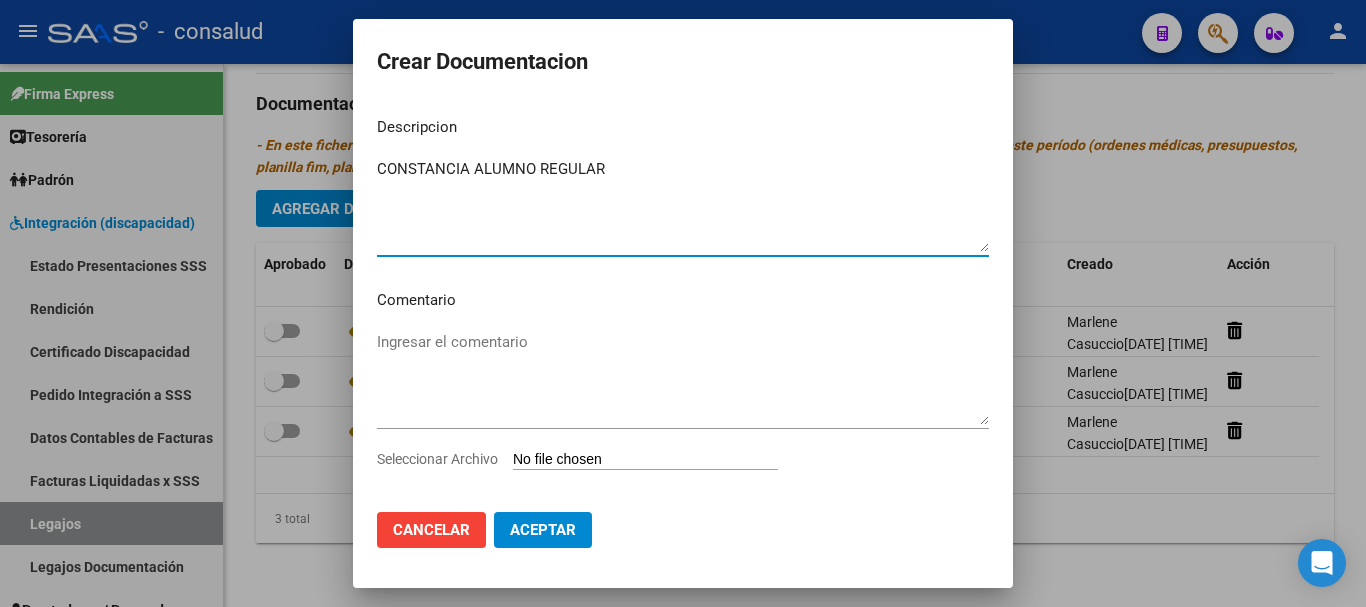 drag, startPoint x: 652, startPoint y: 168, endPoint x: 503, endPoint y: 169, distance: 149.00336 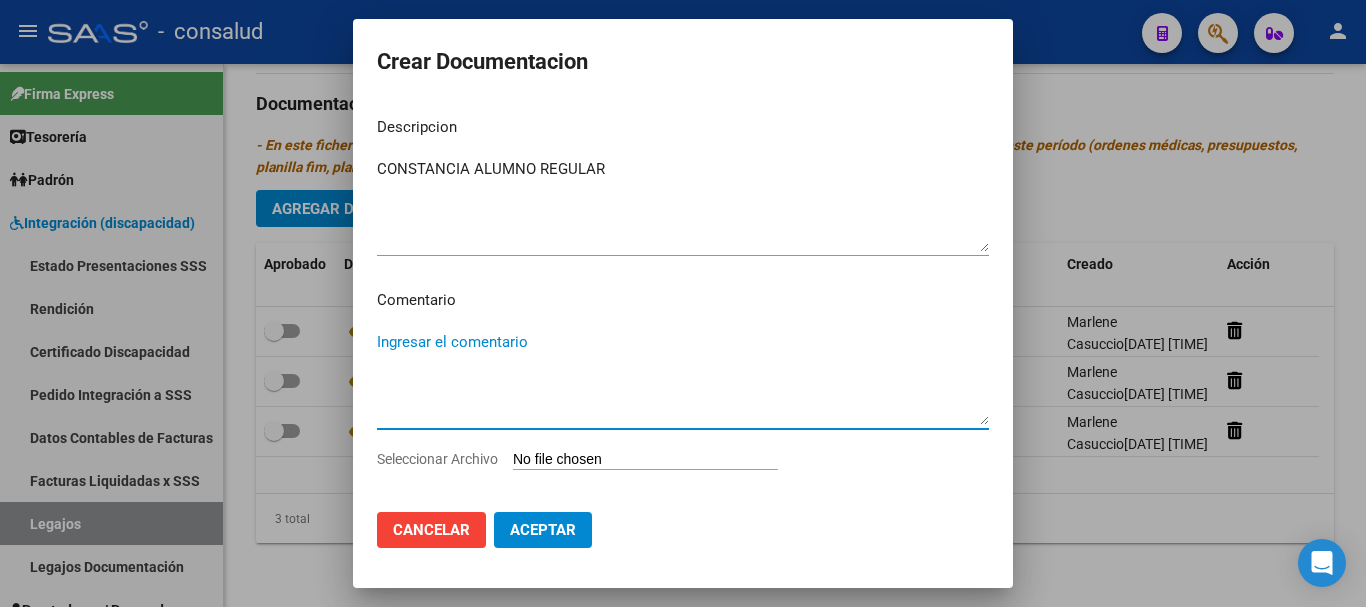 paste on "CONSTANCIA ALUMNO REGULAR" 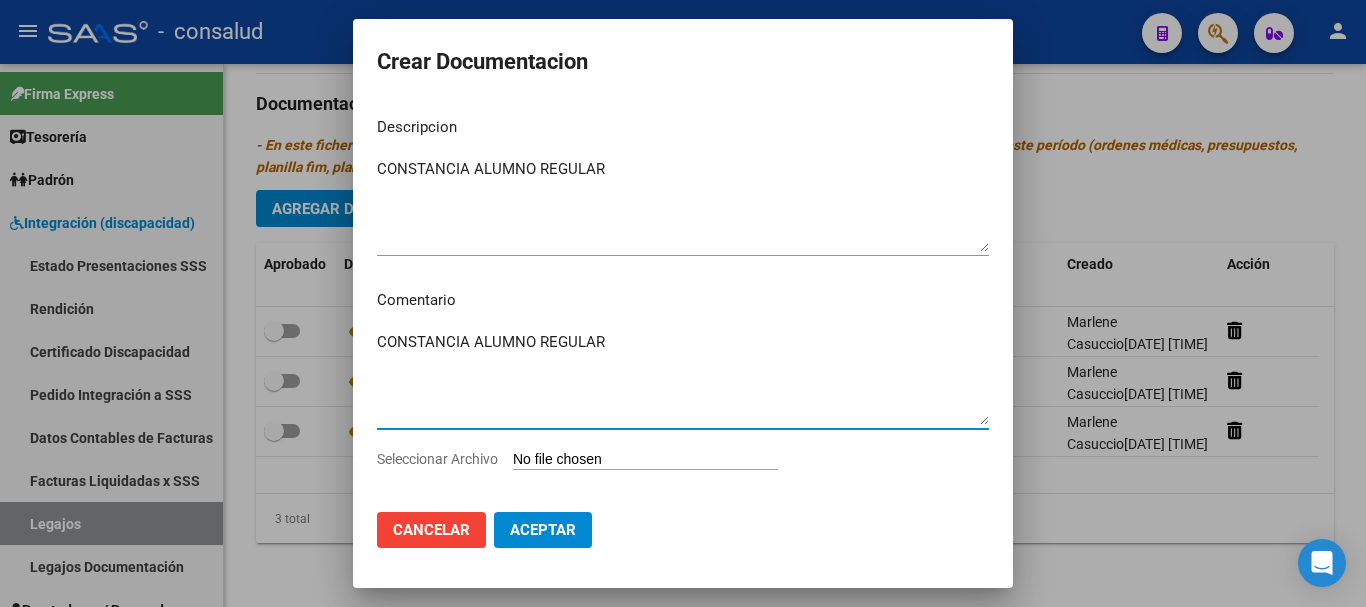 type on "CONSTANCIA ALUMNO REGULAR" 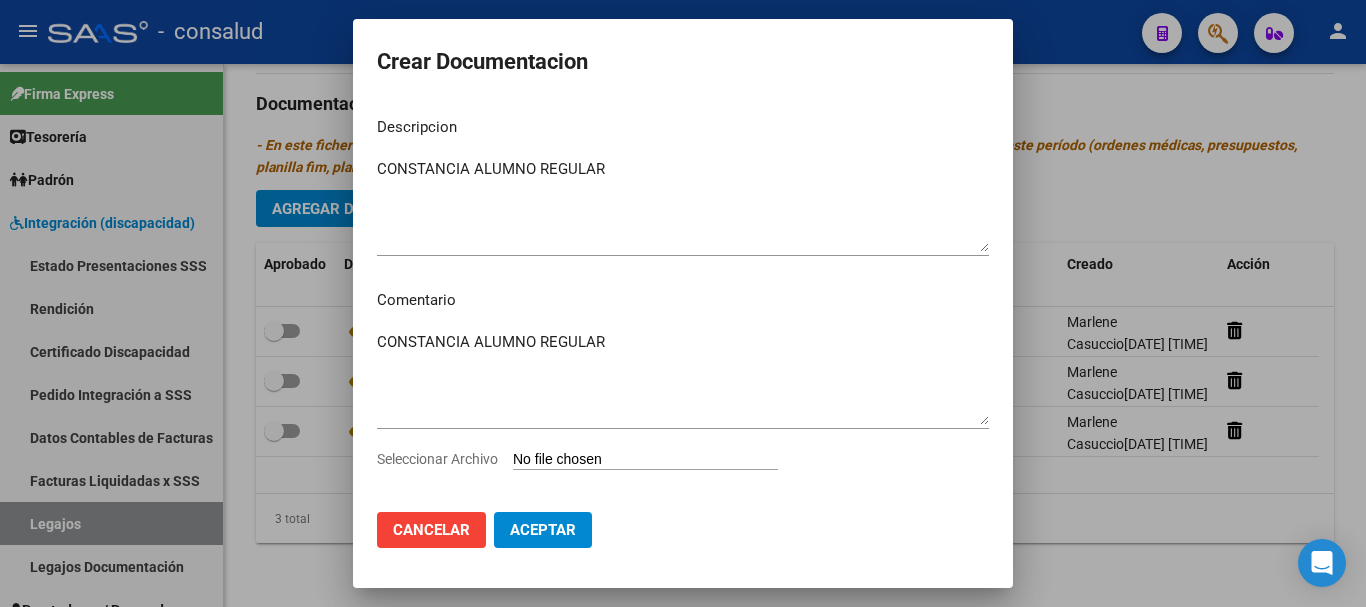 type on "C:\fakepath\Brother-Internaciones_[DATE]_[TIME]_[NUMBER].pdf" 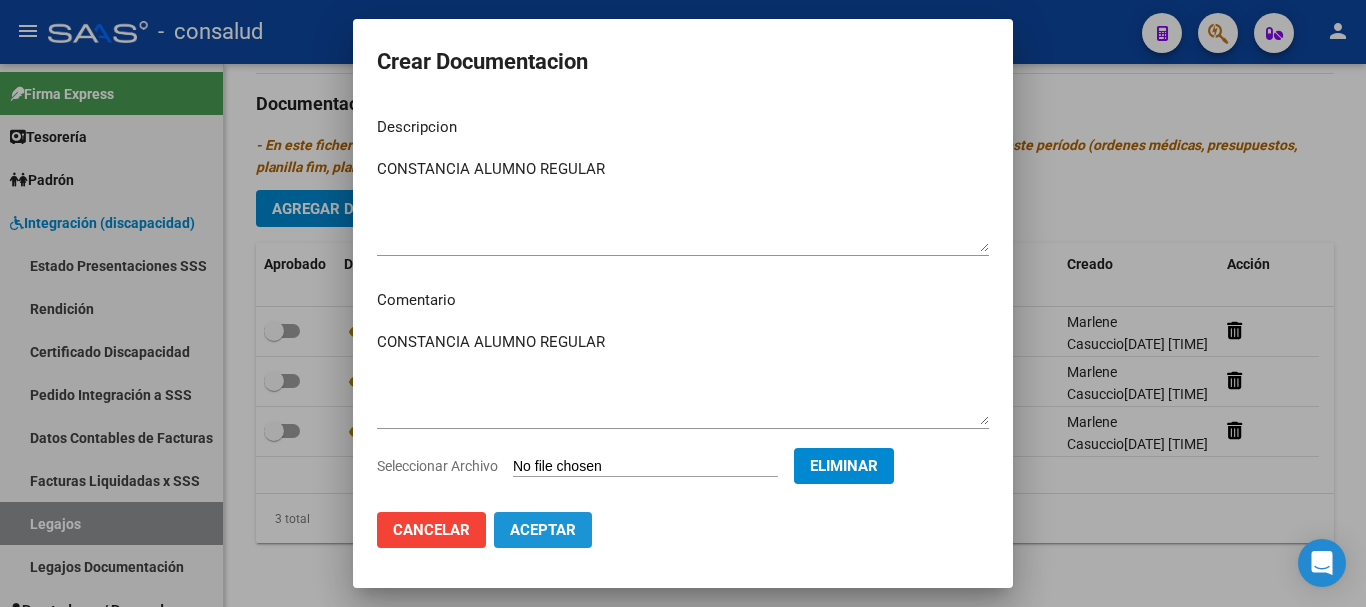 click on "Aceptar" 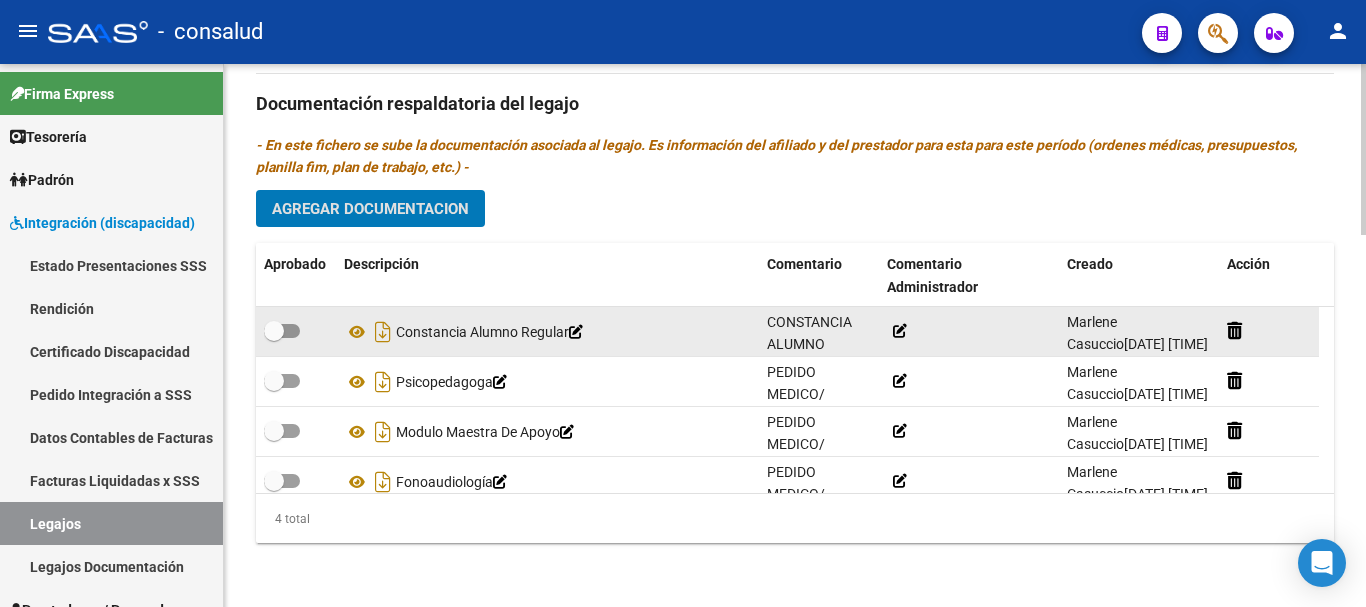 click at bounding box center [282, 331] 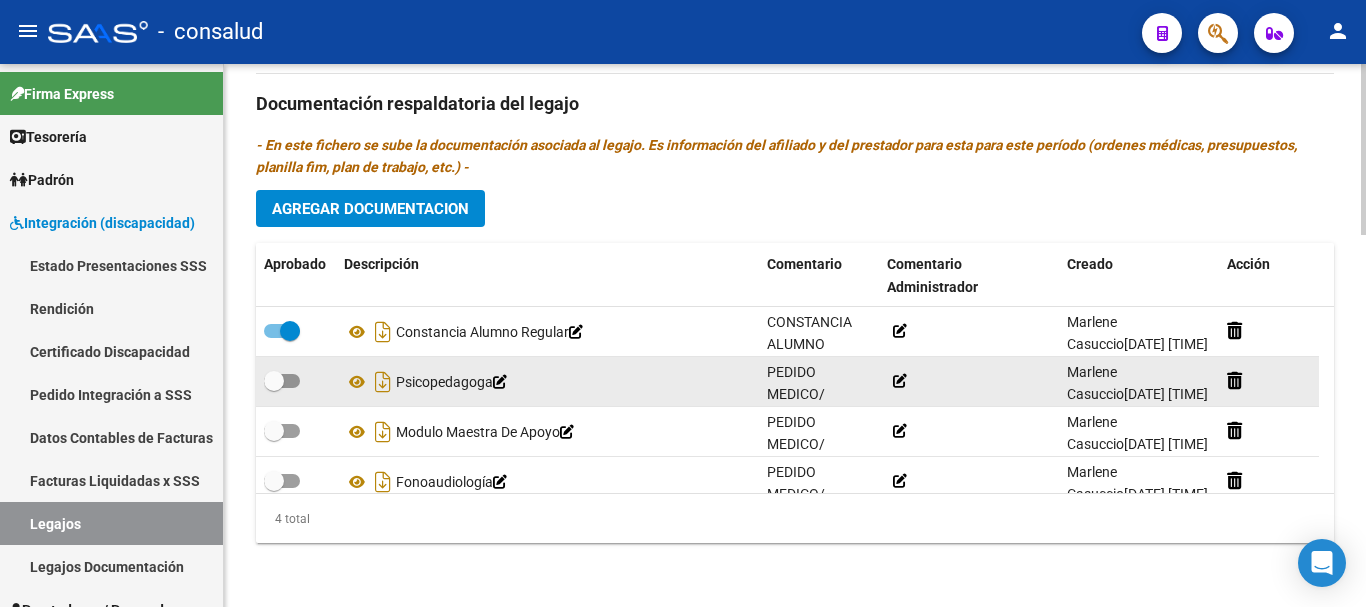 drag, startPoint x: 291, startPoint y: 378, endPoint x: 287, endPoint y: 401, distance: 23.345236 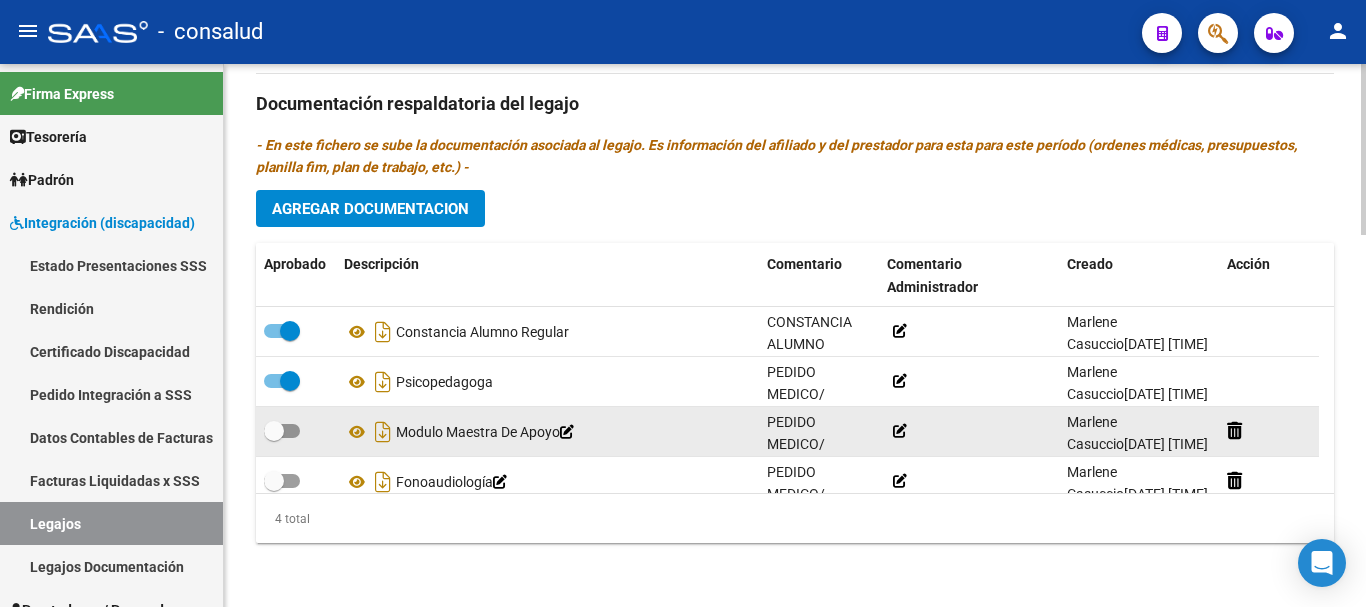 click at bounding box center (282, 431) 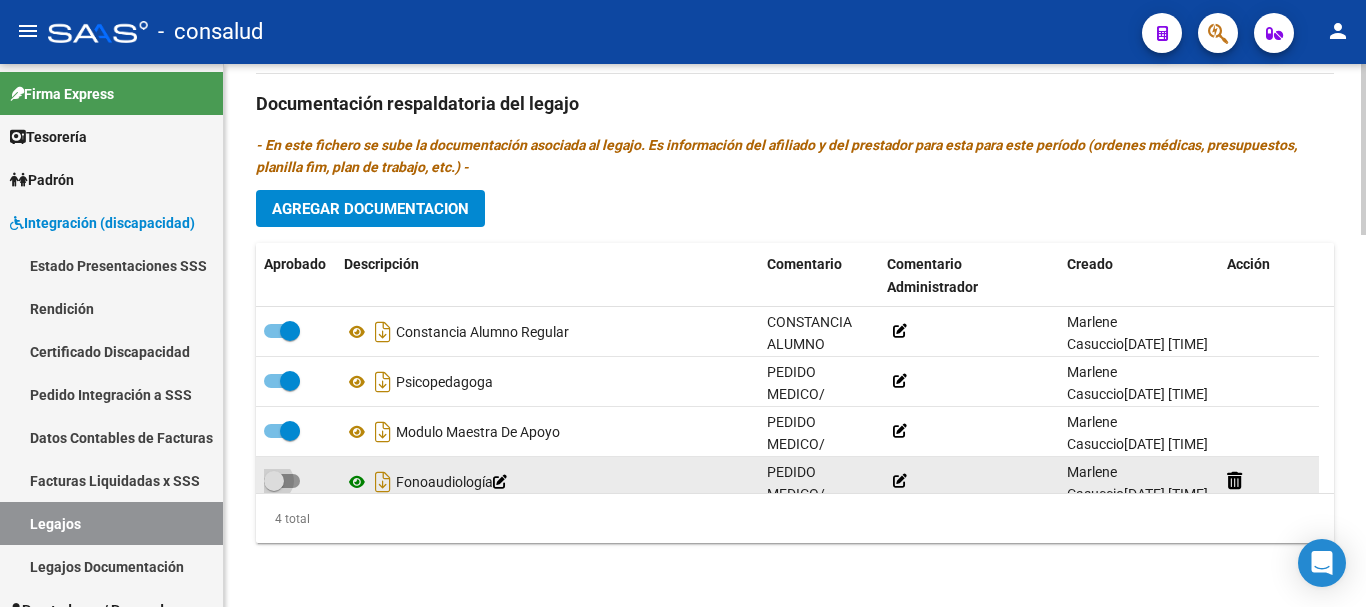 drag, startPoint x: 292, startPoint y: 480, endPoint x: 344, endPoint y: 483, distance: 52.086468 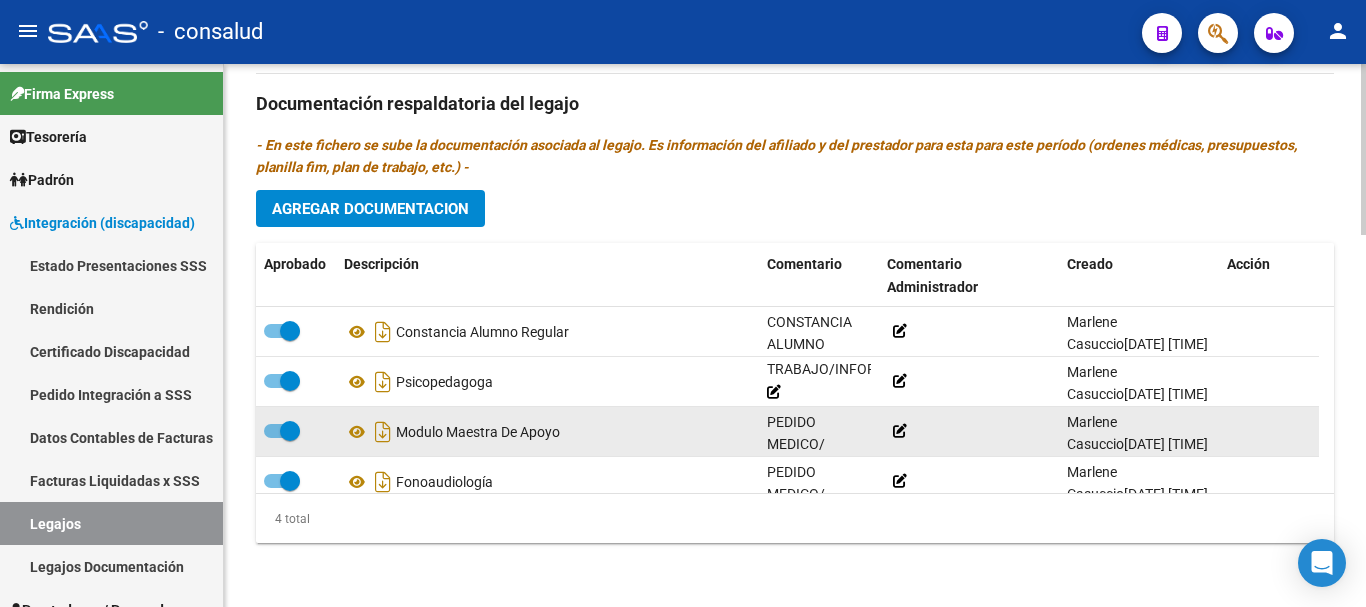 scroll, scrollTop: 117, scrollLeft: 0, axis: vertical 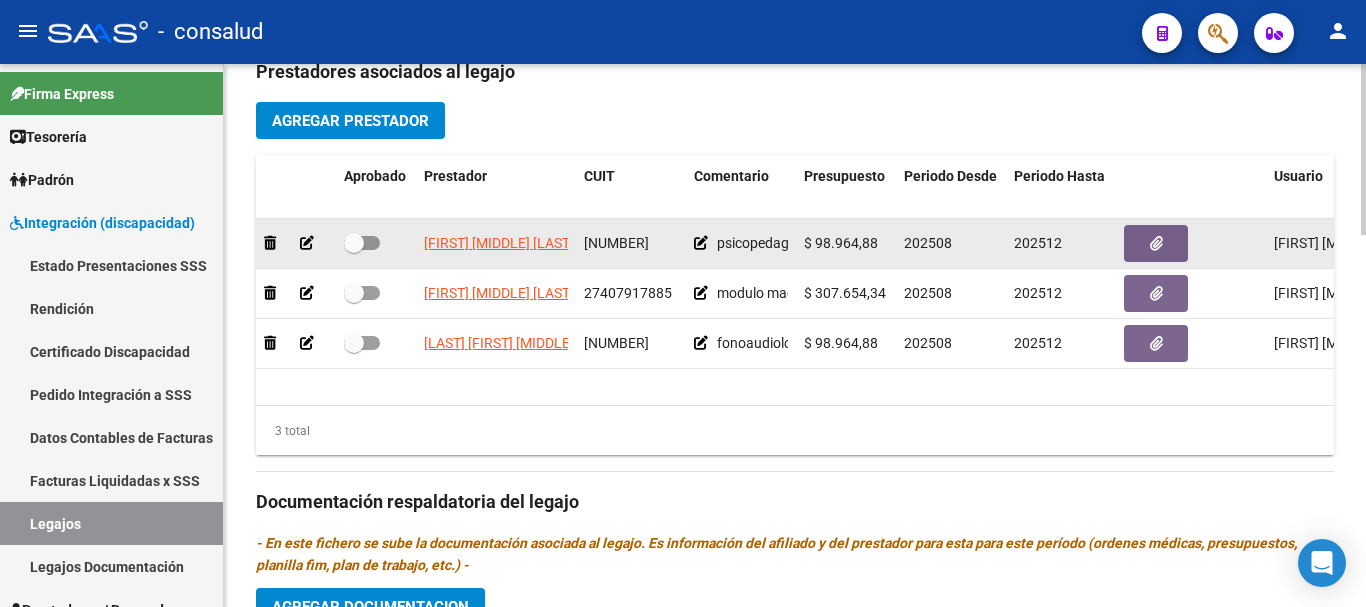 click at bounding box center (362, 243) 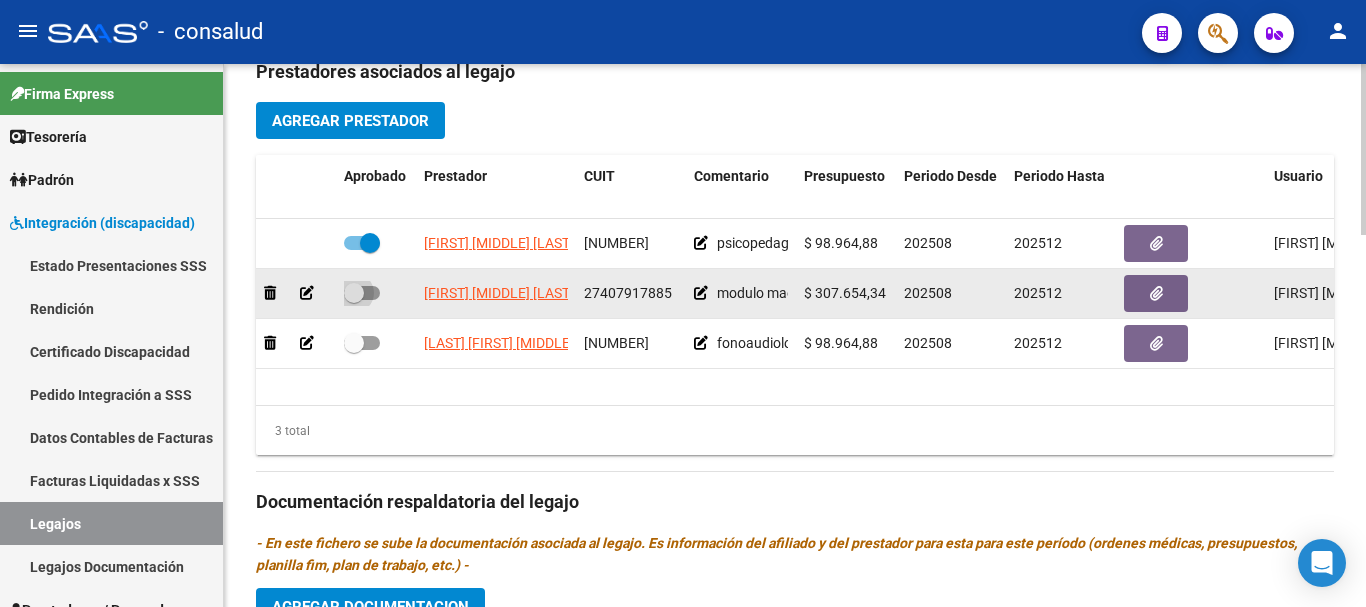 click at bounding box center [362, 293] 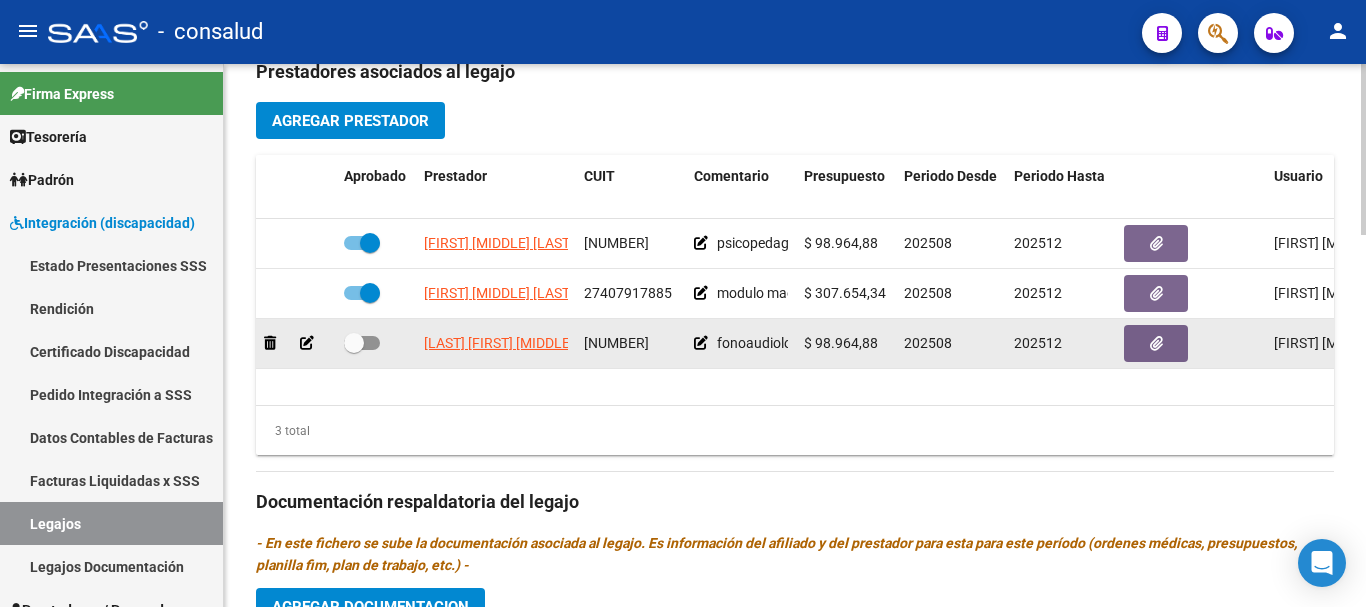 click at bounding box center [362, 343] 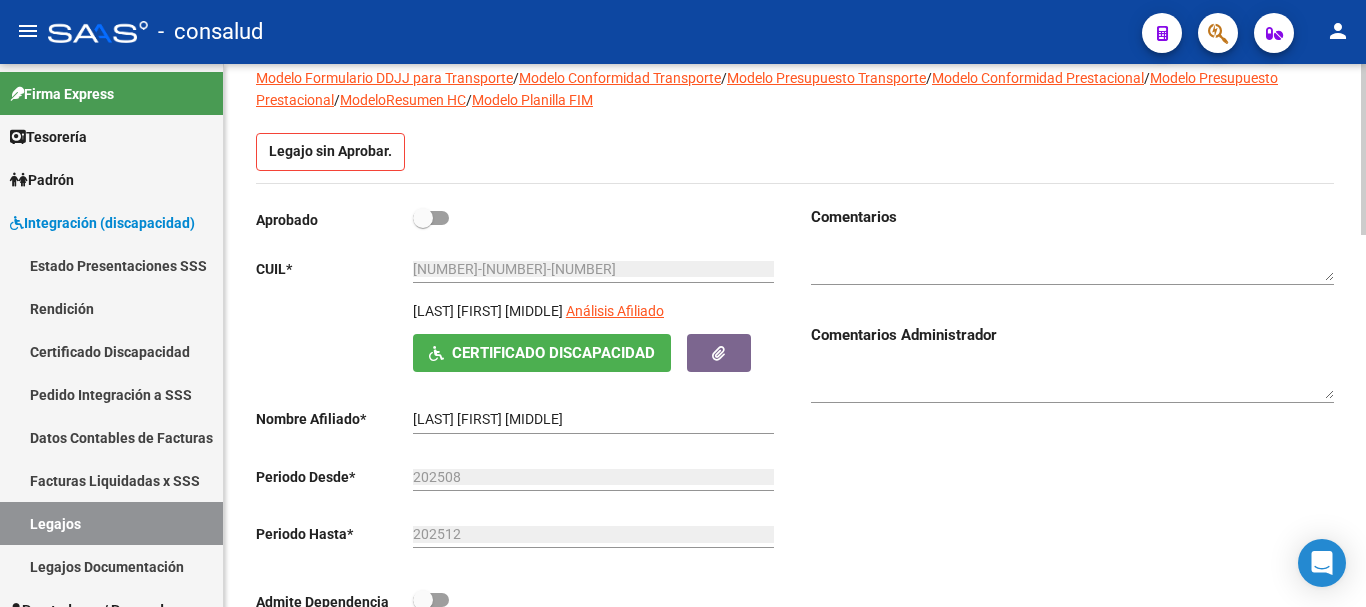 click at bounding box center [431, 218] 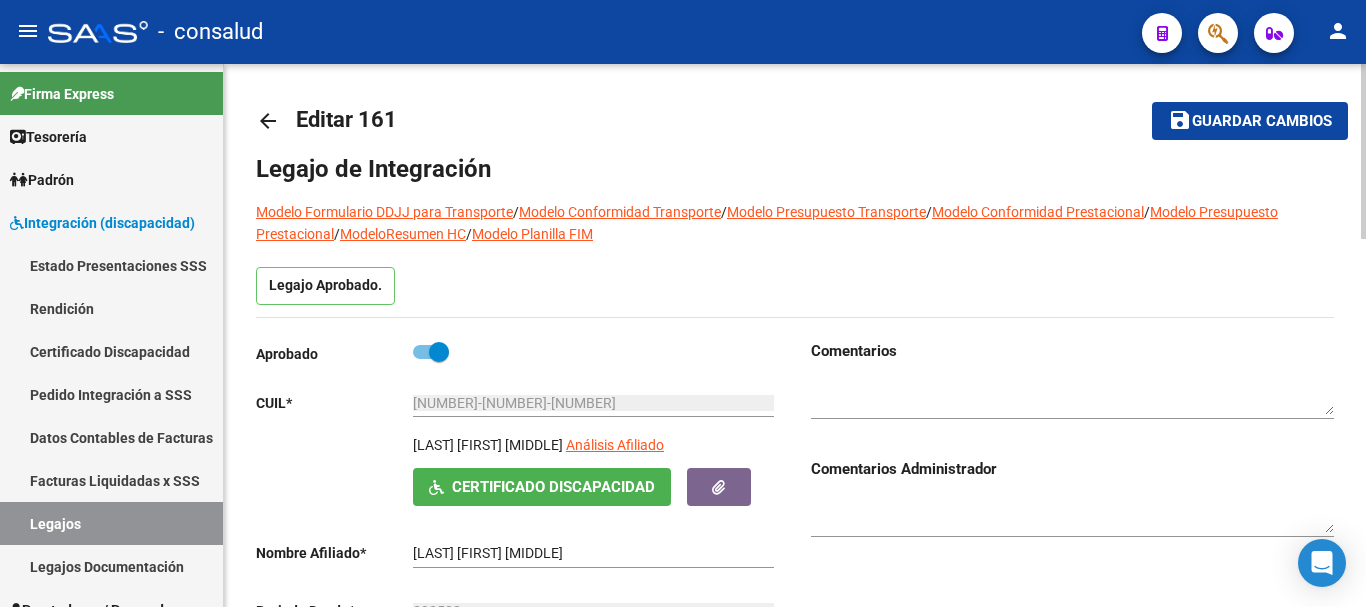 scroll, scrollTop: 0, scrollLeft: 0, axis: both 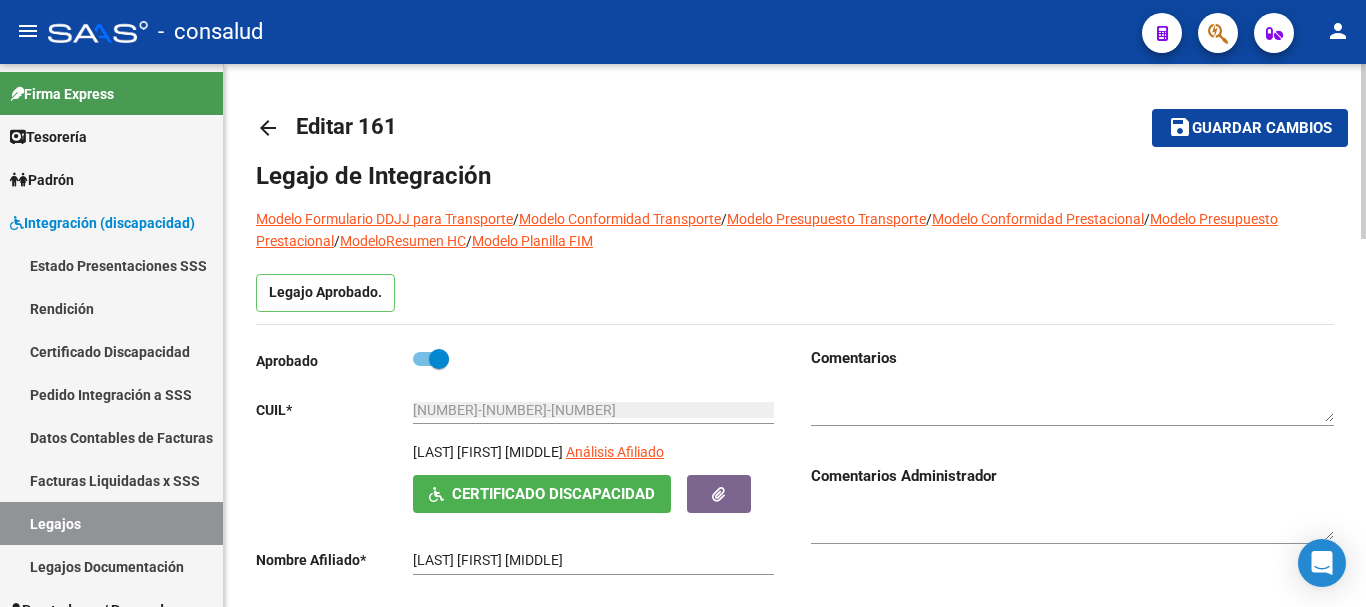 click on "Guardar cambios" 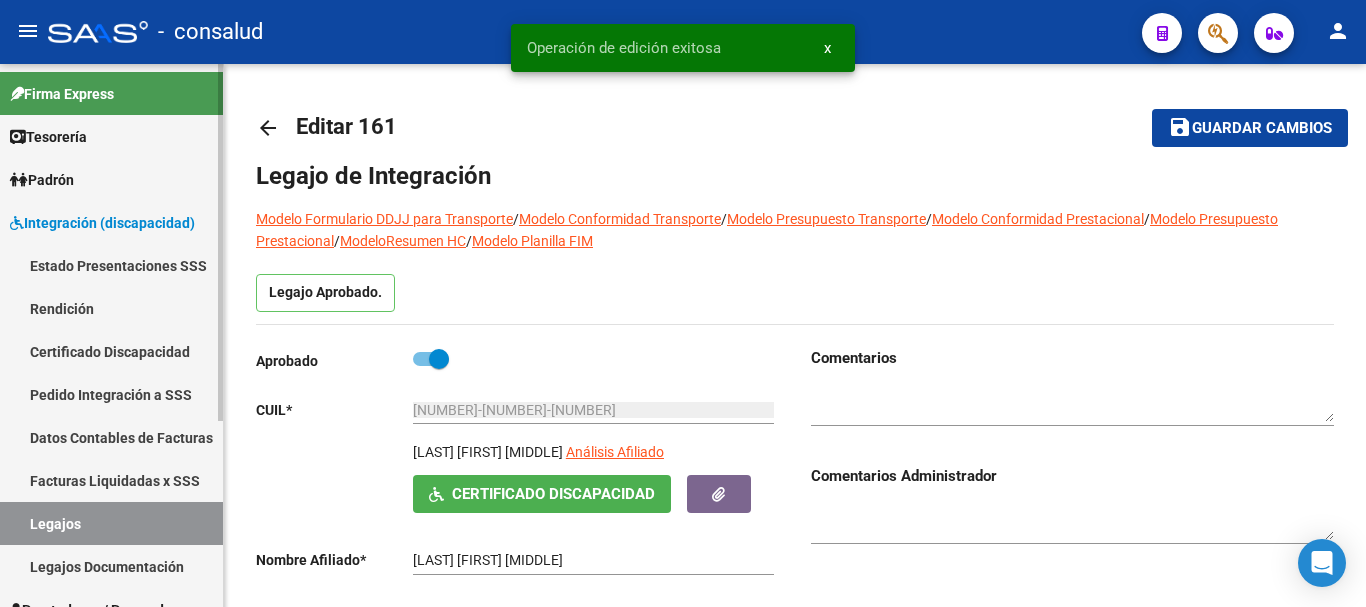 click on "Legajos" at bounding box center [111, 523] 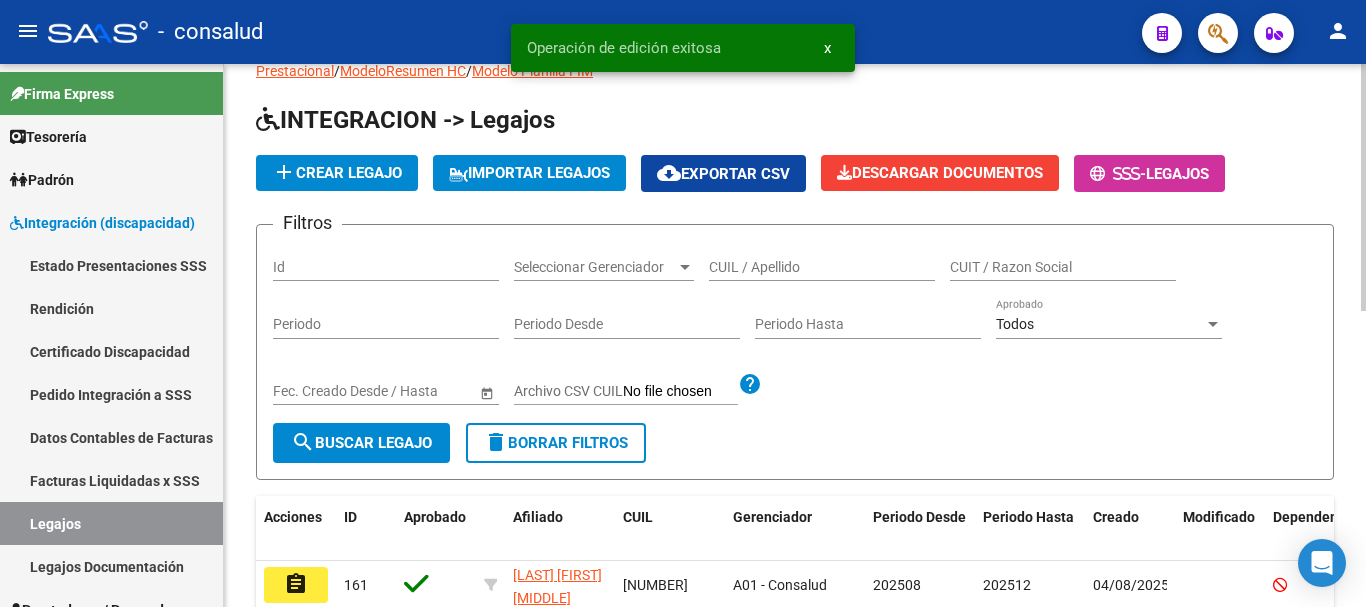 scroll, scrollTop: 100, scrollLeft: 0, axis: vertical 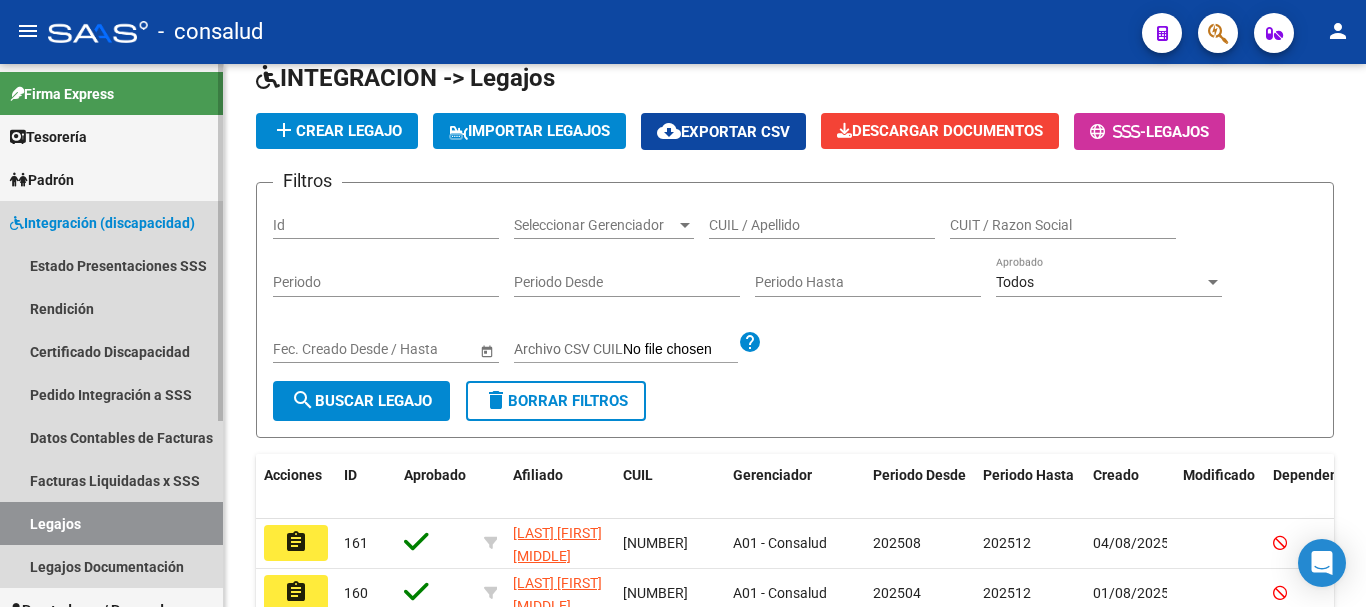 click on "Integración (discapacidad)" at bounding box center [102, 223] 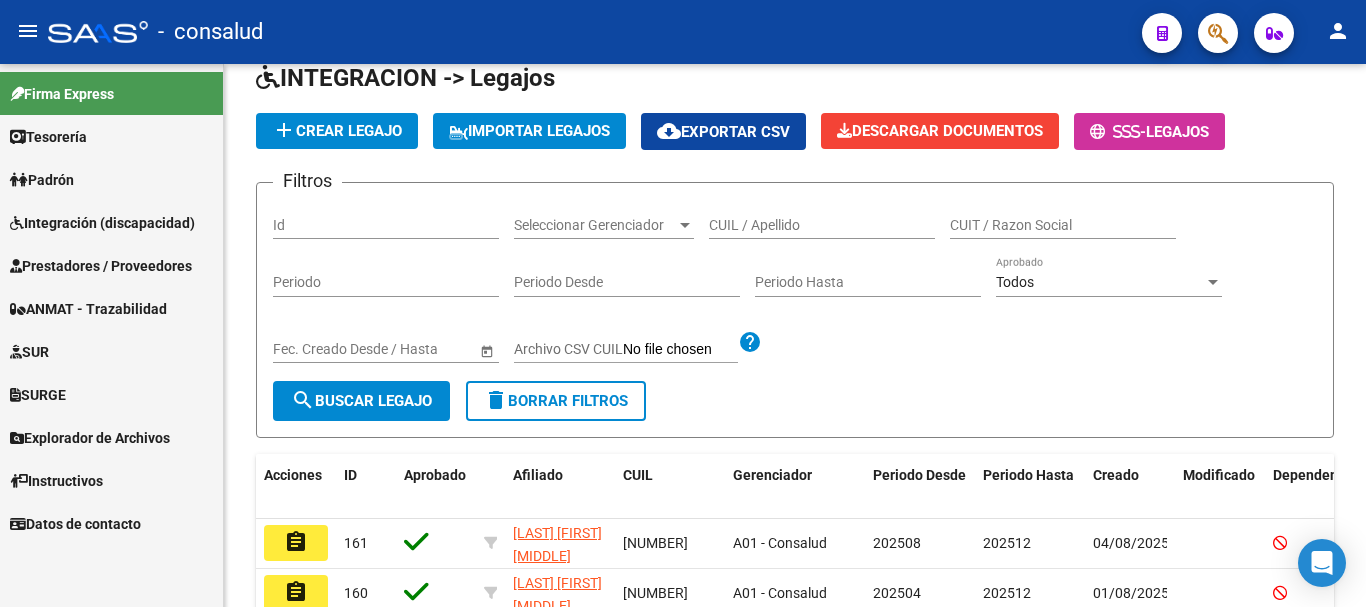 click on "Prestadores / Proveedores" at bounding box center (101, 266) 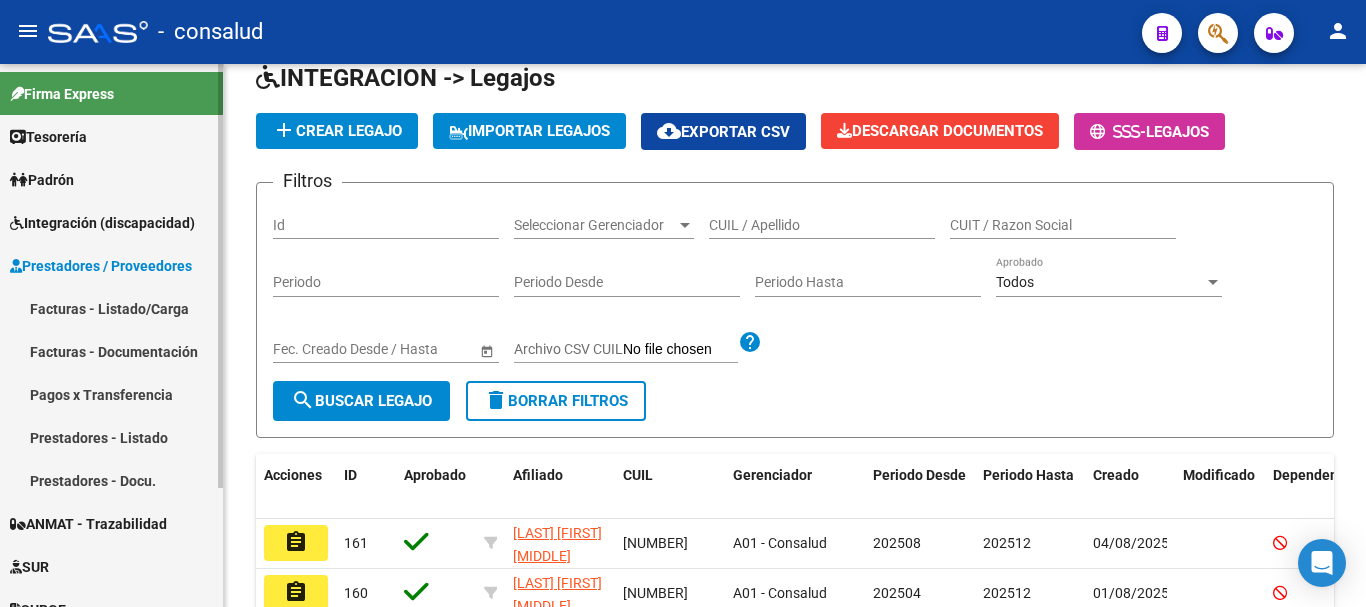 click on "Facturas - Listado/Carga" at bounding box center (111, 308) 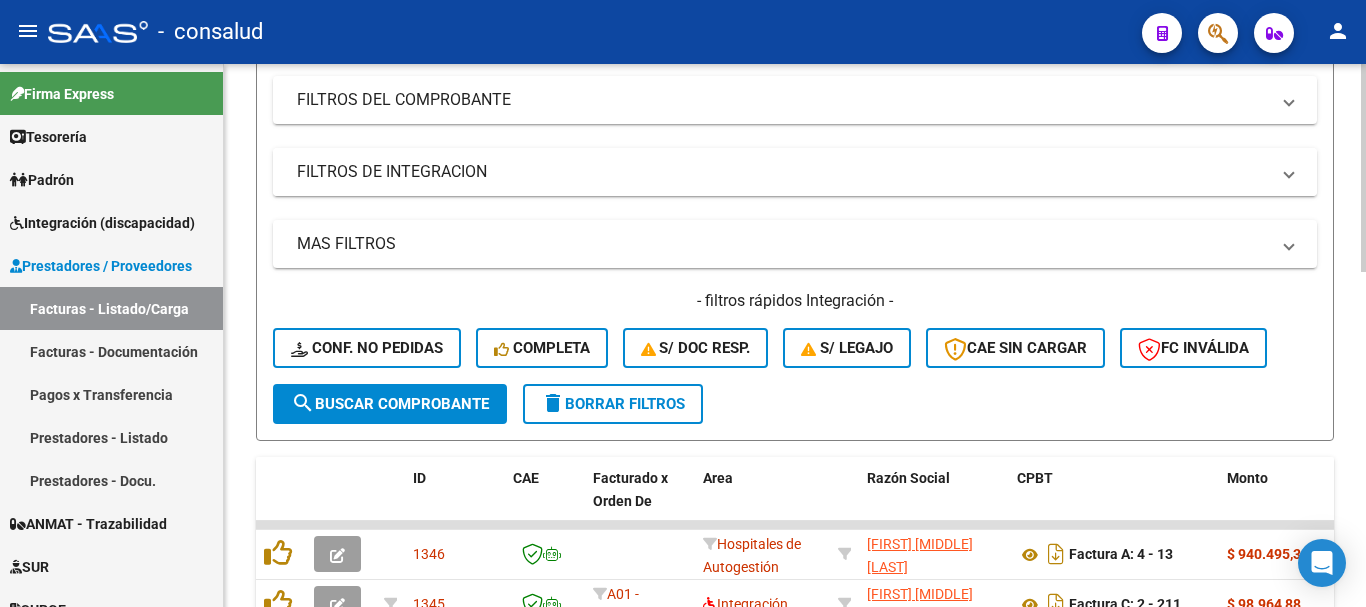 scroll, scrollTop: 500, scrollLeft: 0, axis: vertical 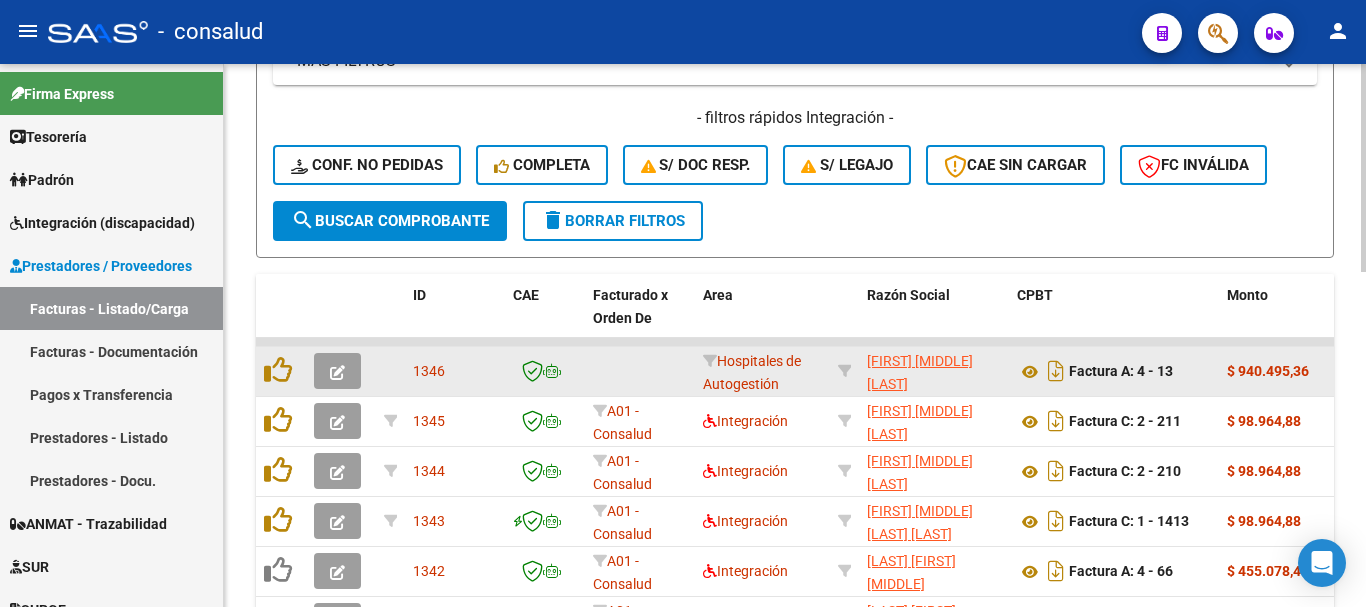 click 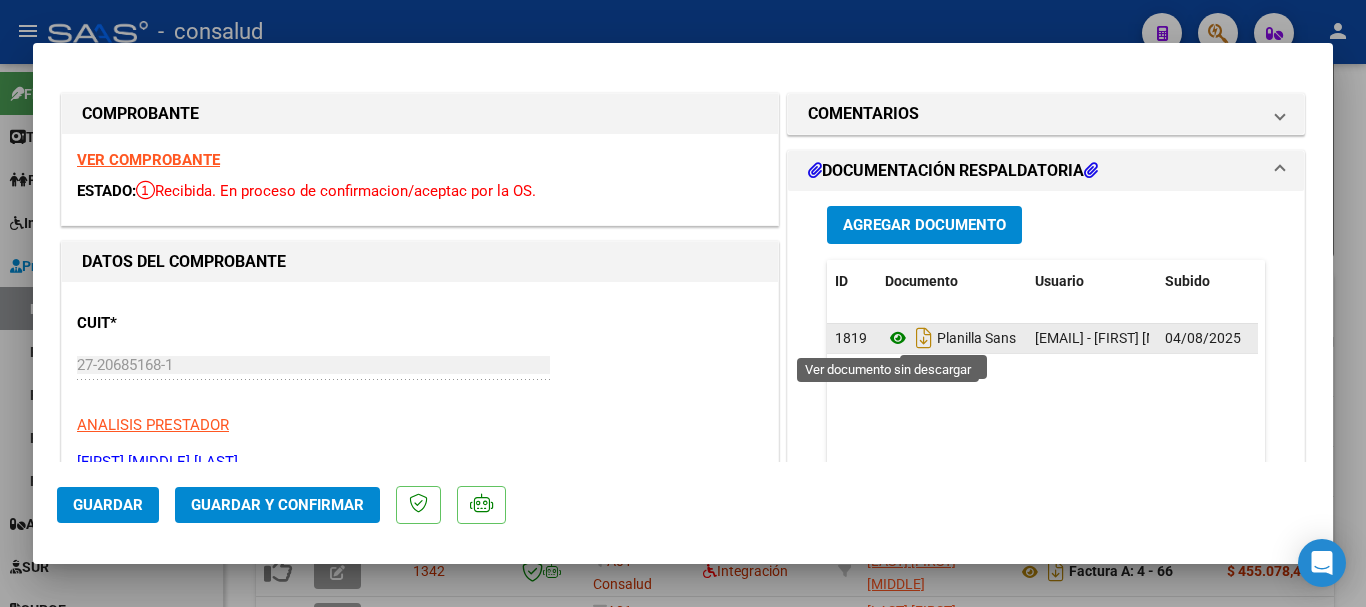 click 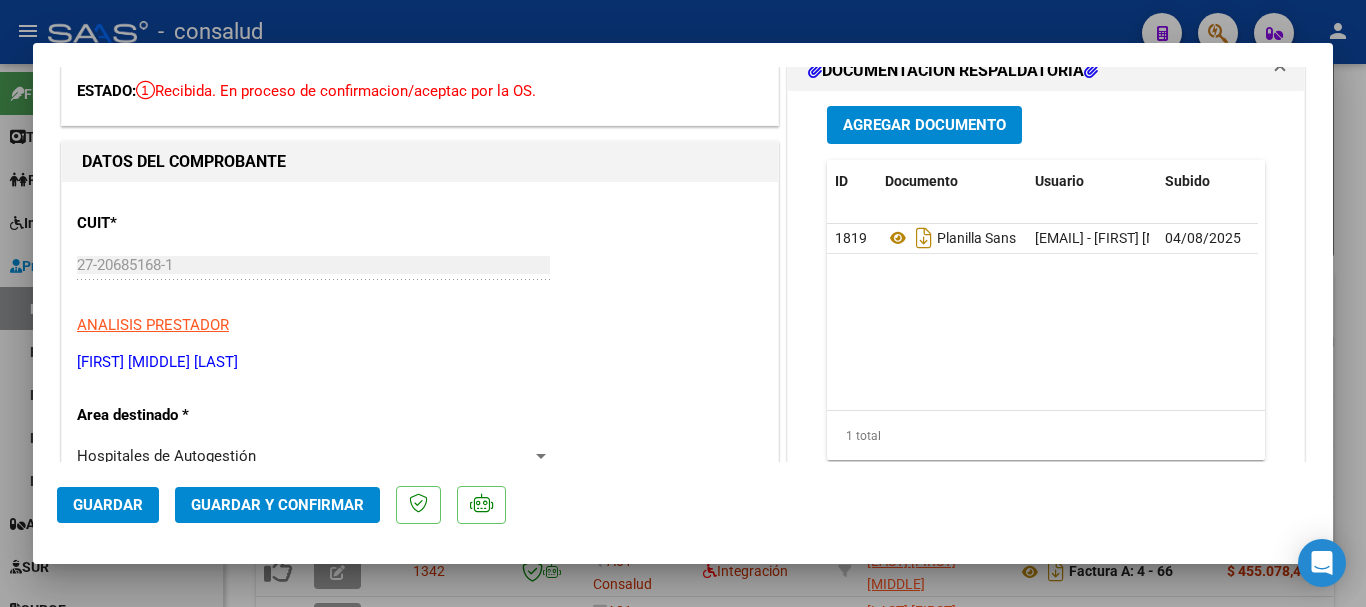 scroll, scrollTop: 200, scrollLeft: 0, axis: vertical 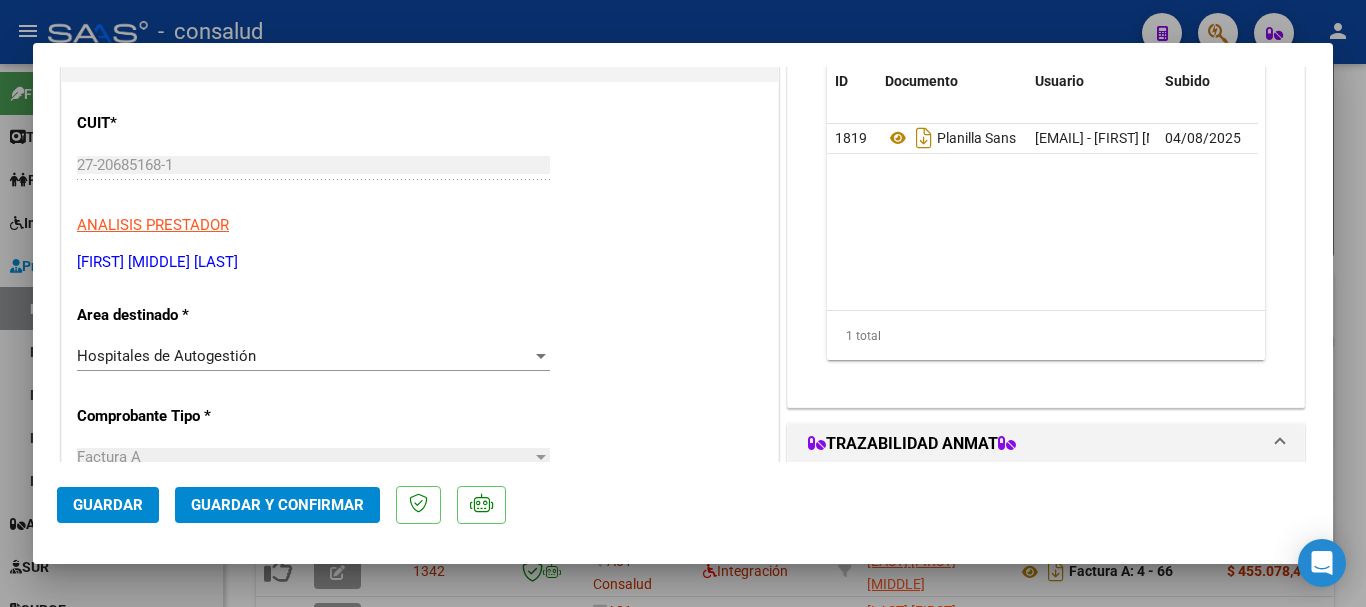 click on "Hospitales de Autogestión" at bounding box center (166, 356) 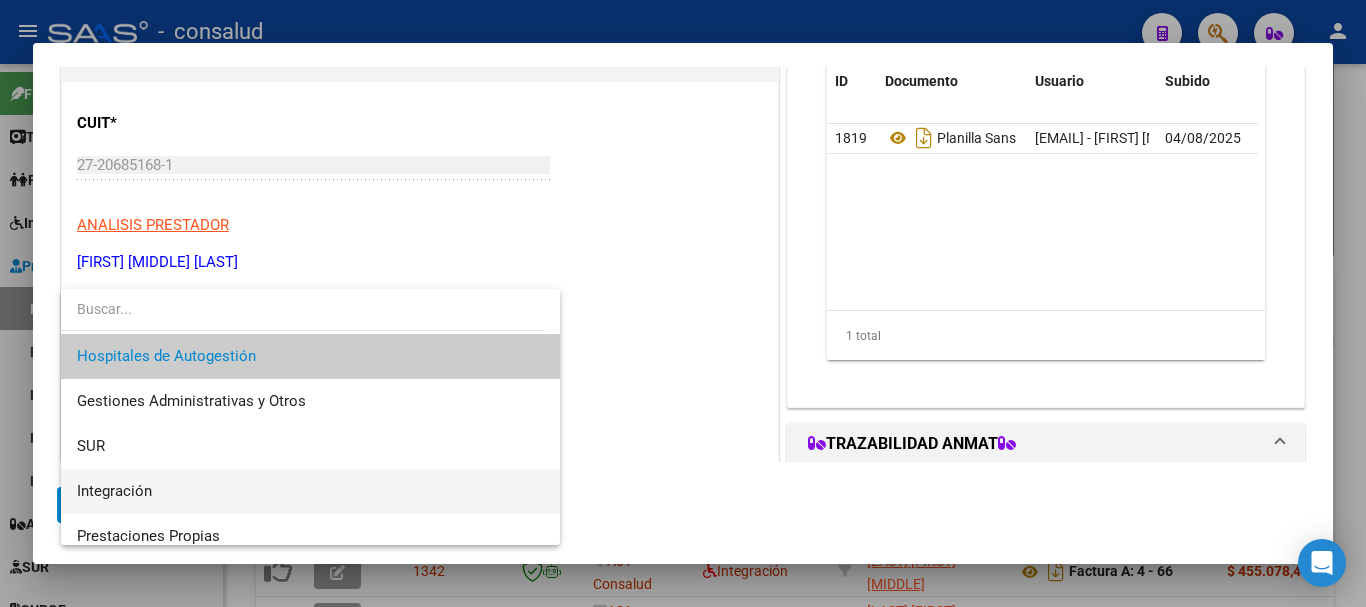 click on "Integración" at bounding box center (310, 491) 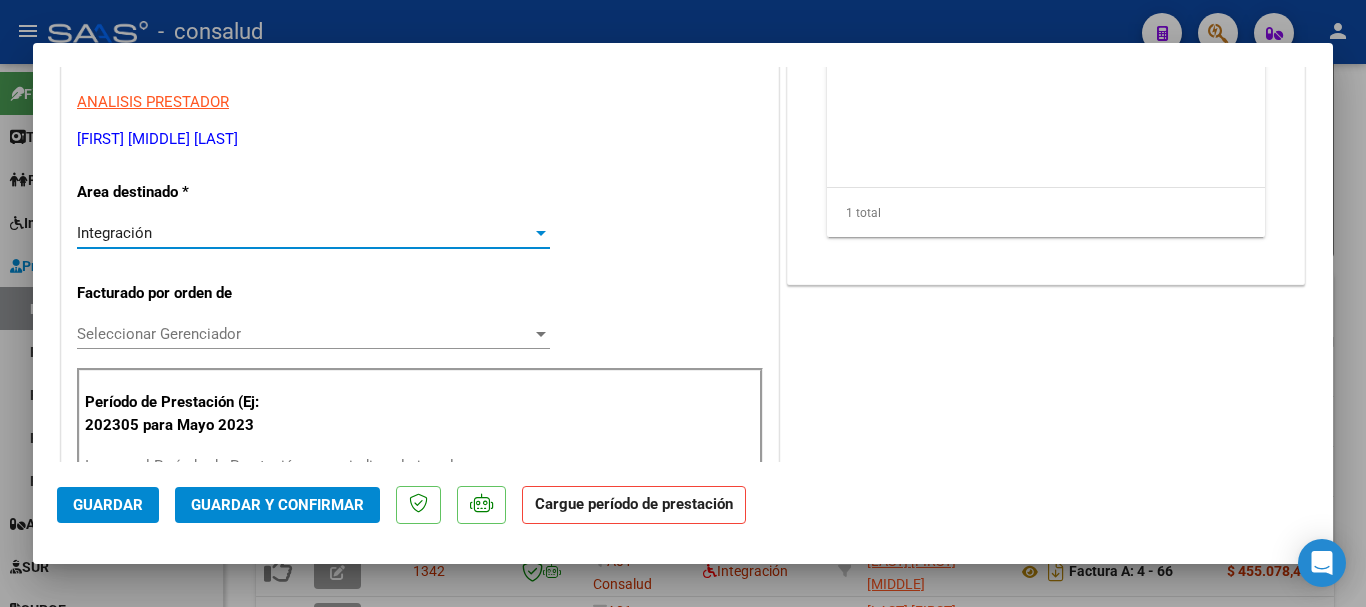 scroll, scrollTop: 400, scrollLeft: 0, axis: vertical 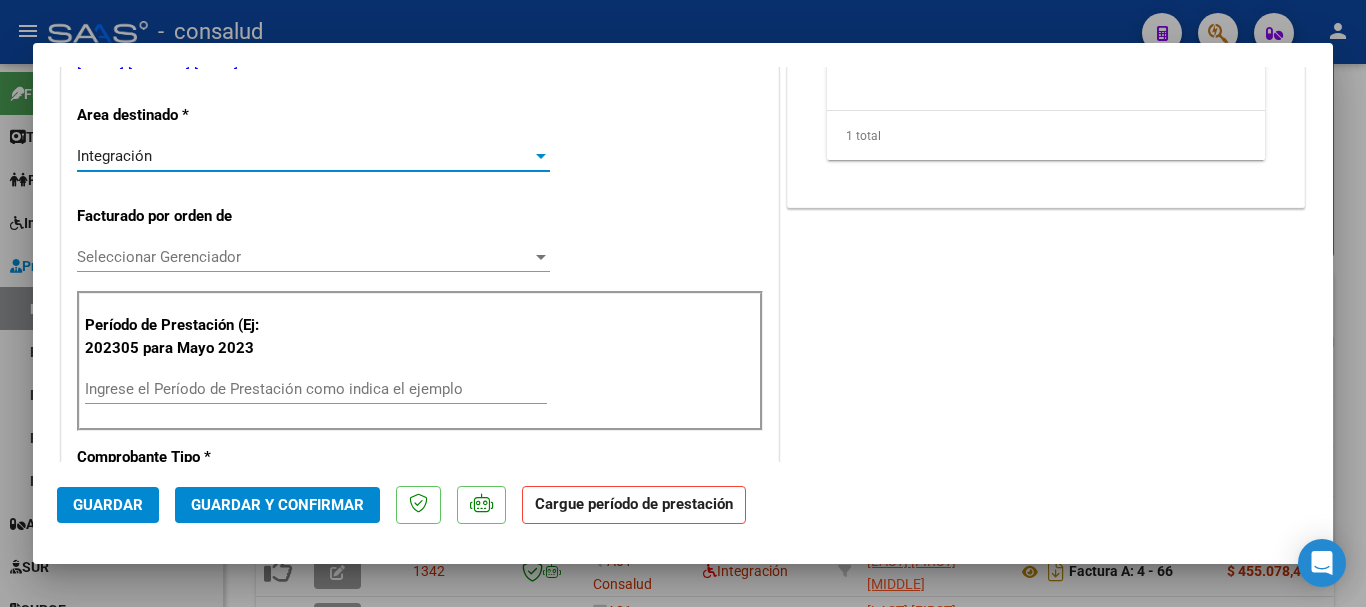 click on "Seleccionar Gerenciador" at bounding box center [304, 257] 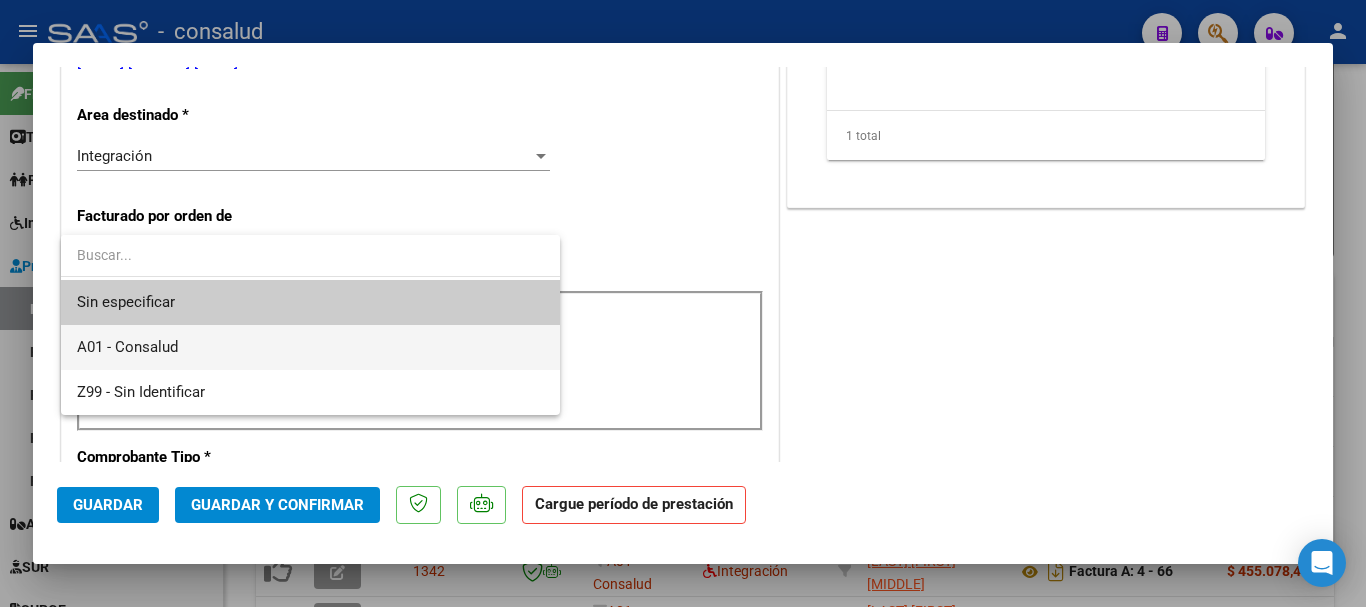 click on "A01 - Consalud" at bounding box center (310, 347) 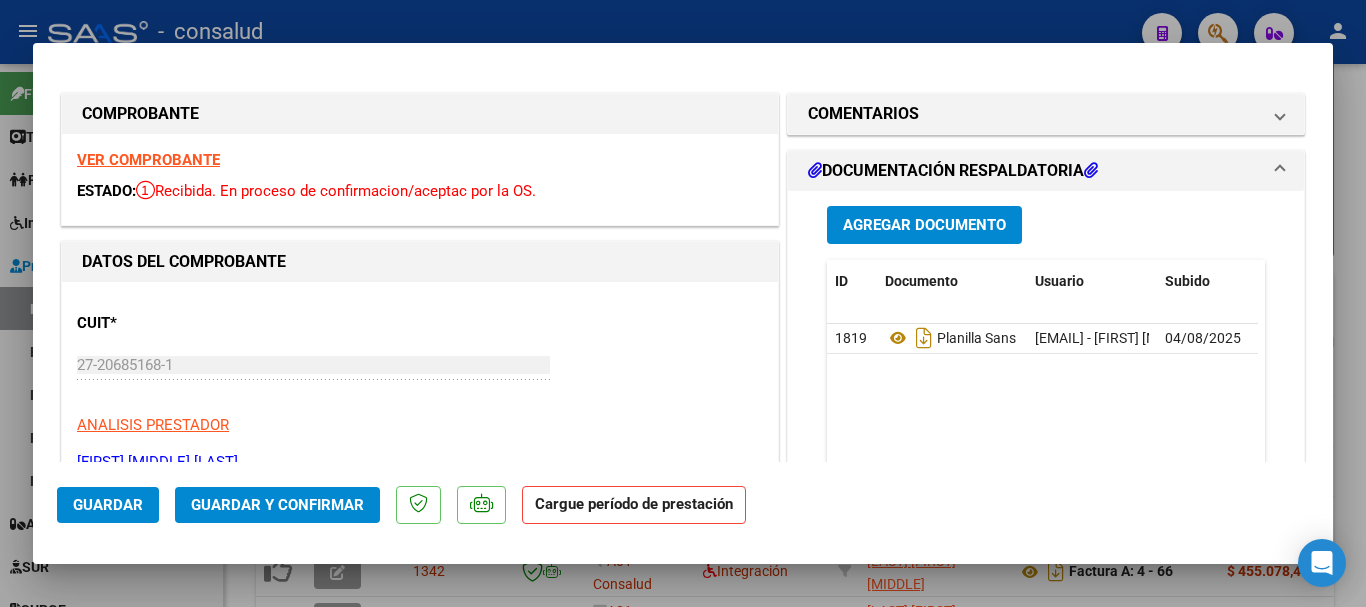 scroll, scrollTop: 400, scrollLeft: 0, axis: vertical 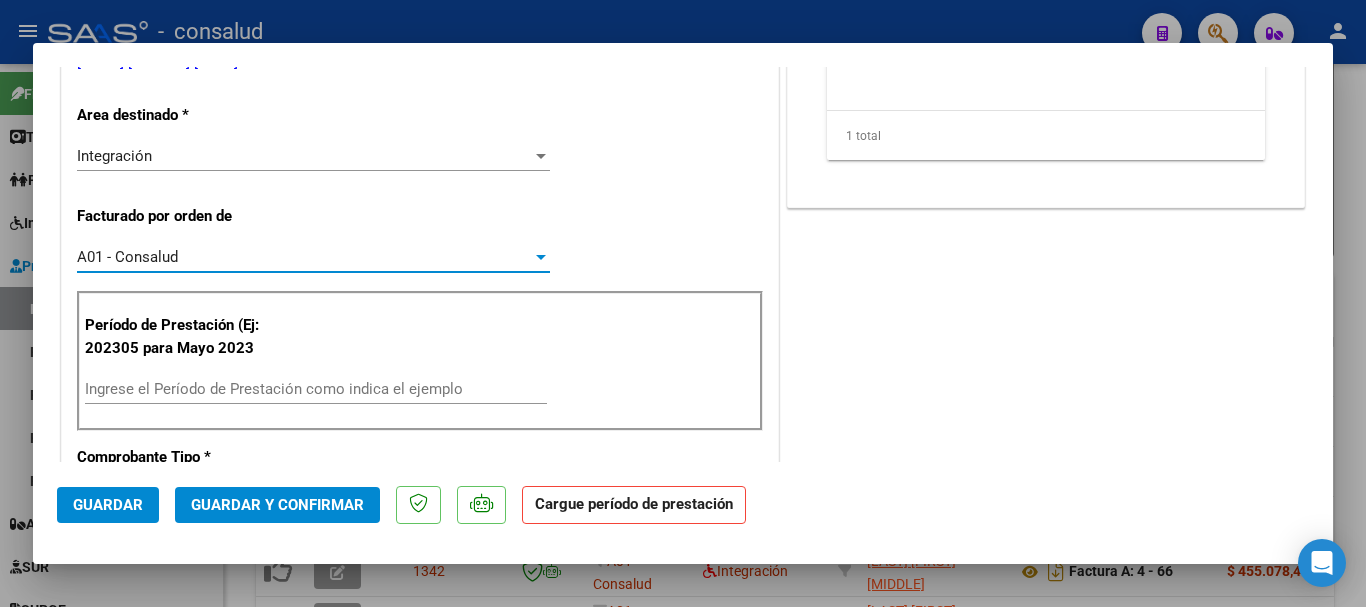click on "Guardar Guardar y Confirmar Cargue período de prestación" 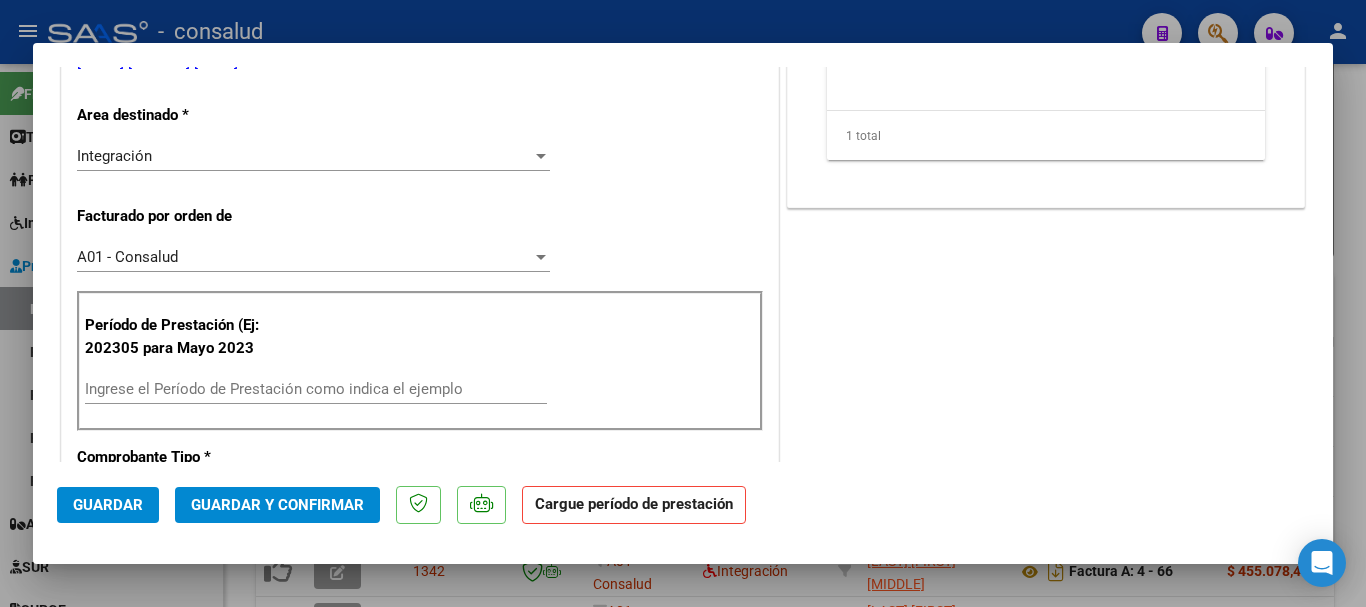 click on "Guardar" 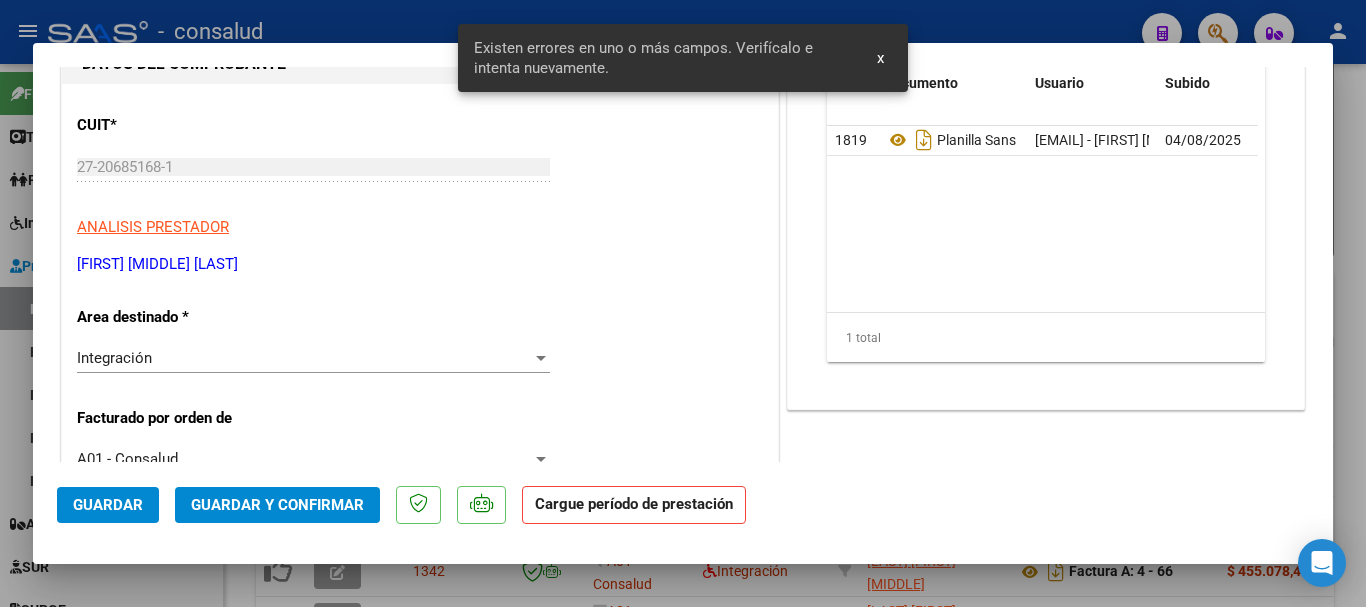 scroll, scrollTop: 0, scrollLeft: 0, axis: both 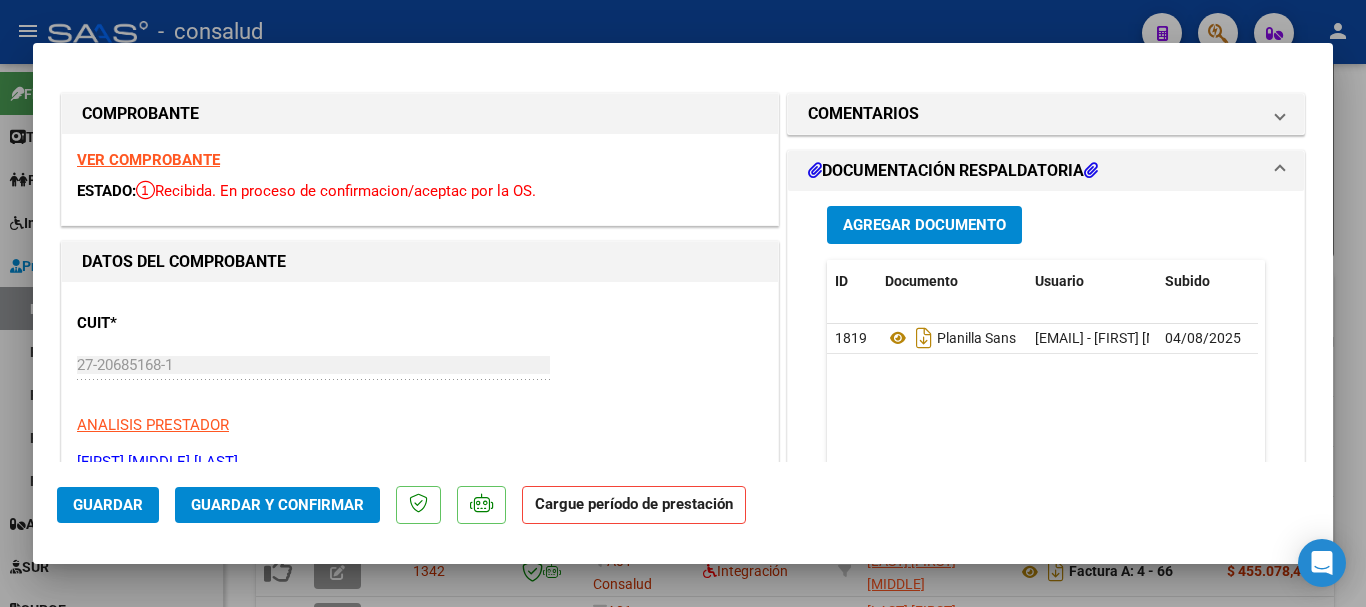 click on "VER COMPROBANTE" at bounding box center [148, 160] 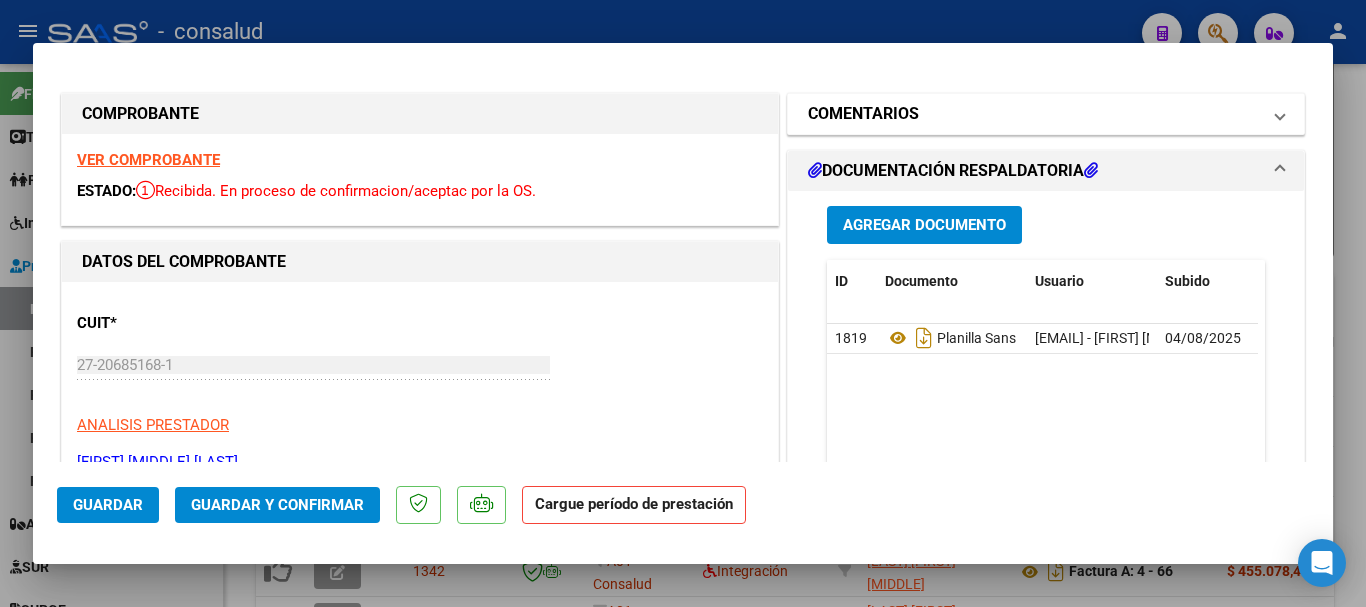 click on "COMENTARIOS" at bounding box center (863, 114) 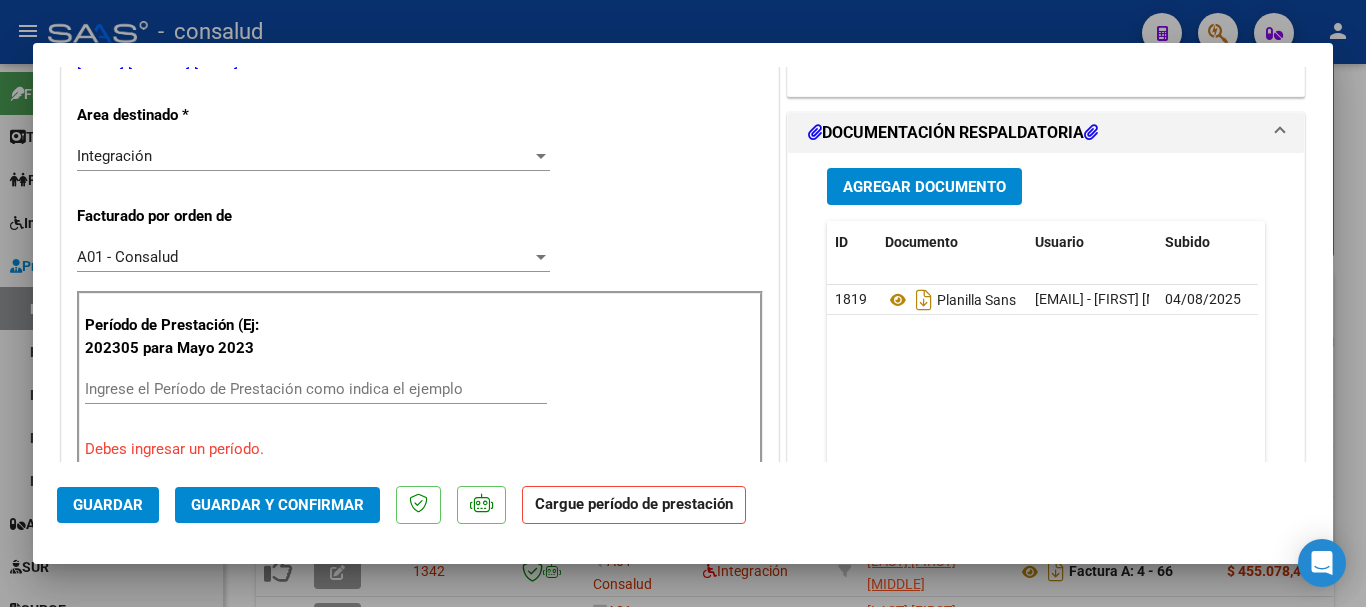 scroll, scrollTop: 500, scrollLeft: 0, axis: vertical 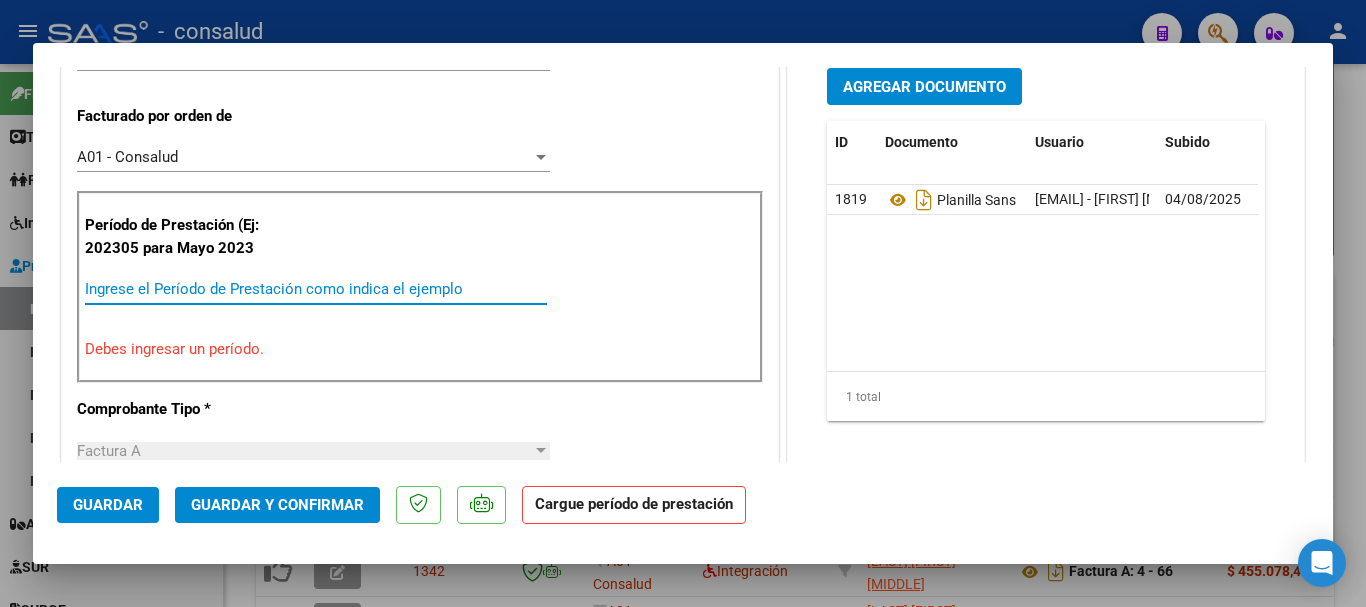 click on "Ingrese el Período de Prestación como indica el ejemplo" at bounding box center [316, 289] 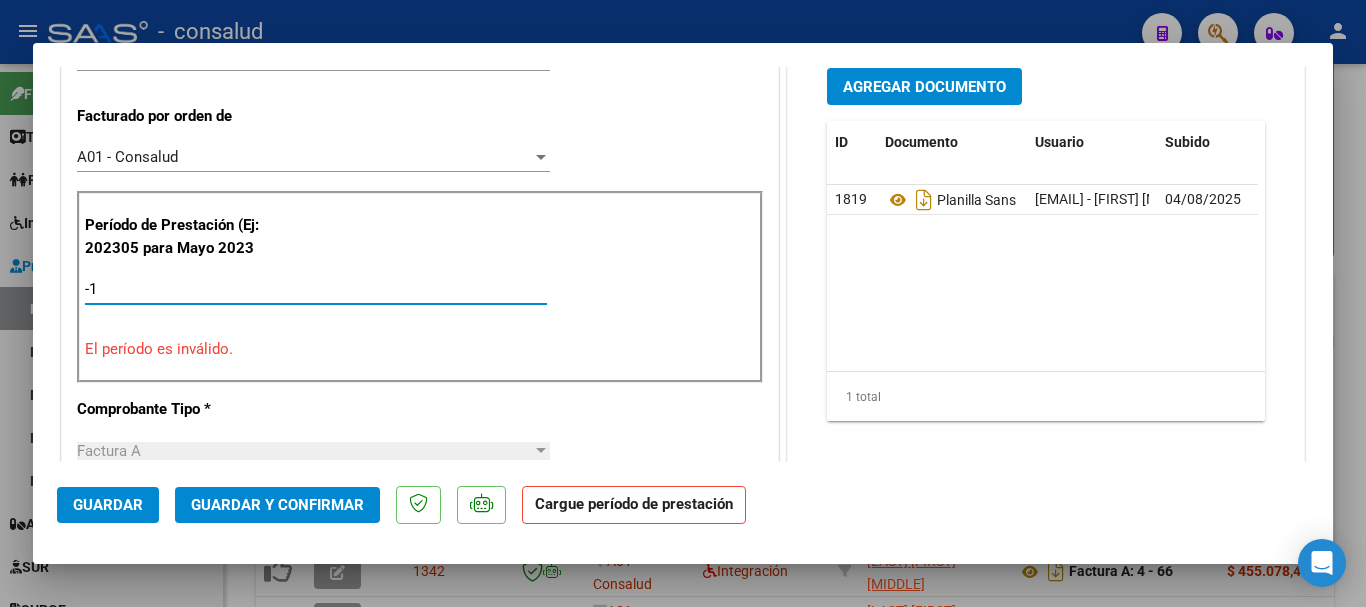 type on "-2" 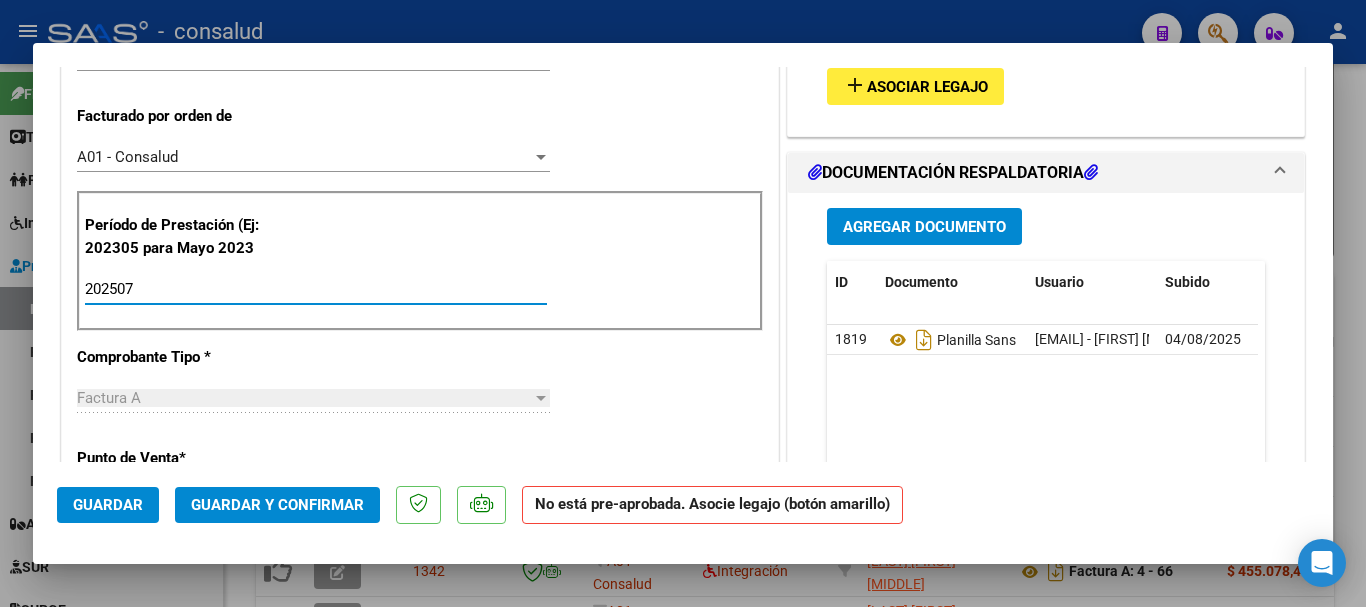 type on "202507" 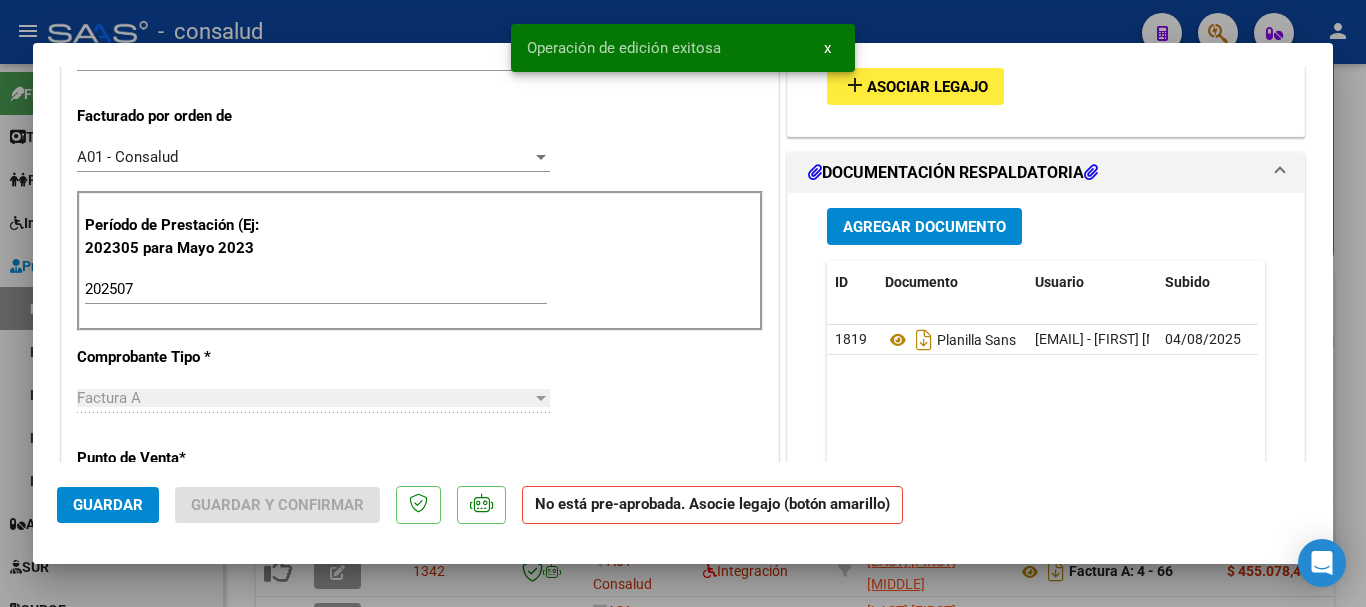 click on "Asociar Legajo" at bounding box center [927, 87] 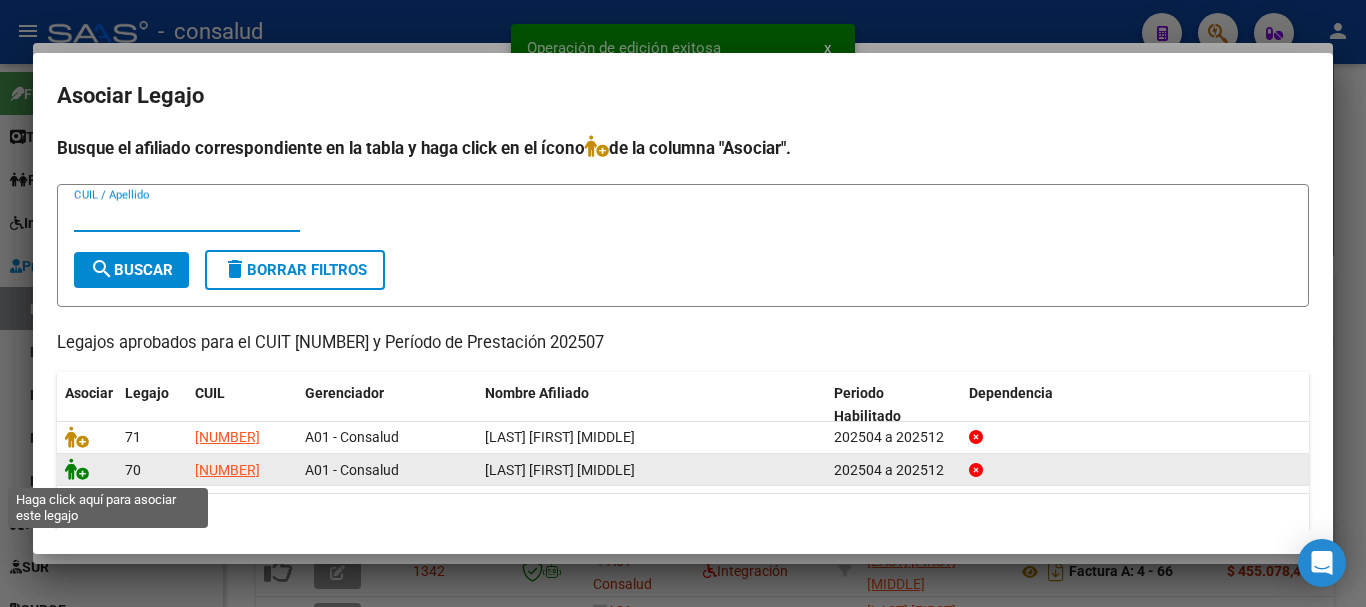 click 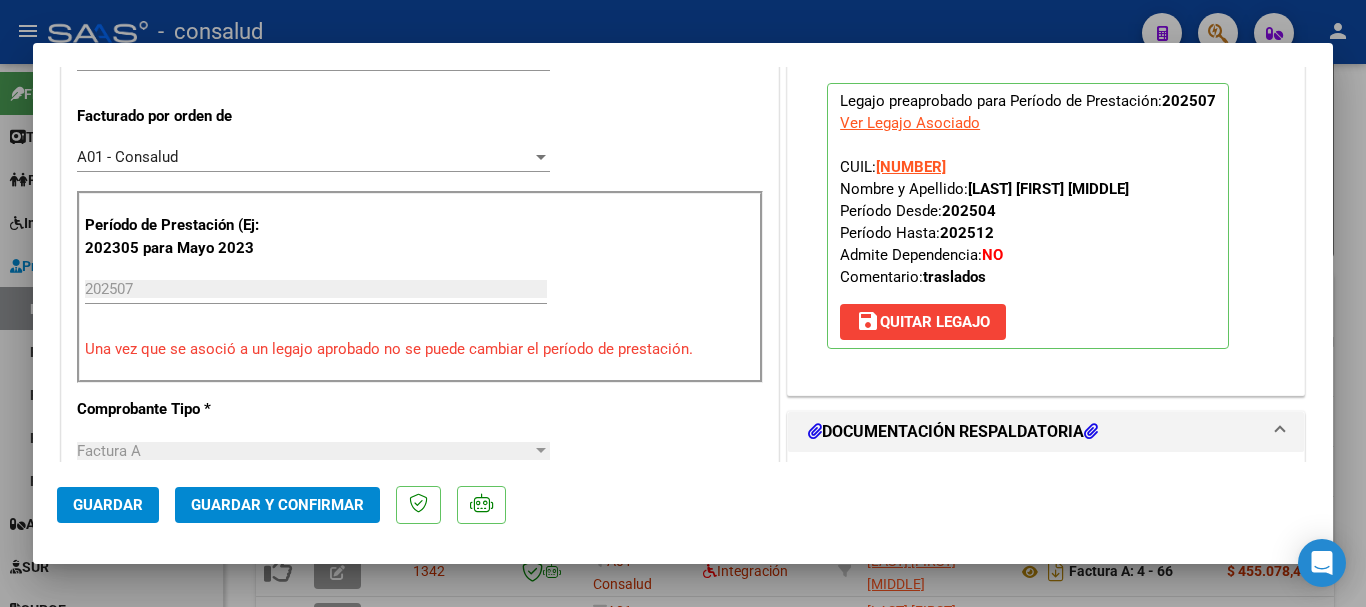 scroll, scrollTop: 700, scrollLeft: 0, axis: vertical 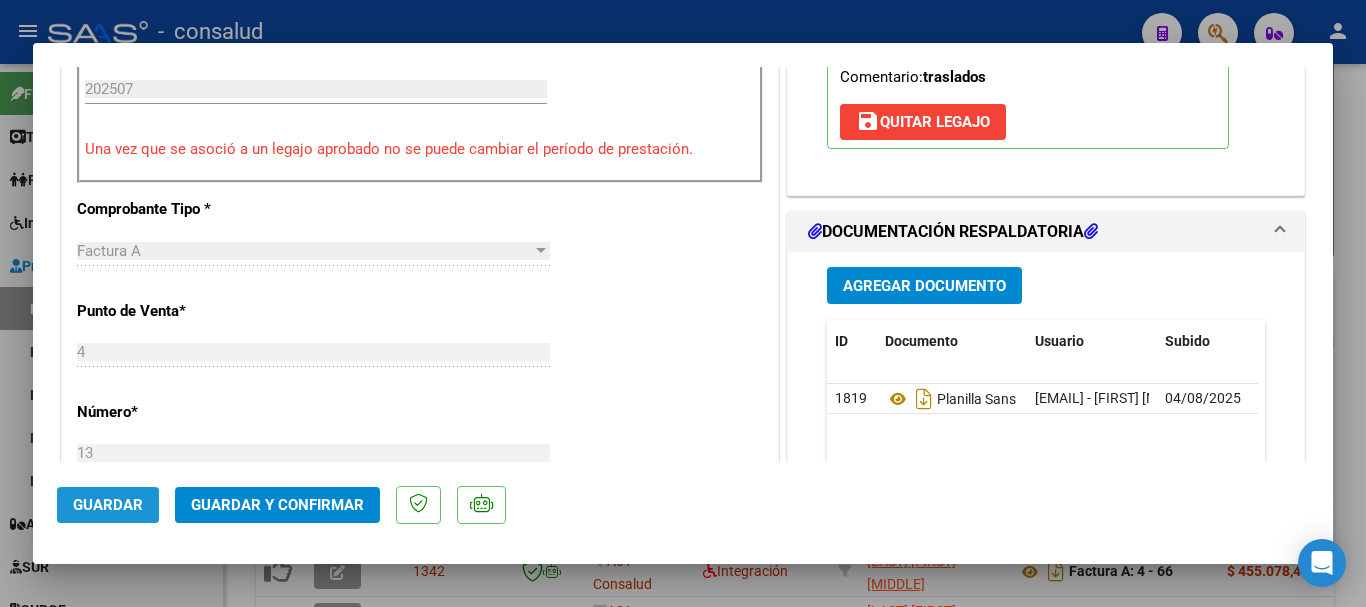 click on "Guardar" 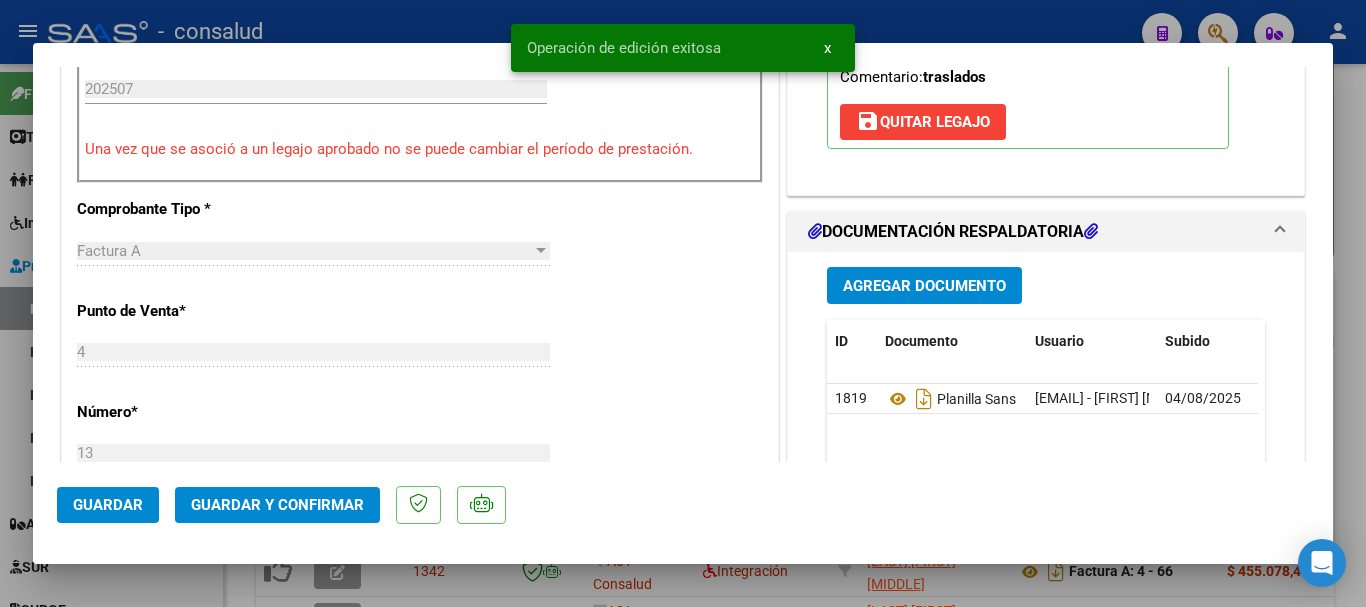 type 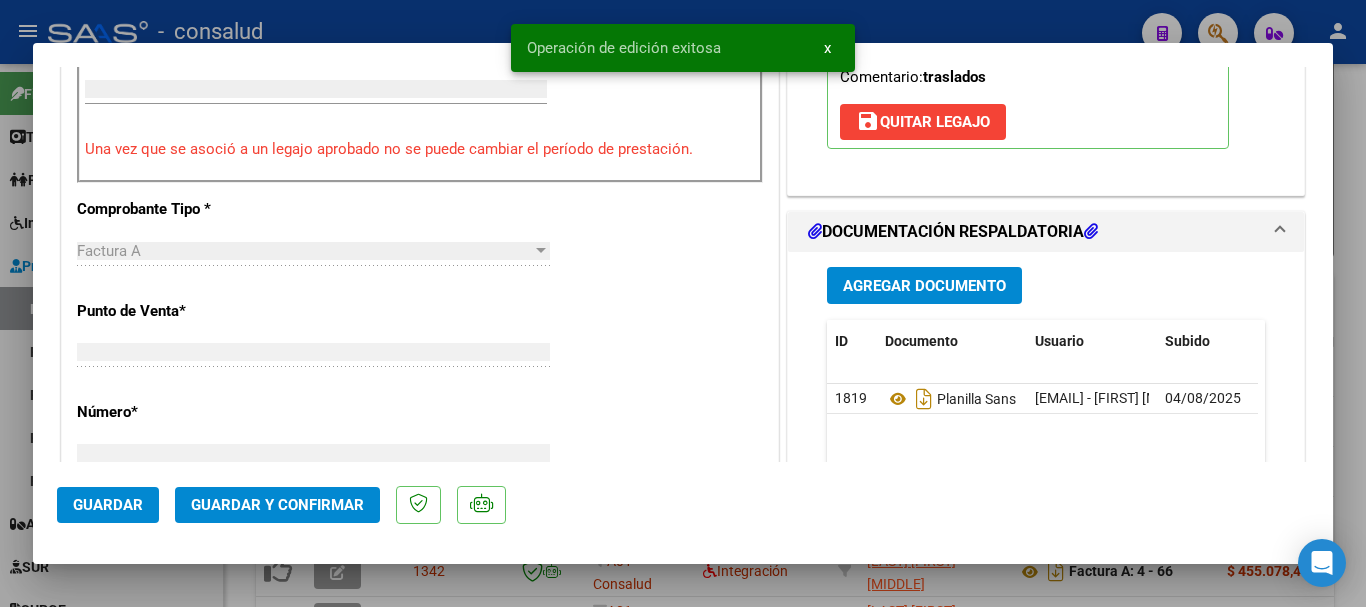 scroll, scrollTop: 755, scrollLeft: 0, axis: vertical 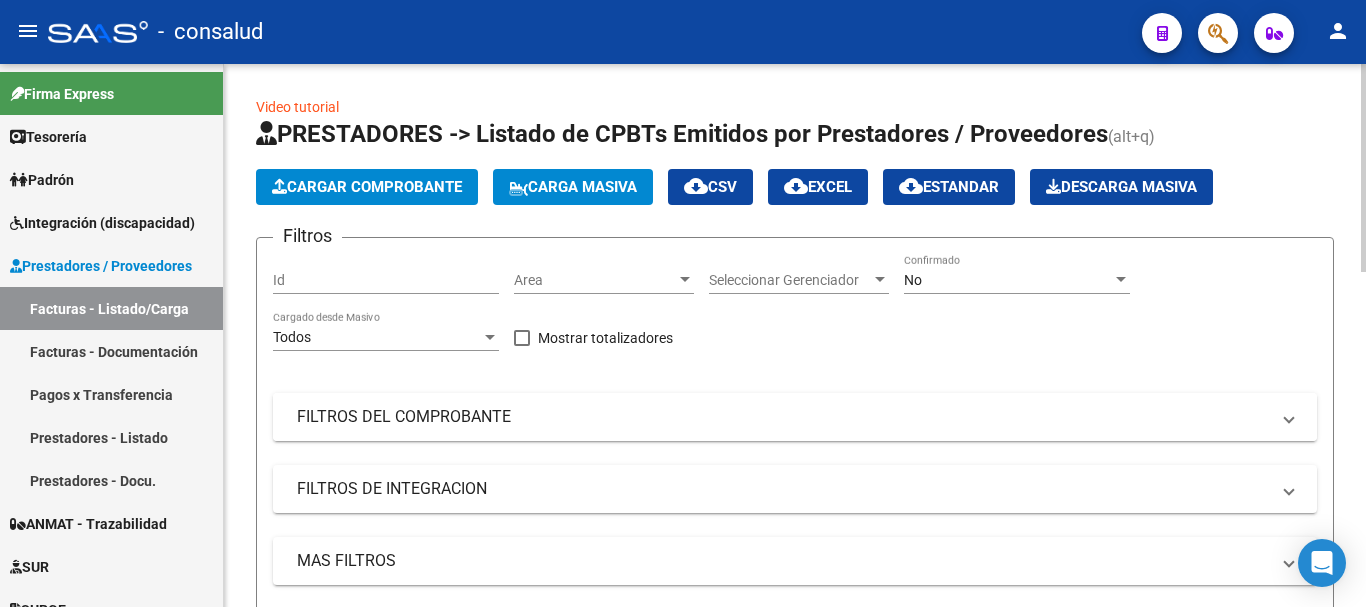 click on "FILTROS DEL COMPROBANTE" at bounding box center [783, 417] 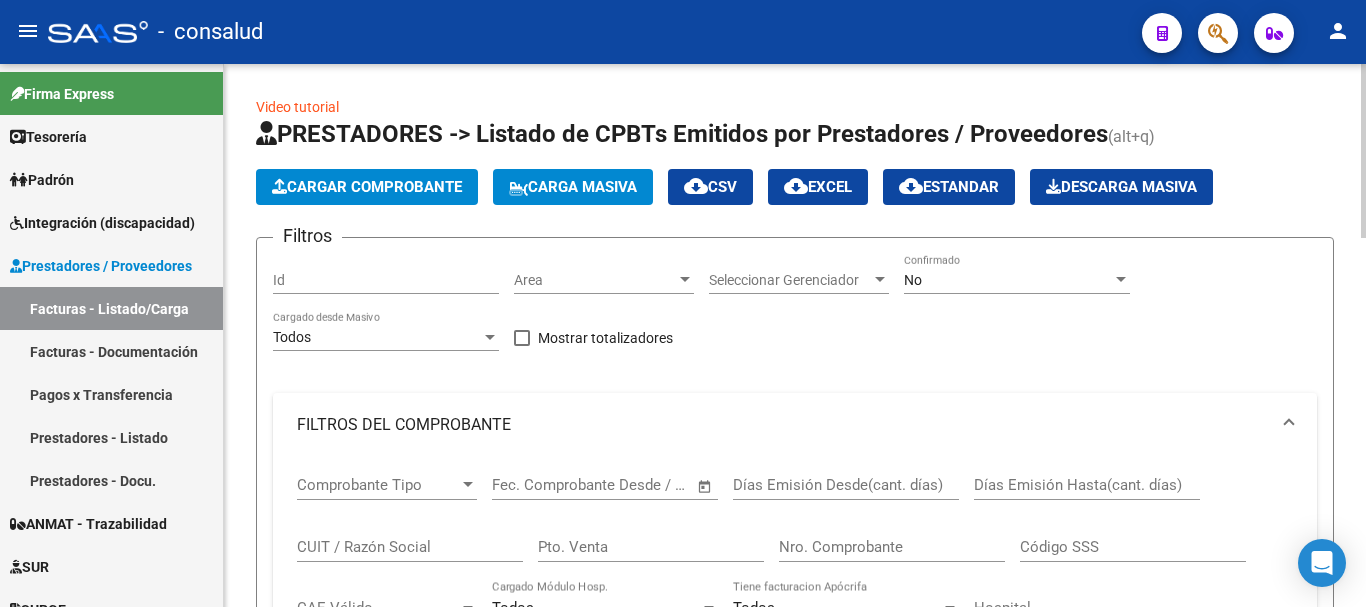 click on "CUIT / Razón Social" at bounding box center (410, 547) 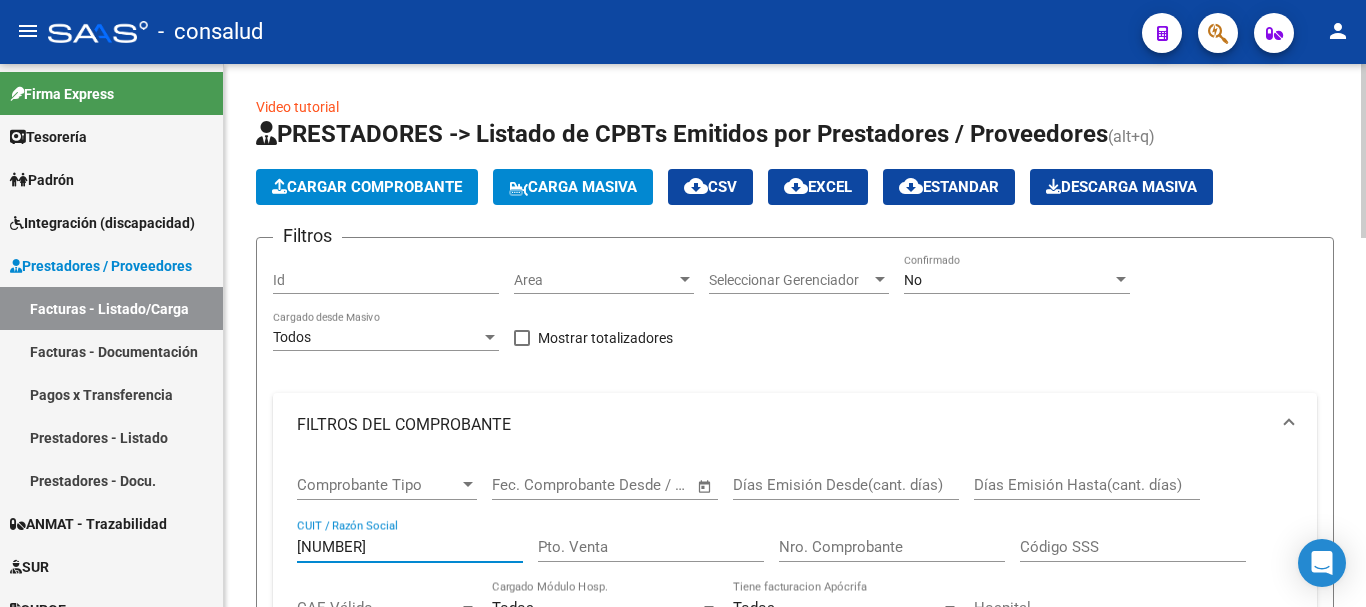 type on "[NUMBER]" 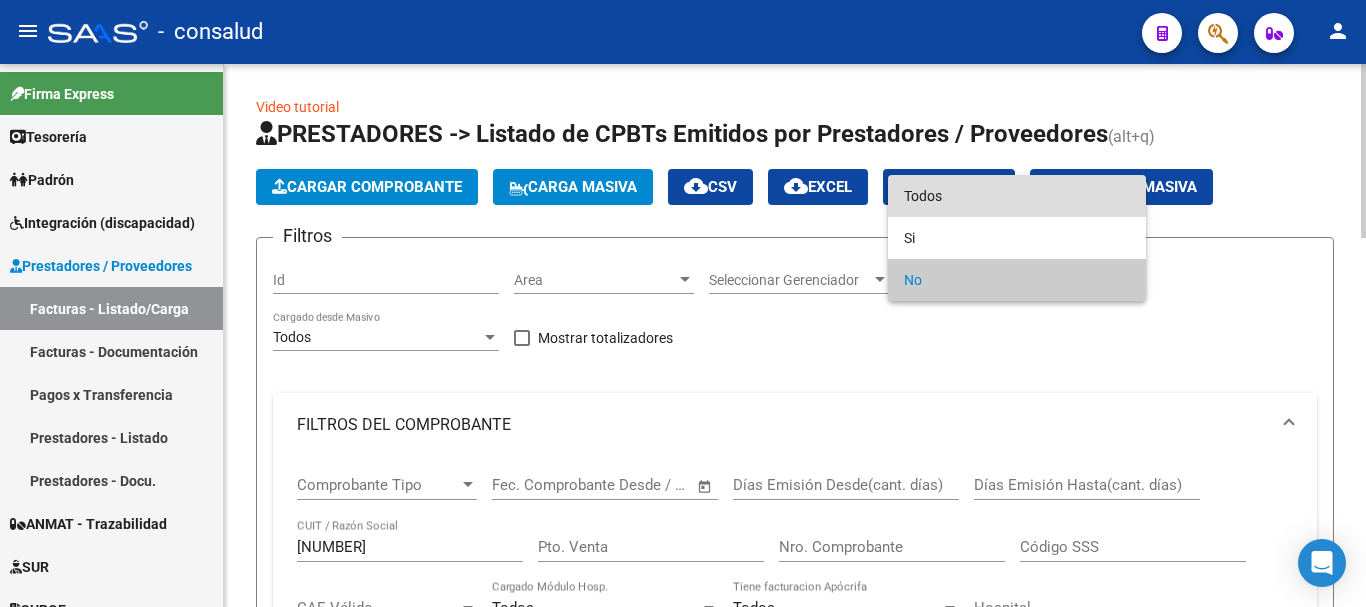 drag, startPoint x: 1010, startPoint y: 191, endPoint x: 973, endPoint y: 308, distance: 122.711044 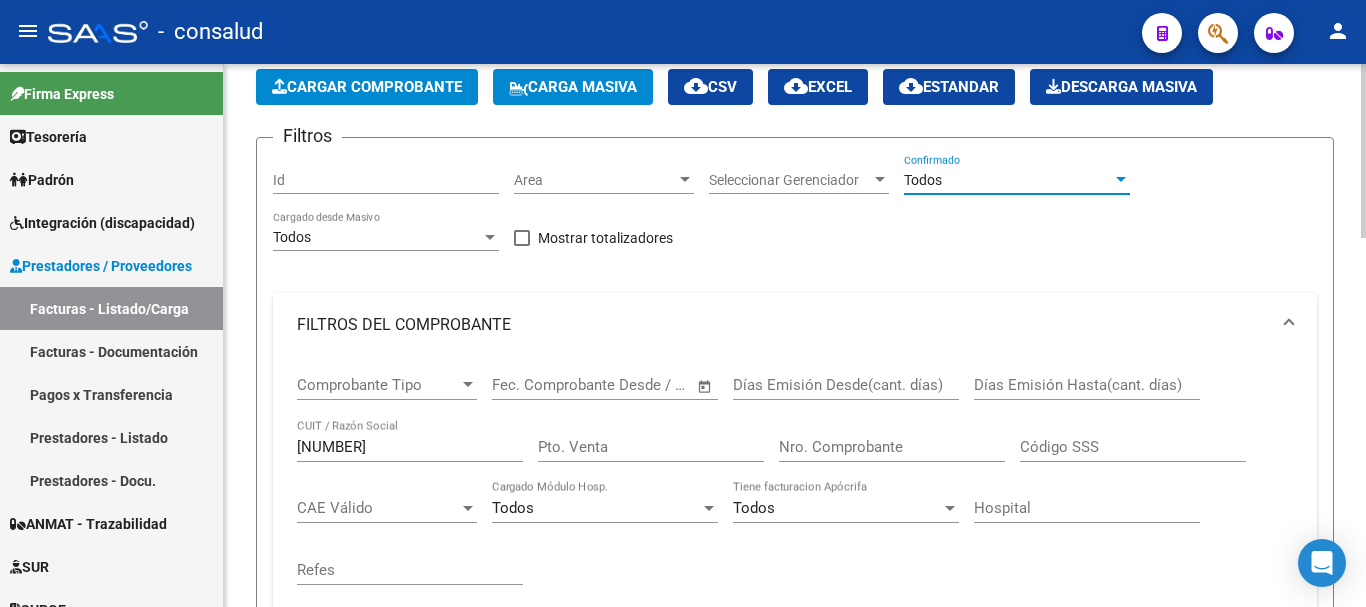scroll, scrollTop: 0, scrollLeft: 0, axis: both 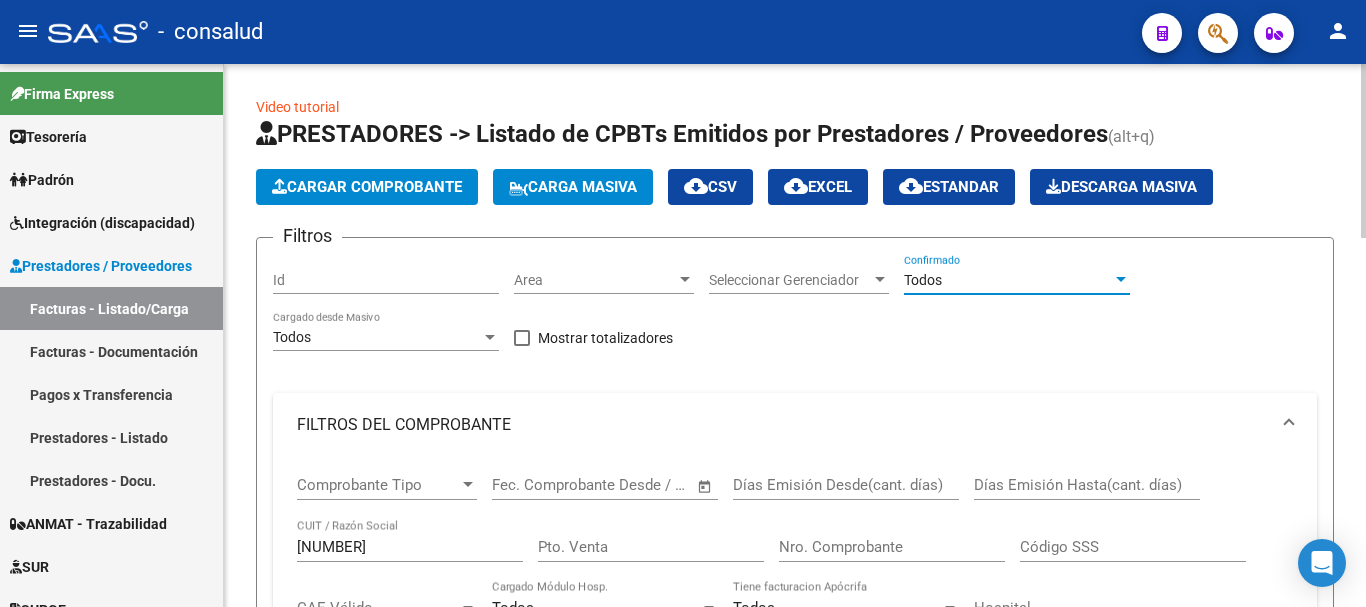 click on "Todos" at bounding box center (1008, 280) 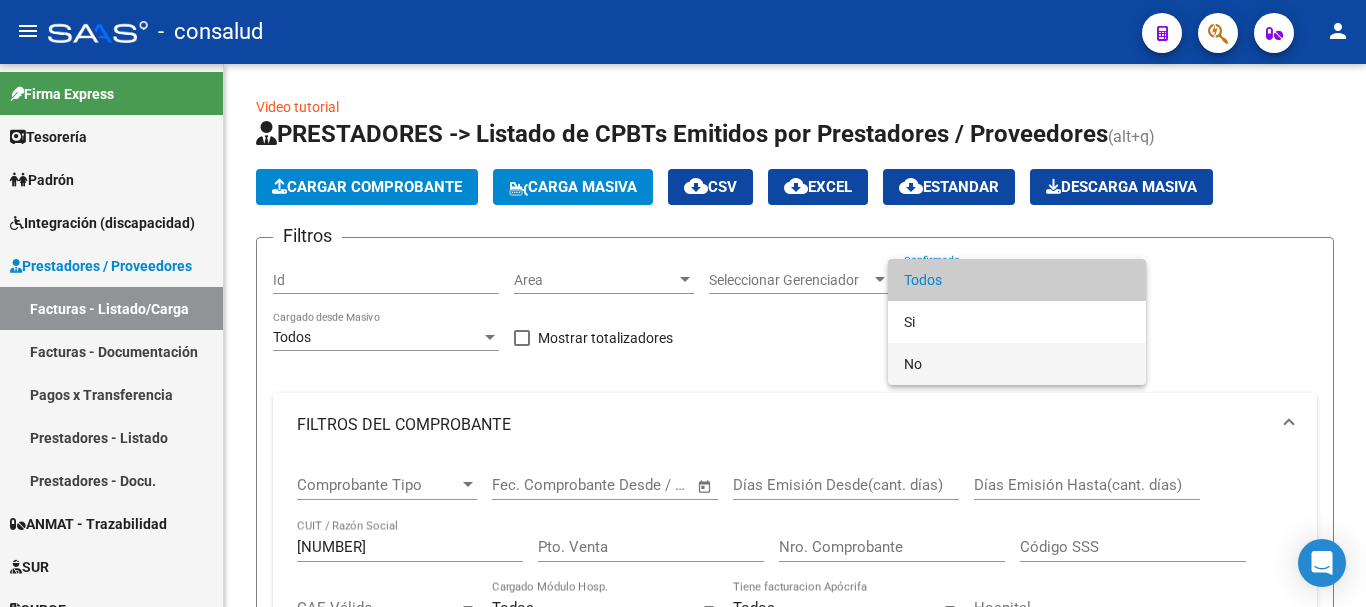 click on "No" at bounding box center [1017, 364] 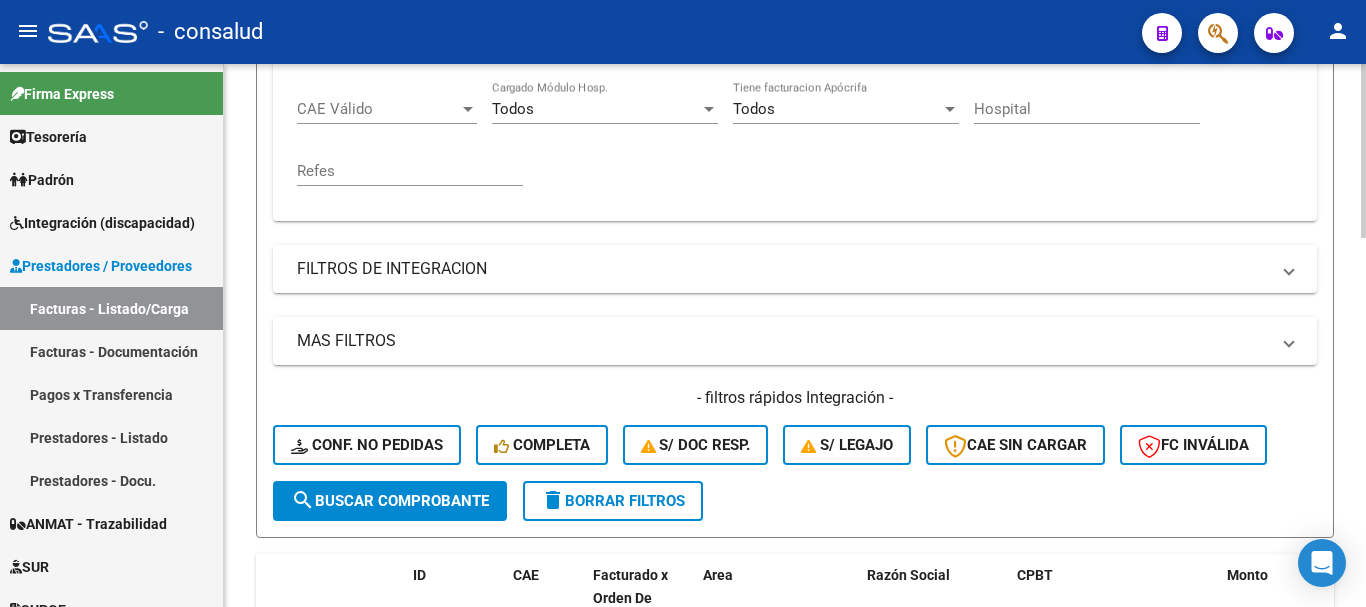 scroll, scrollTop: 500, scrollLeft: 0, axis: vertical 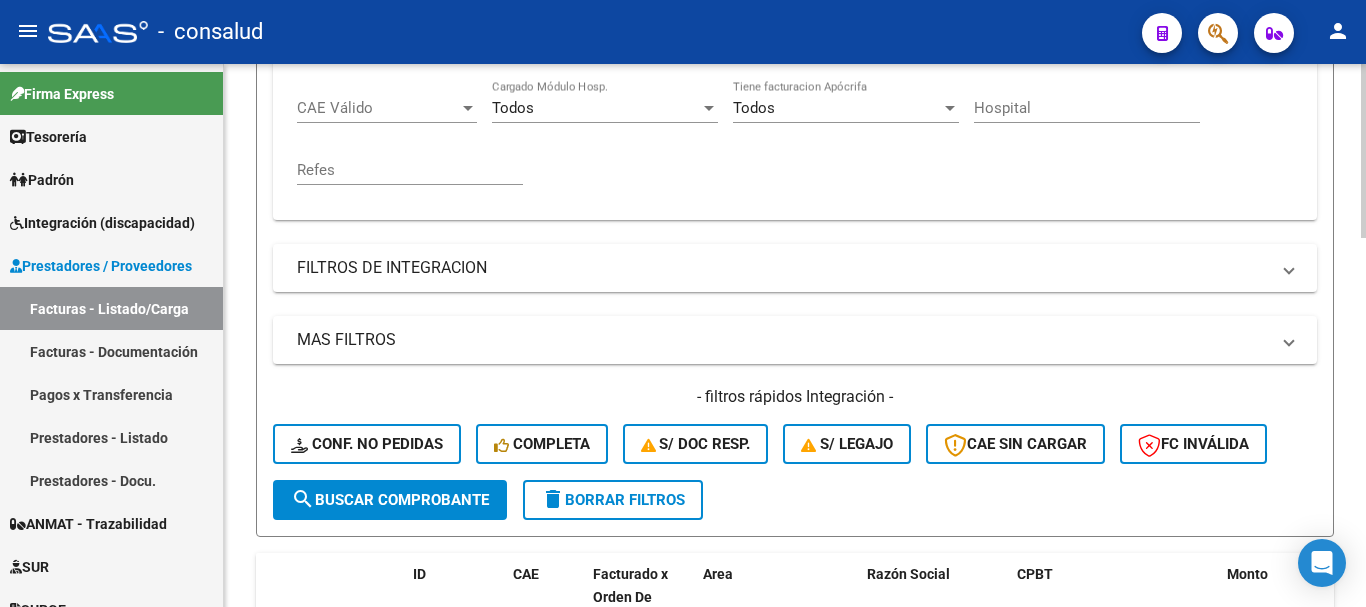 click on "search  Buscar Comprobante" 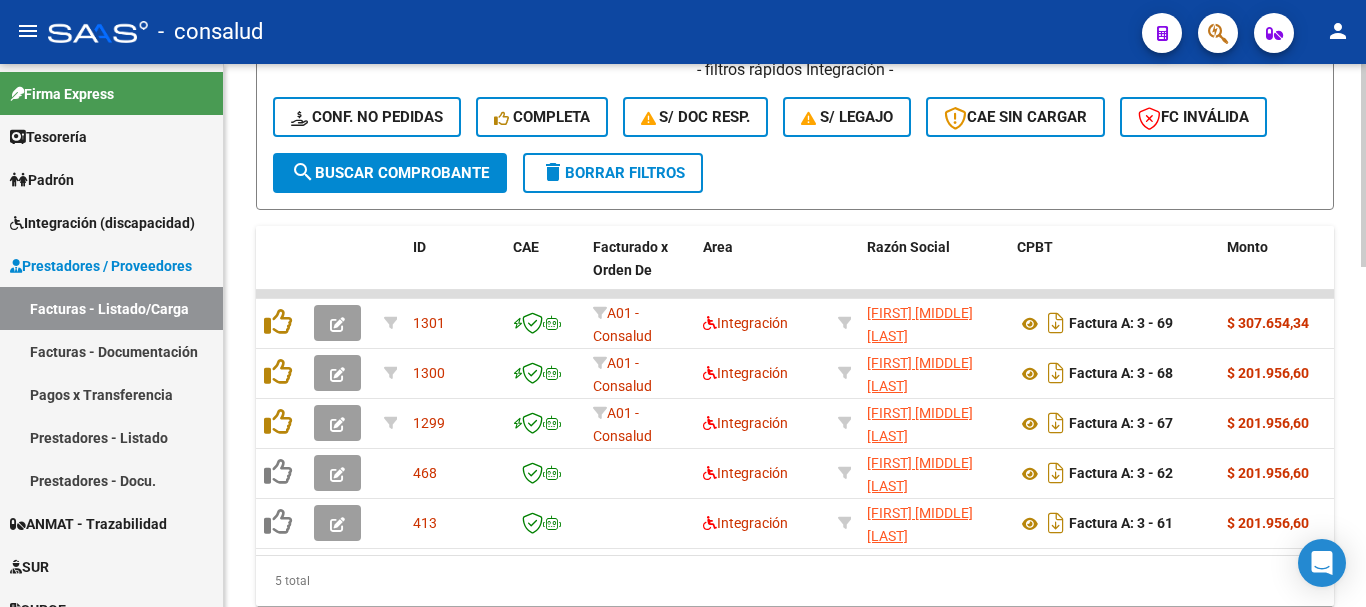 scroll, scrollTop: 906, scrollLeft: 0, axis: vertical 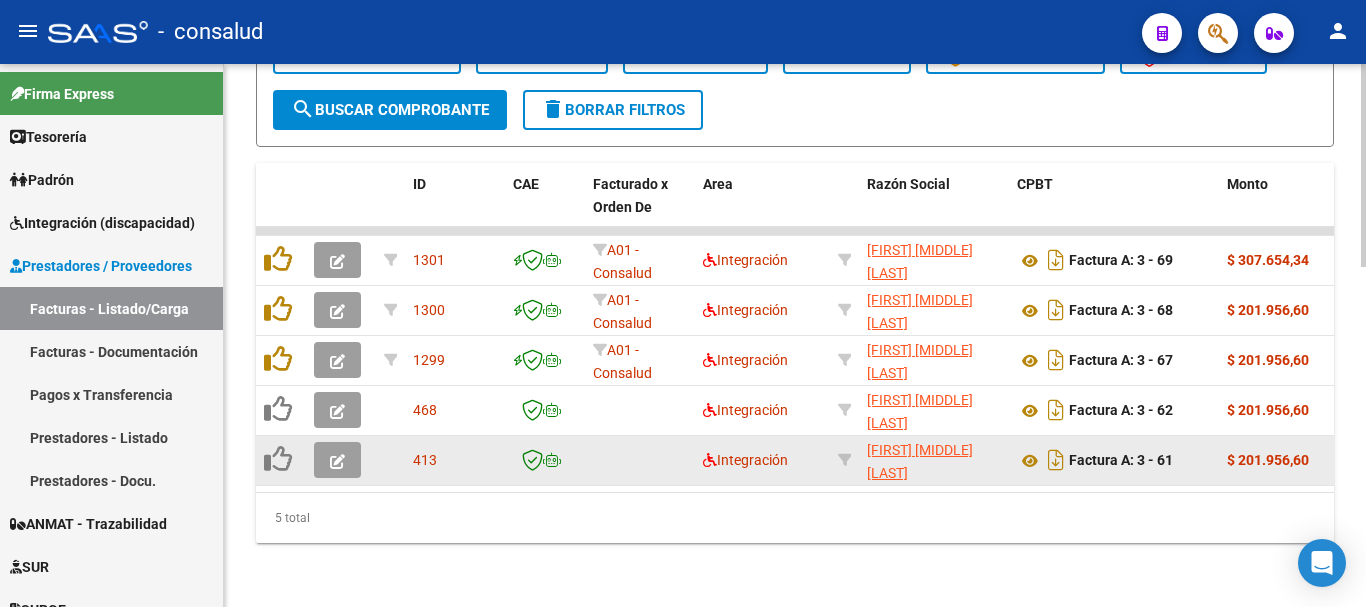 click 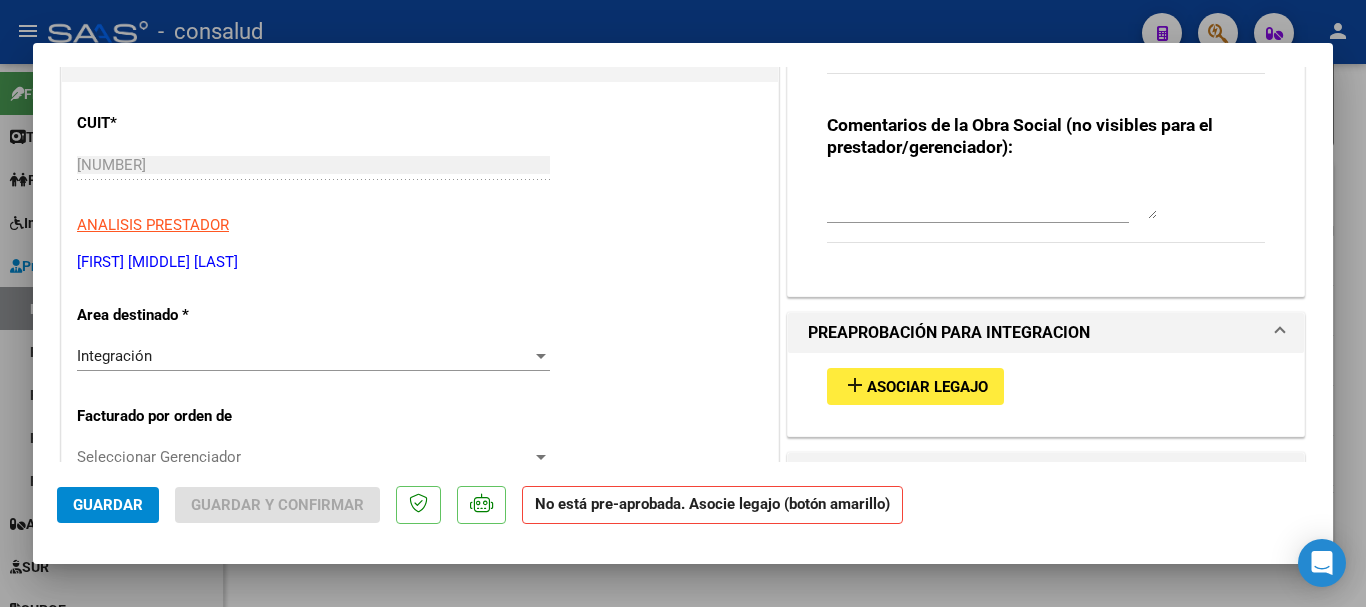 scroll, scrollTop: 400, scrollLeft: 0, axis: vertical 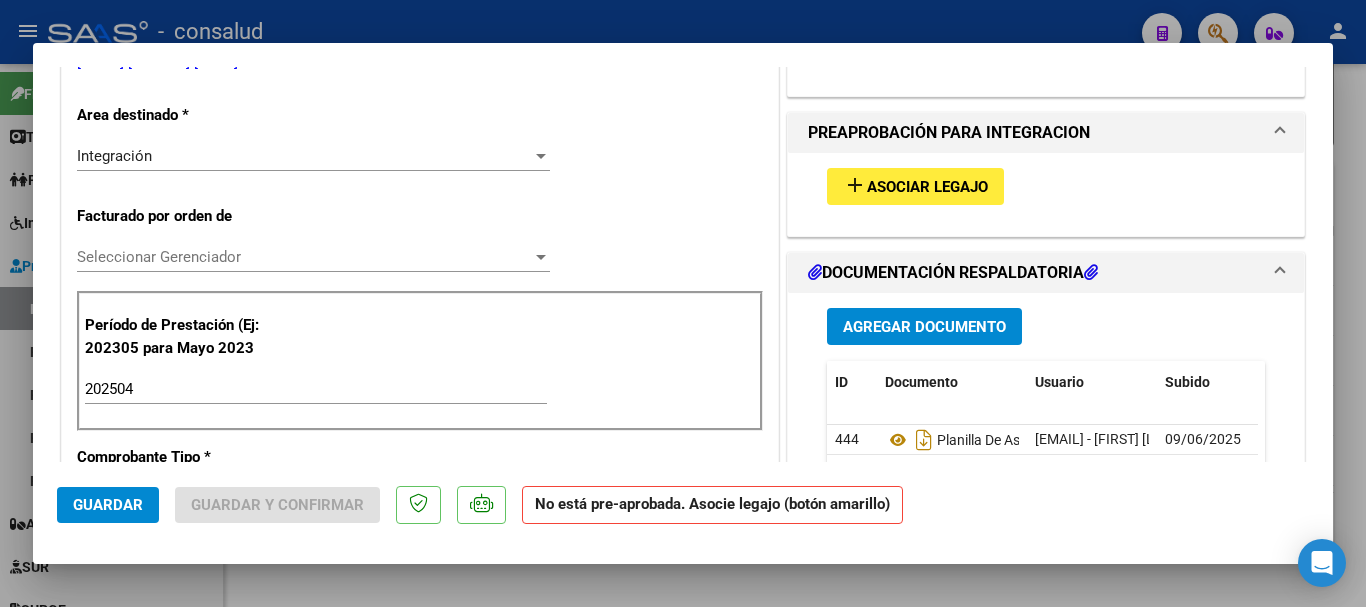 click on "add Asociar Legajo" at bounding box center [915, 186] 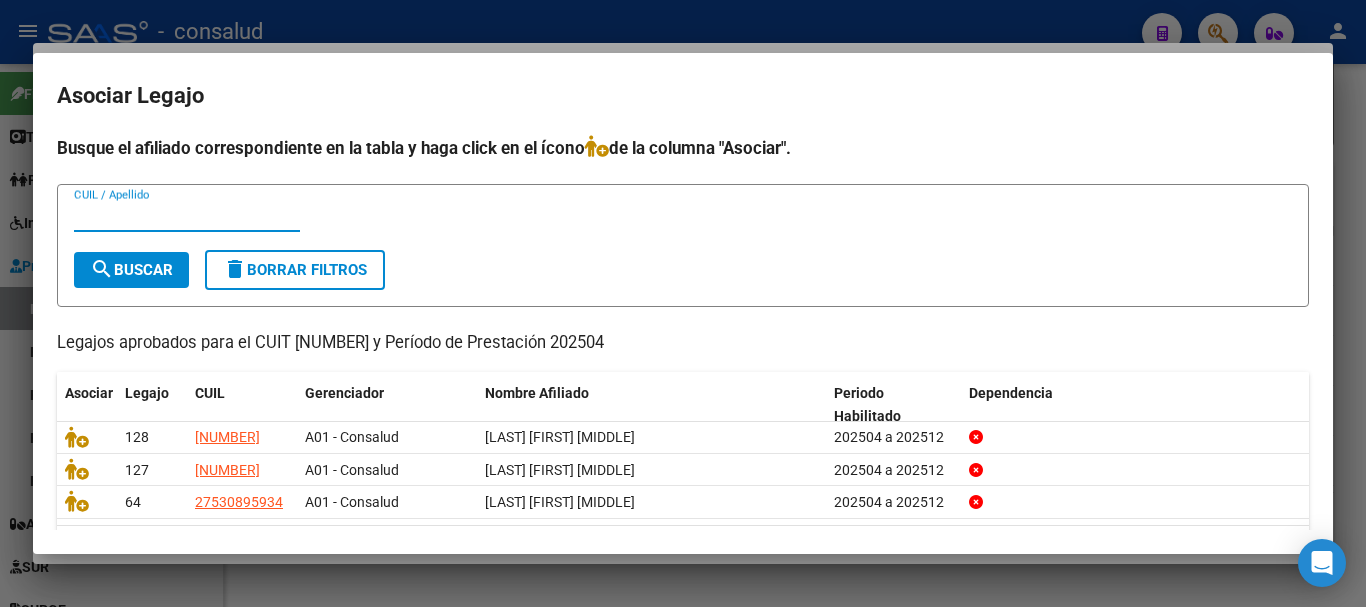 type 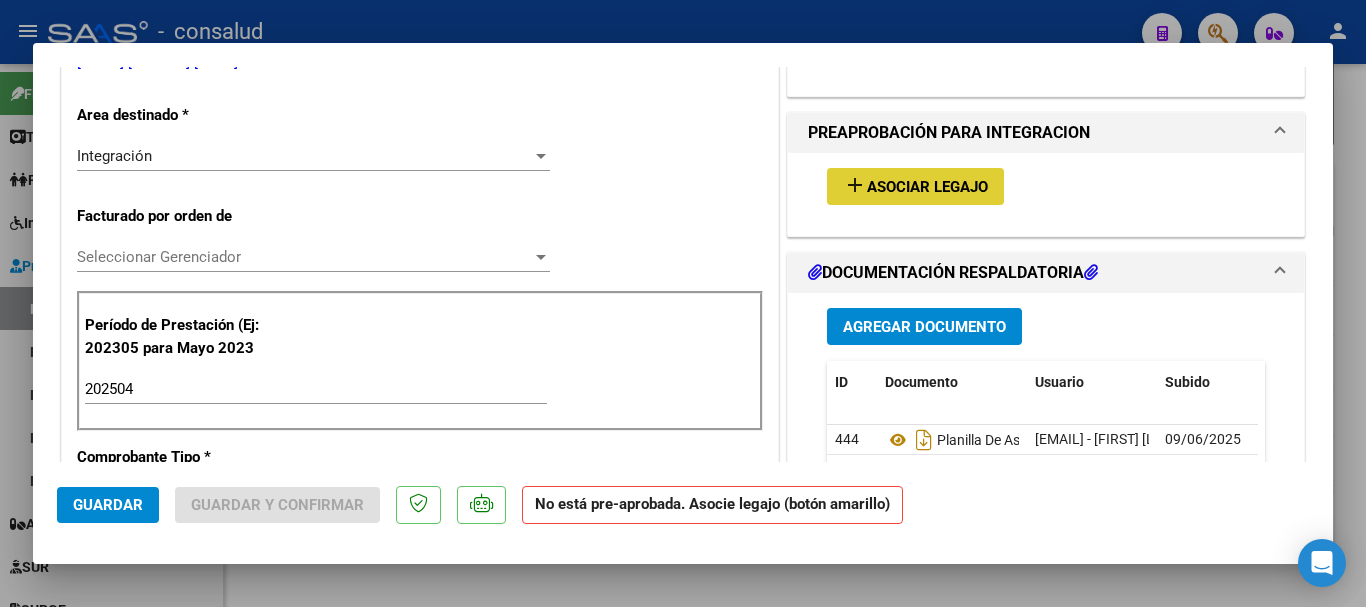 click on "Seleccionar Gerenciador" at bounding box center (304, 257) 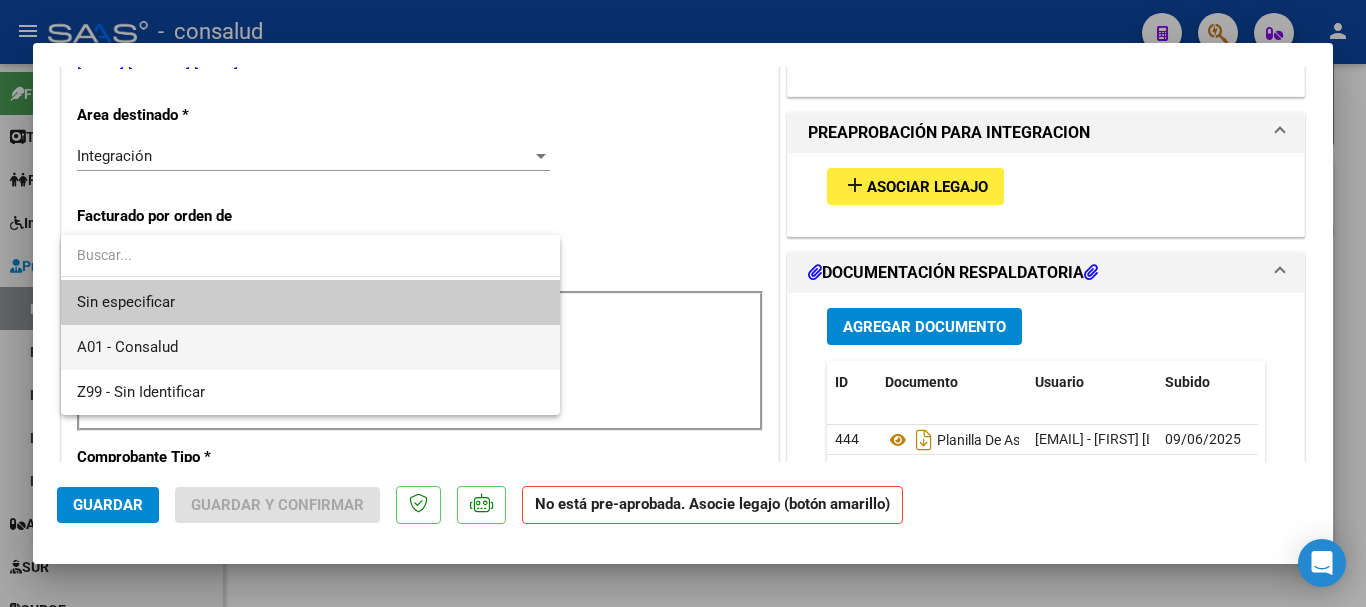 click on "A01 - Consalud" at bounding box center (310, 347) 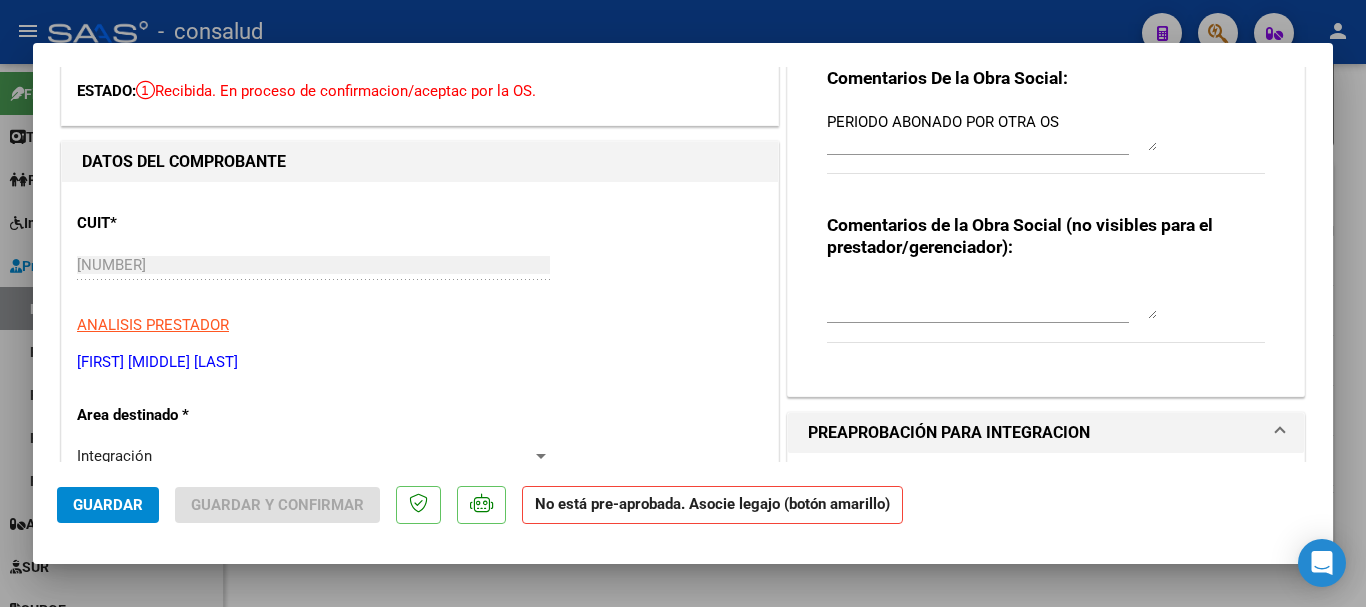 scroll, scrollTop: 0, scrollLeft: 0, axis: both 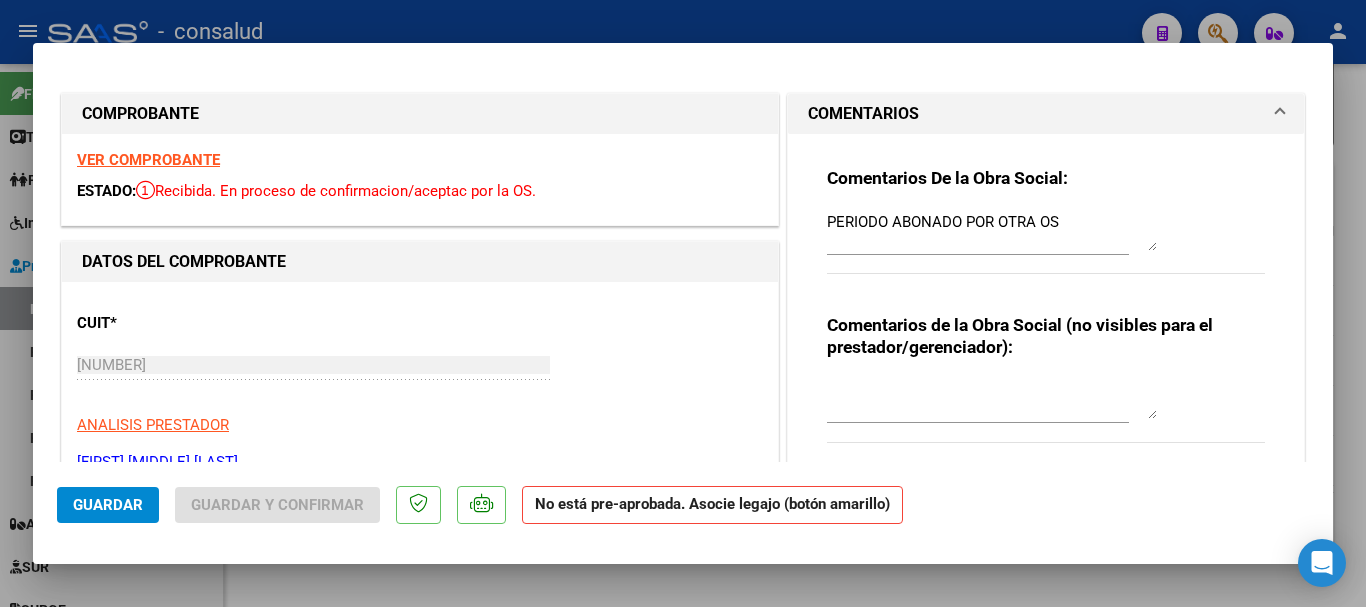 click on "VER COMPROBANTE" at bounding box center (148, 160) 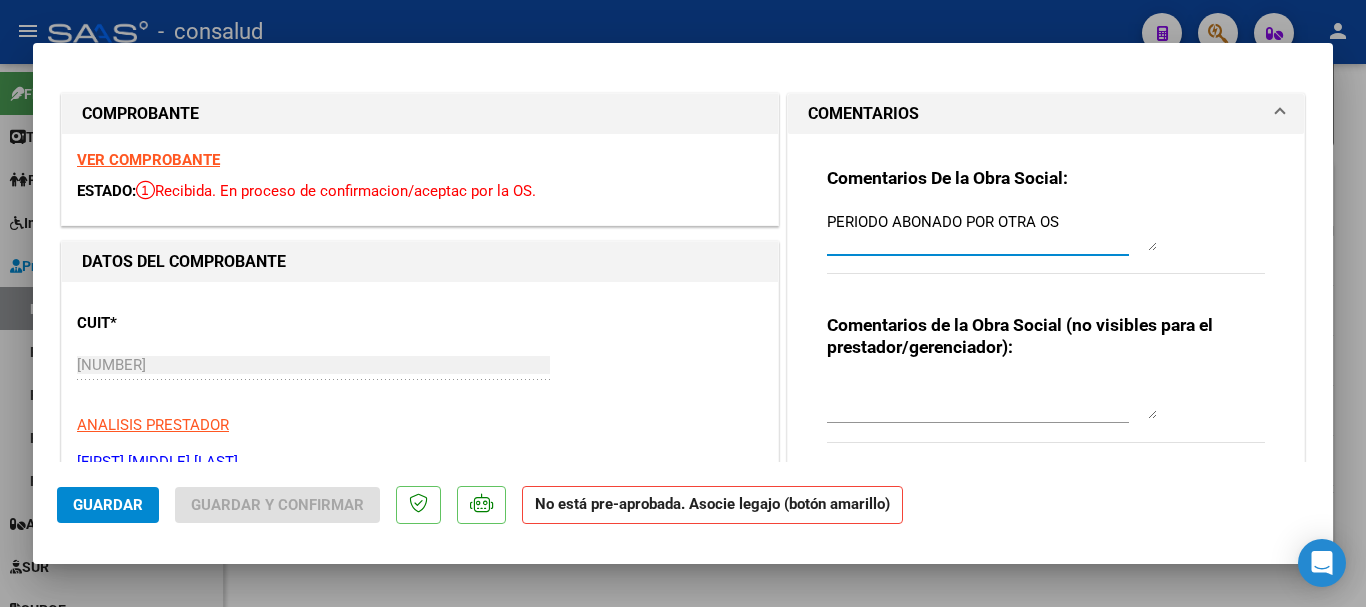 drag, startPoint x: 1063, startPoint y: 216, endPoint x: 537, endPoint y: 223, distance: 526.0466 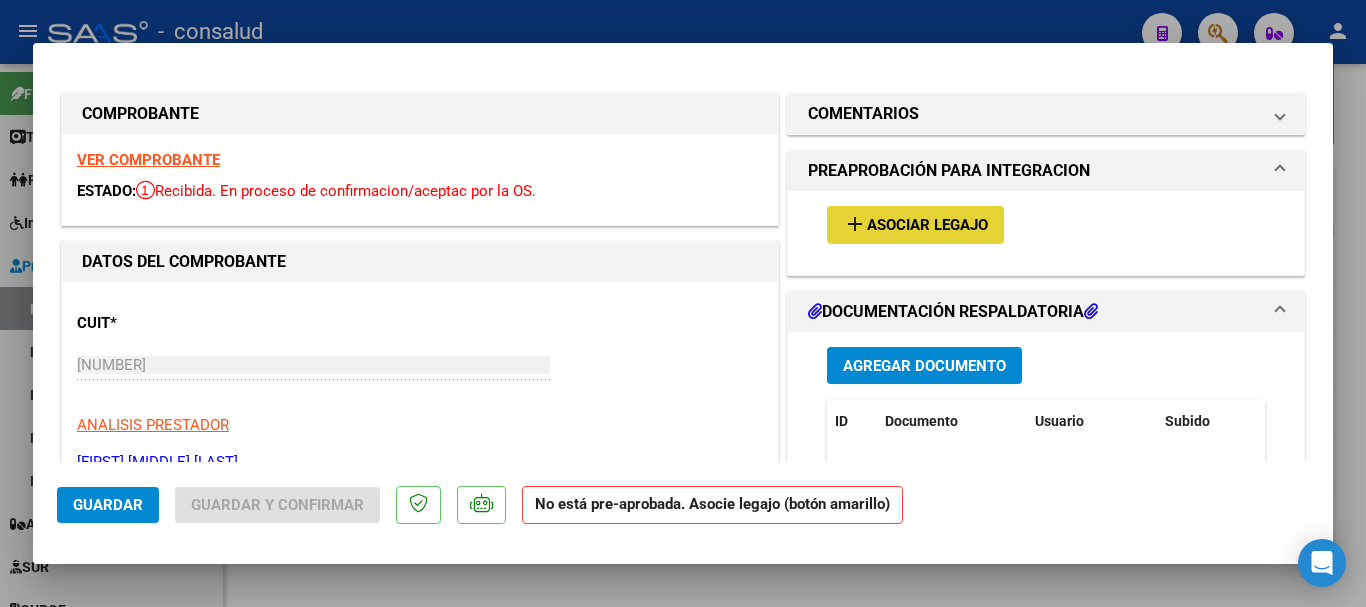 click on "add Asociar Legajo" at bounding box center (915, 224) 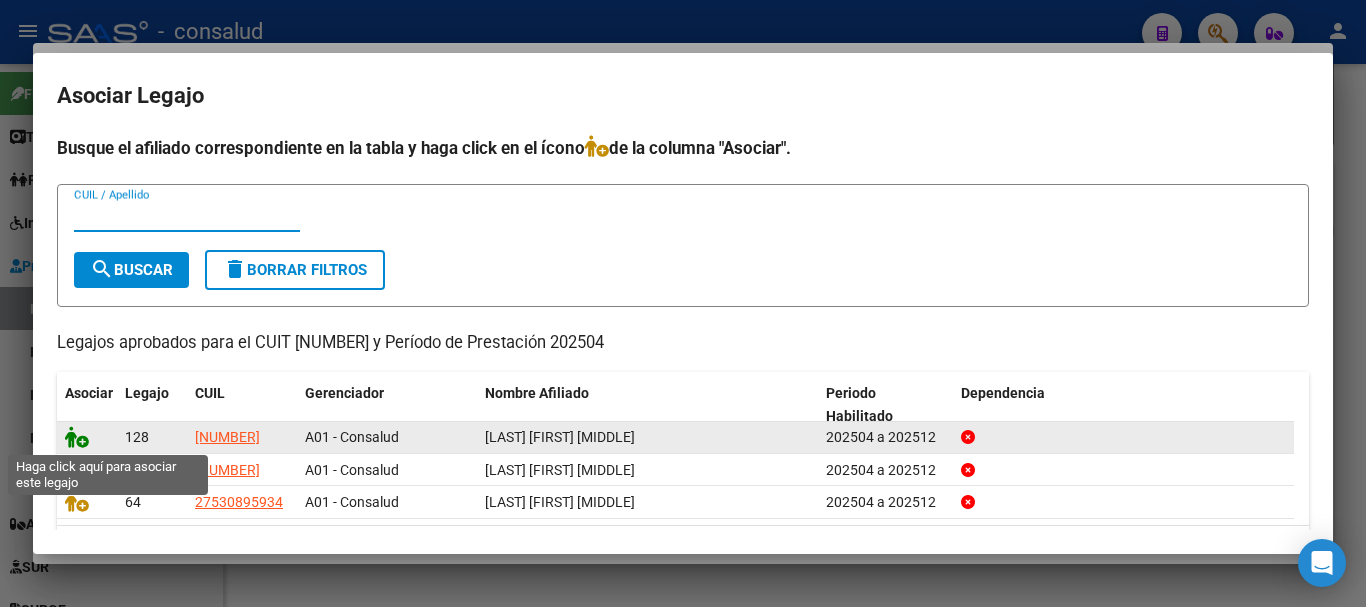 click 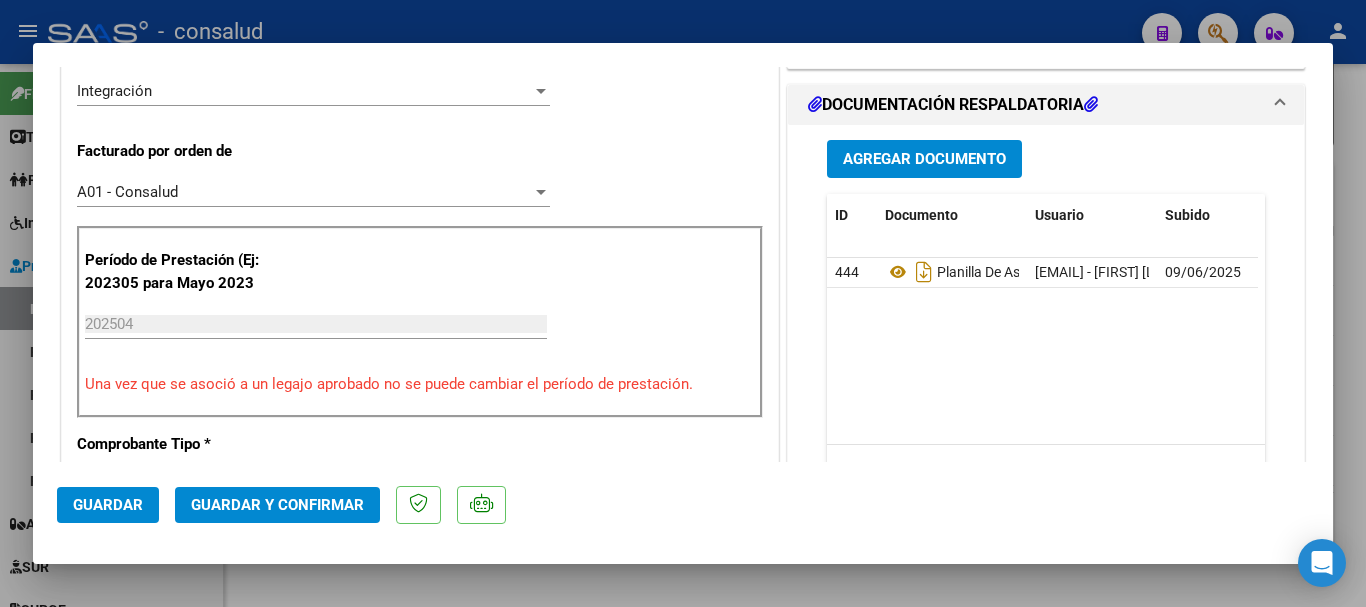 scroll, scrollTop: 500, scrollLeft: 0, axis: vertical 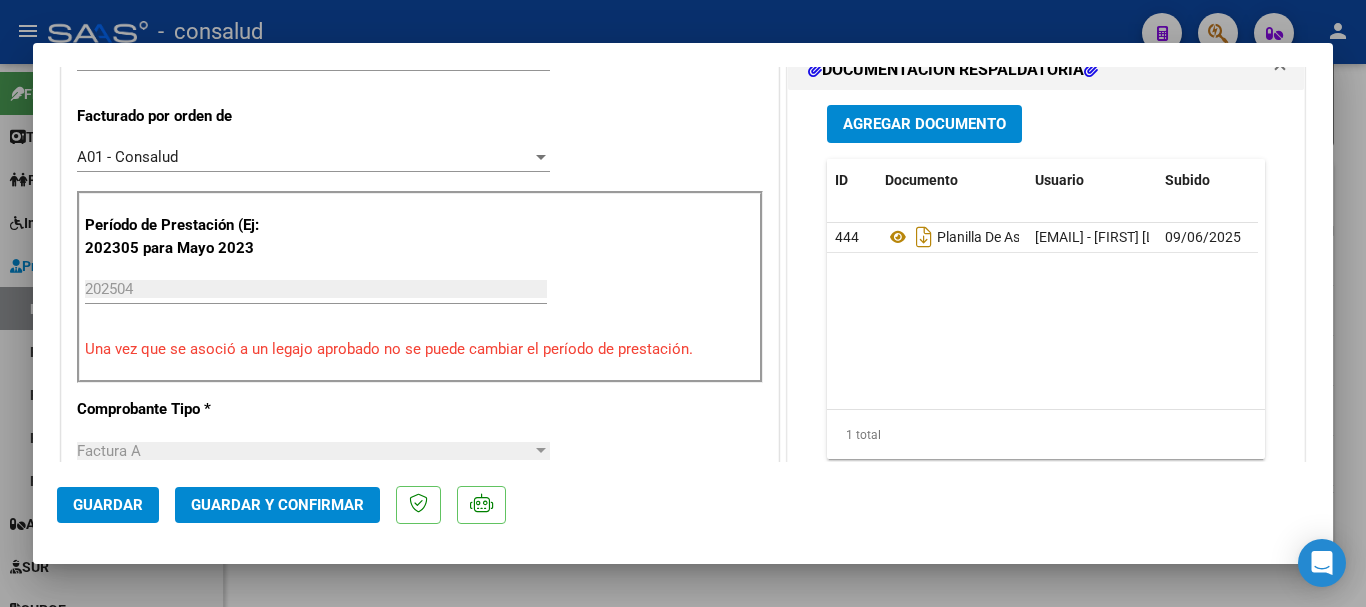 click on "Guardar" 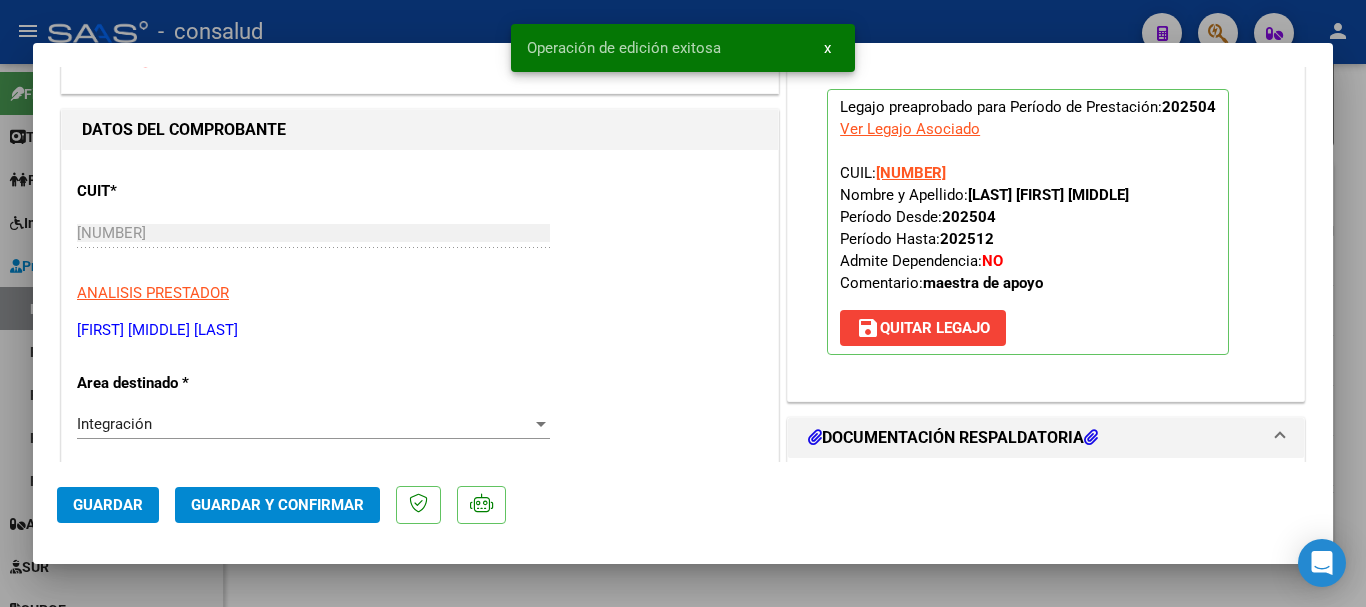 scroll, scrollTop: 100, scrollLeft: 0, axis: vertical 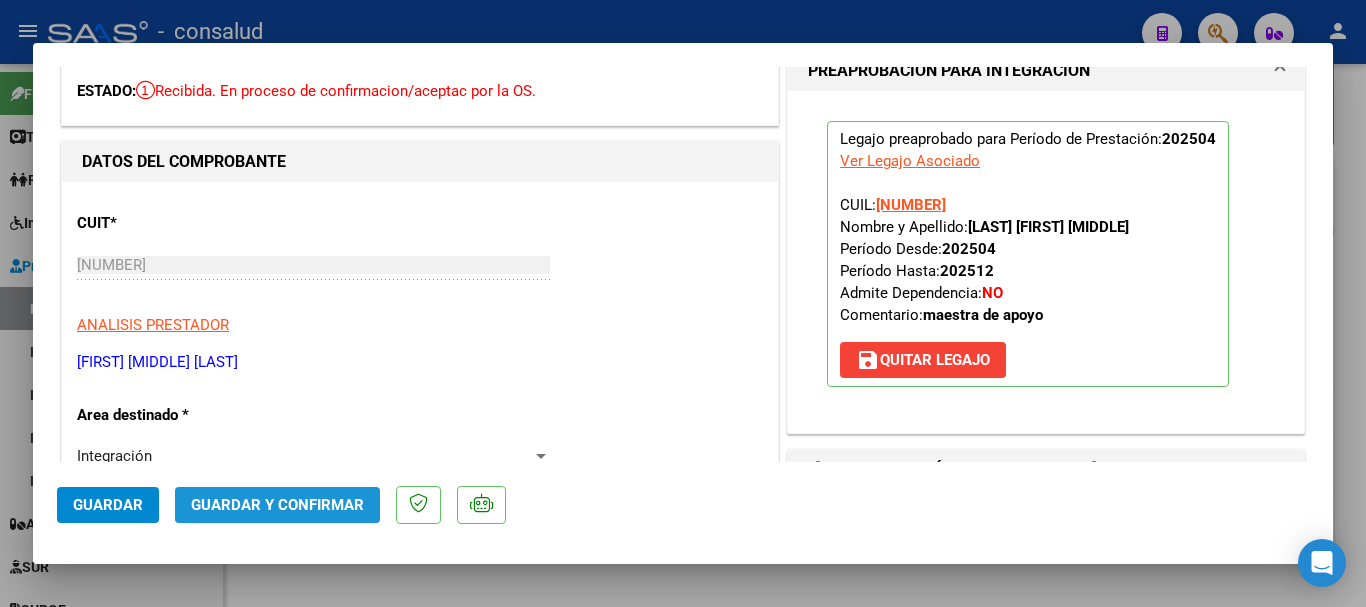 click on "Guardar y Confirmar" 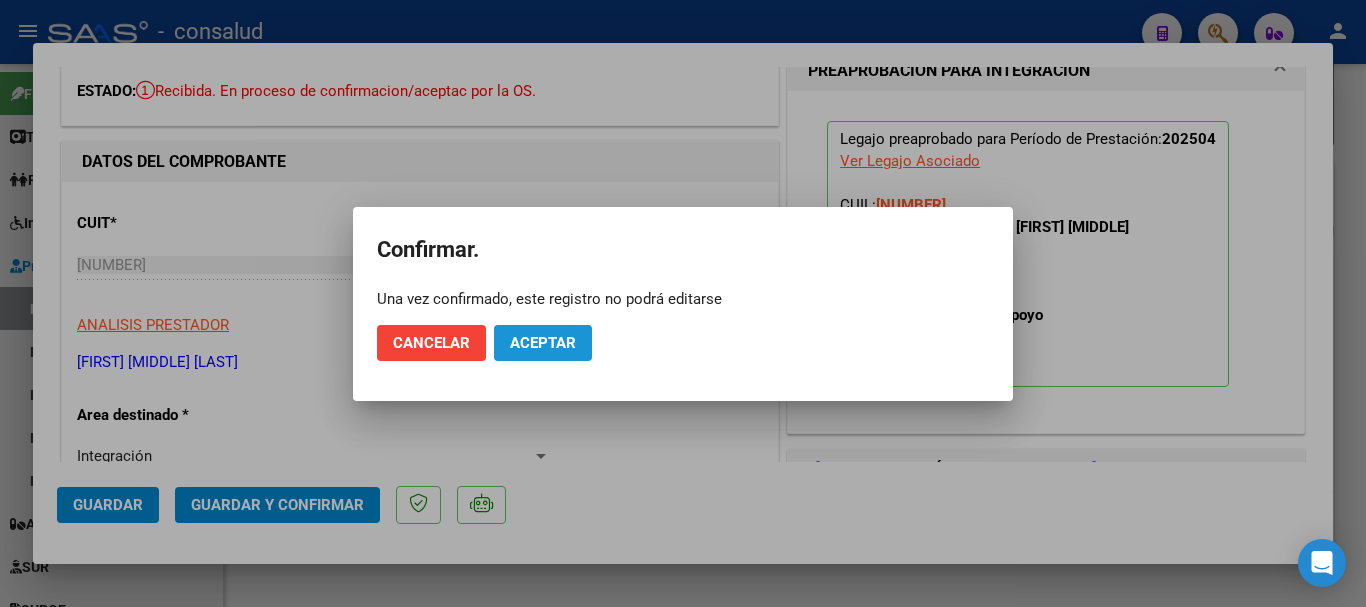 click on "Aceptar" 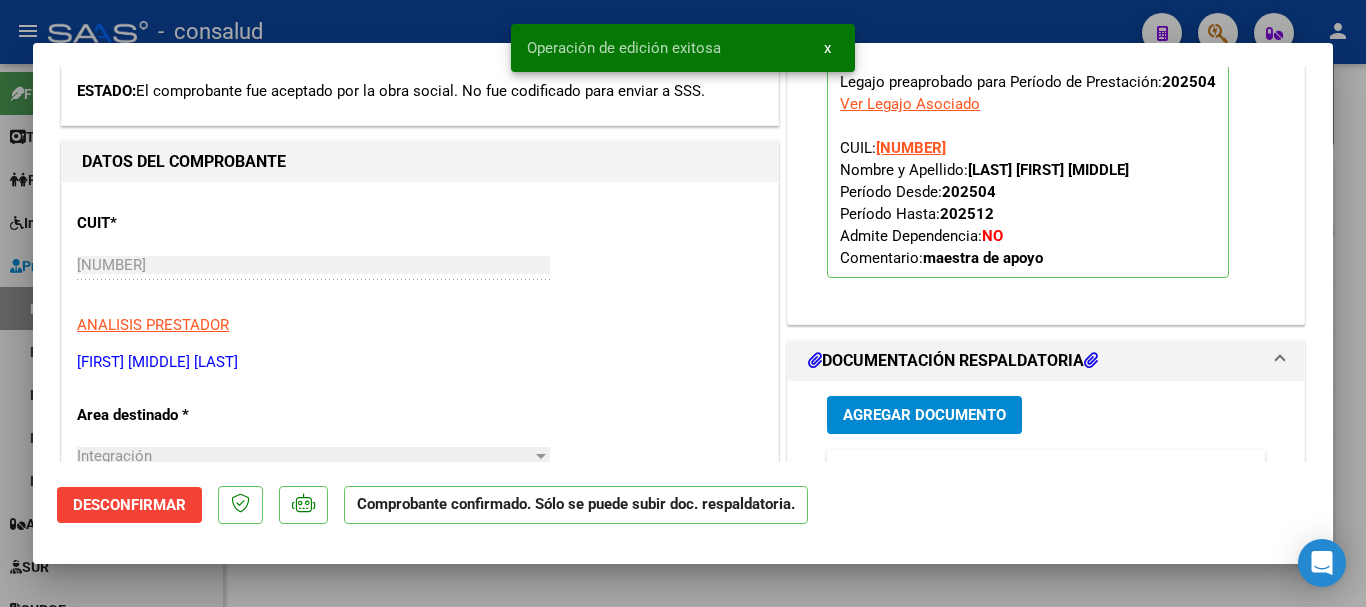 type 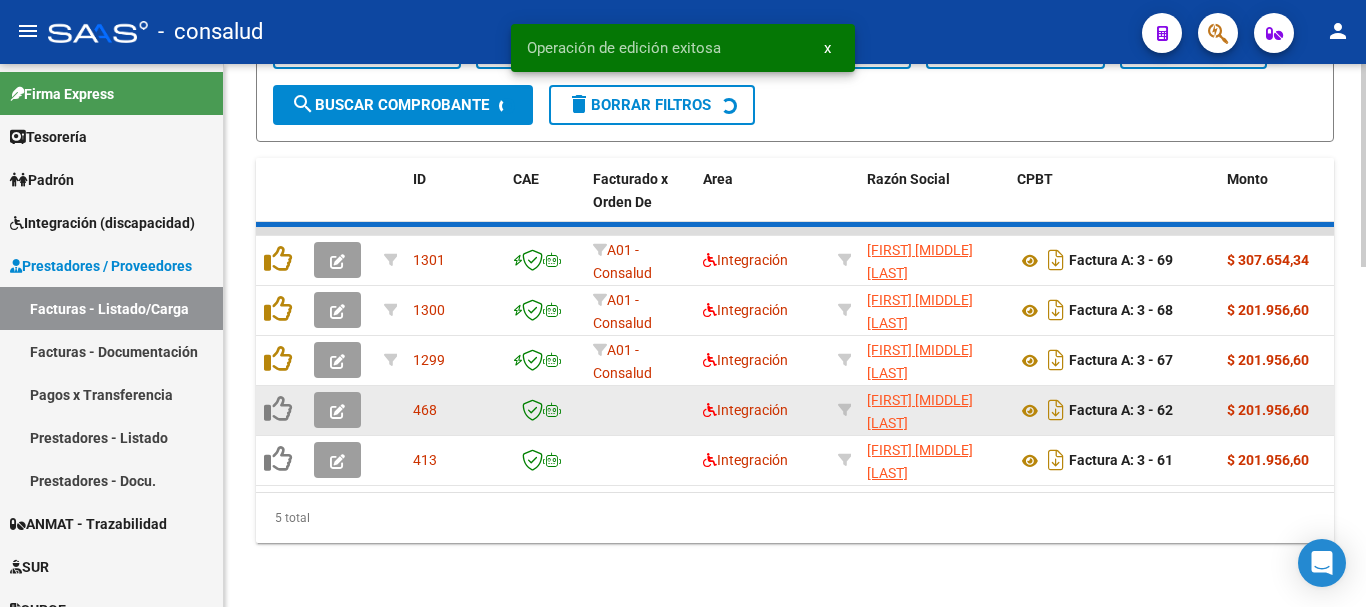 scroll, scrollTop: 856, scrollLeft: 0, axis: vertical 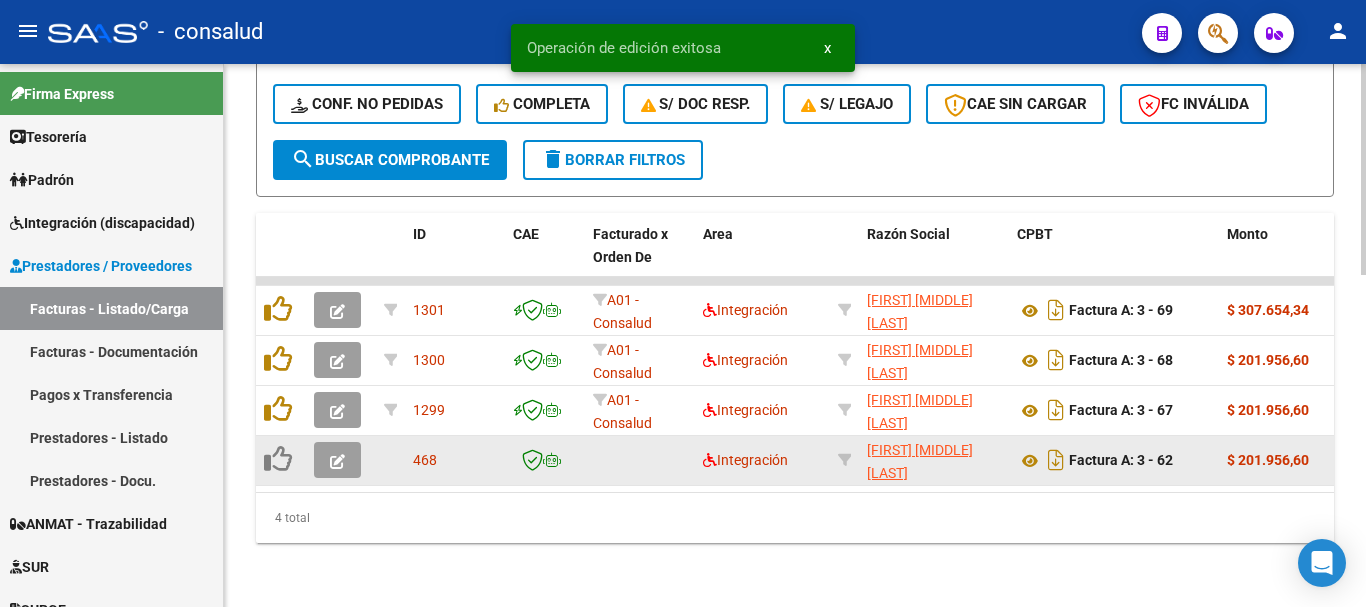 click 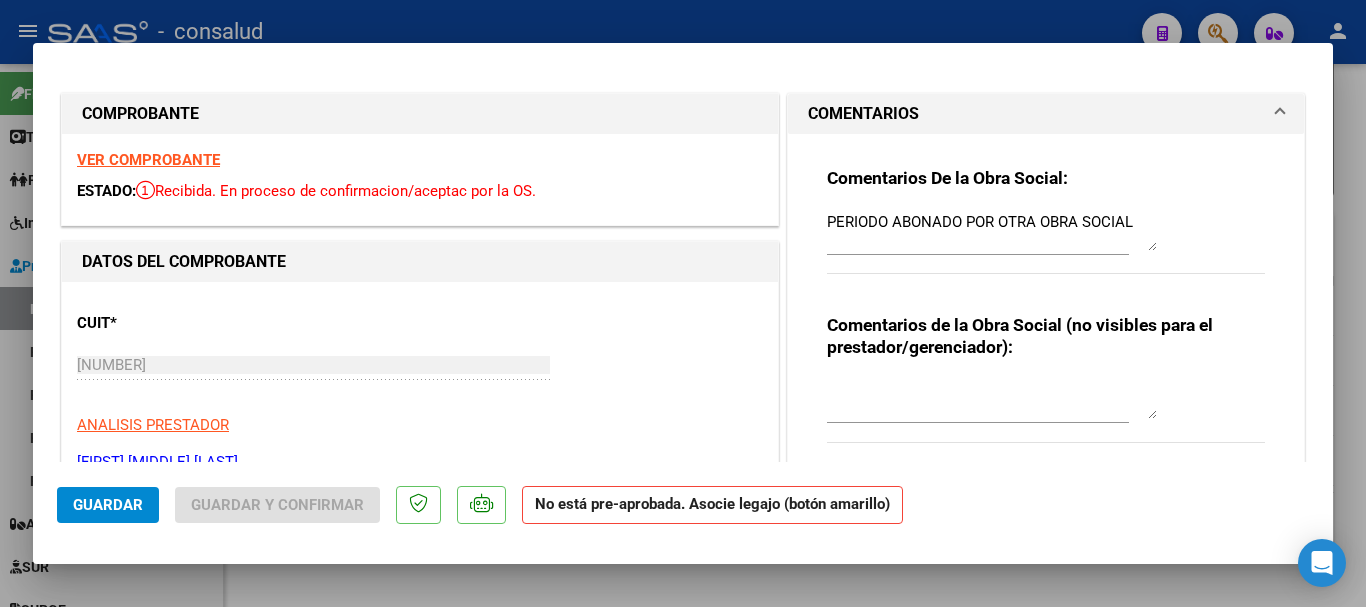 drag, startPoint x: 1158, startPoint y: 223, endPoint x: 945, endPoint y: 234, distance: 213.28384 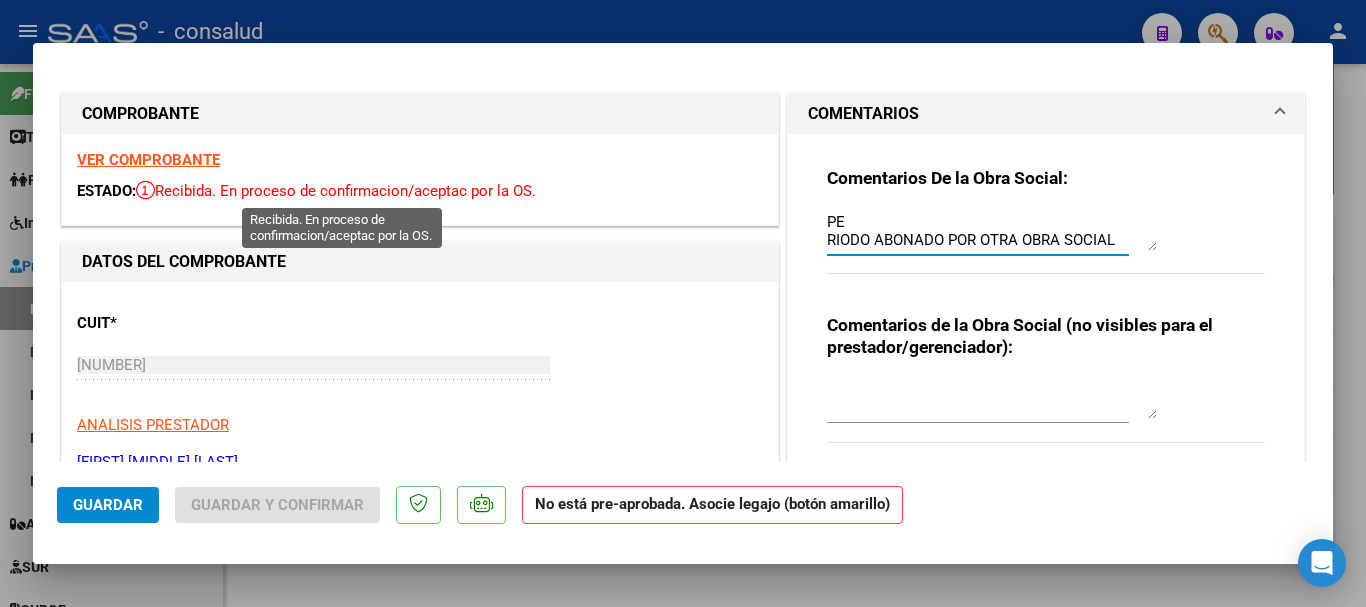drag, startPoint x: 1122, startPoint y: 235, endPoint x: 528, endPoint y: 190, distance: 595.7021 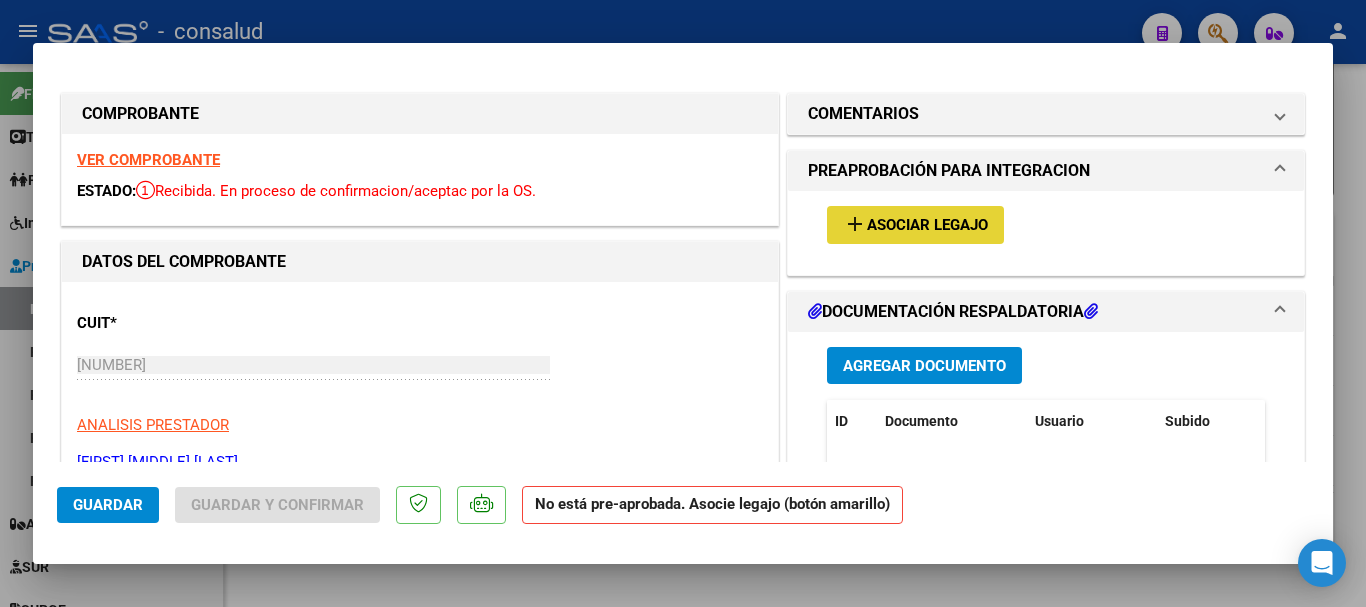 click on "add Asociar Legajo" at bounding box center (915, 224) 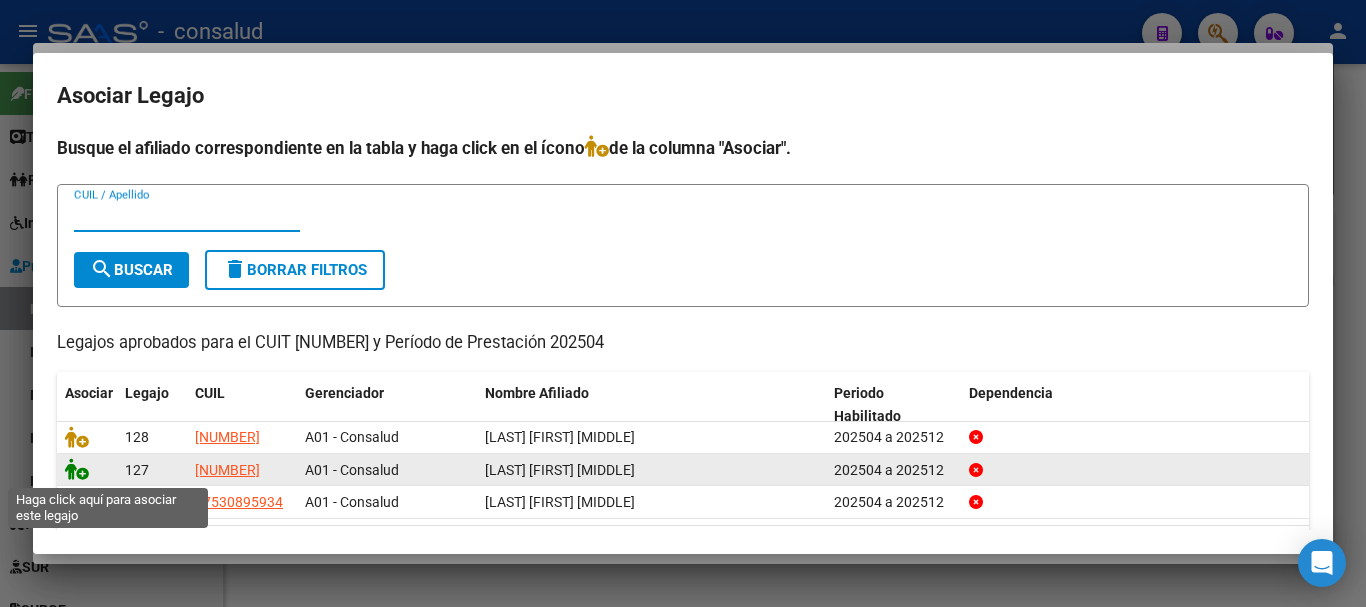 click 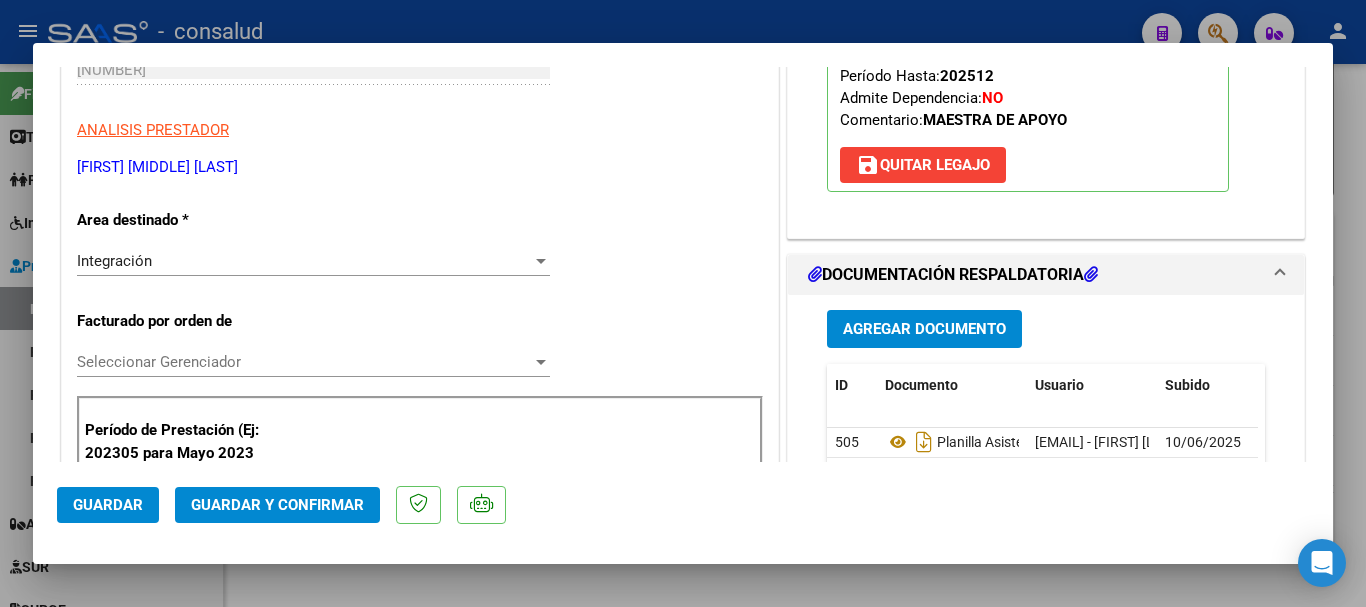 scroll, scrollTop: 300, scrollLeft: 0, axis: vertical 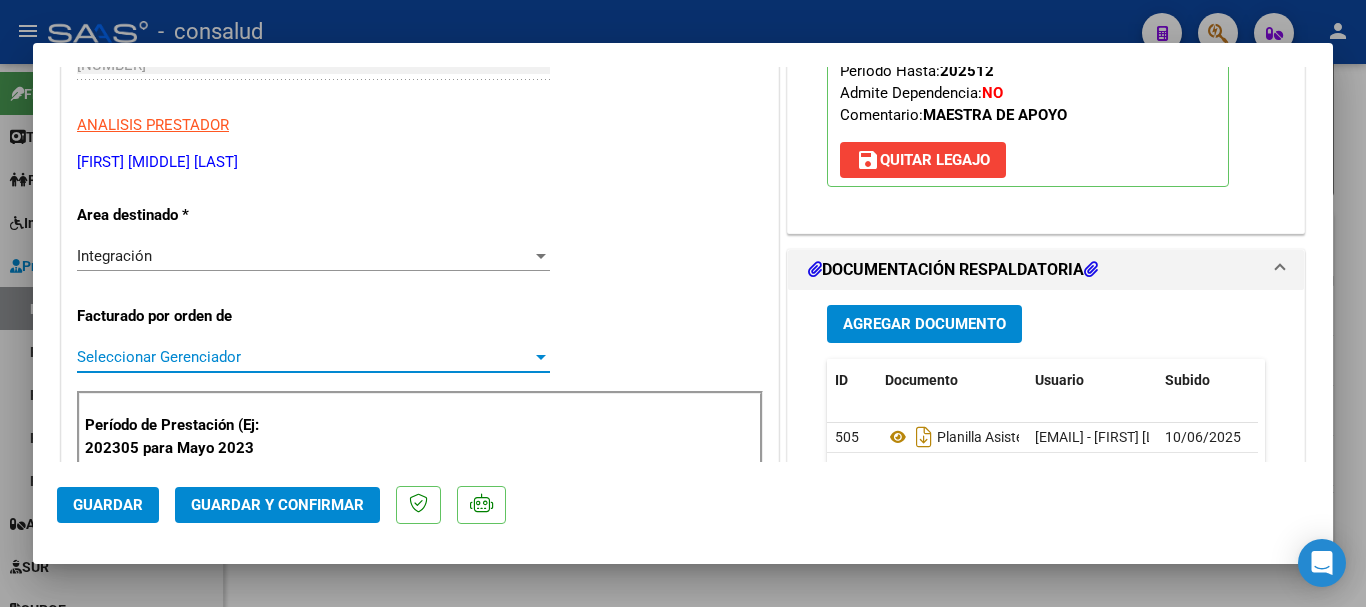click on "Seleccionar Gerenciador" at bounding box center [304, 357] 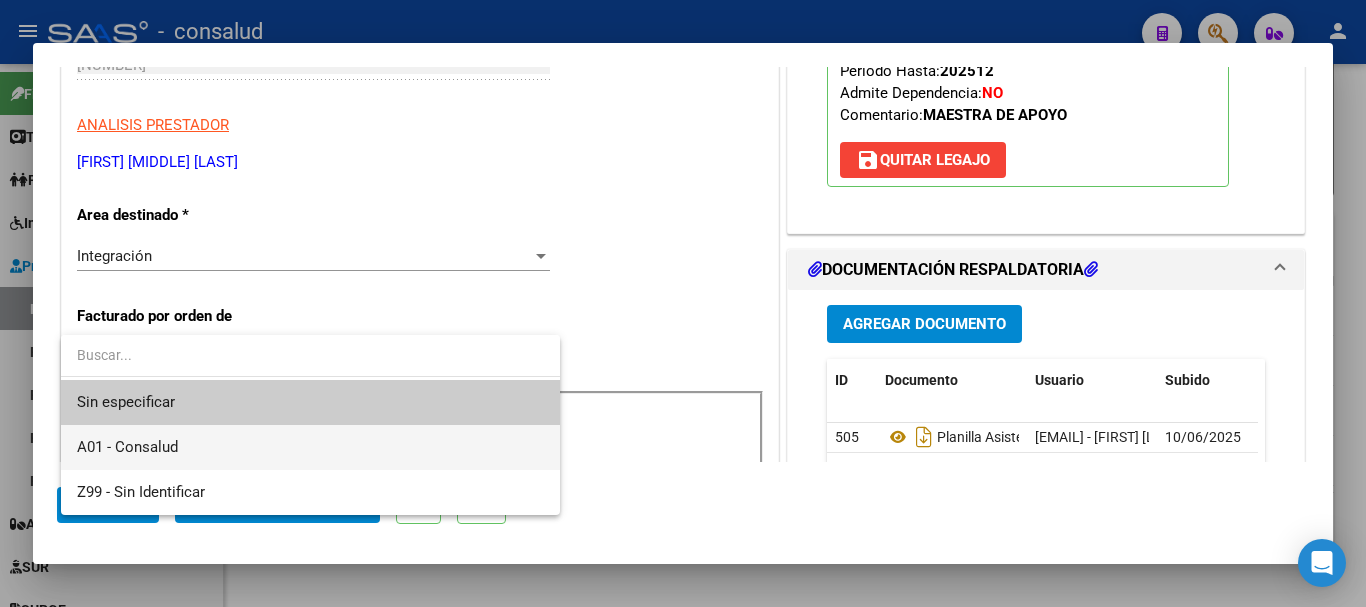 click on "A01 - Consalud" at bounding box center (310, 447) 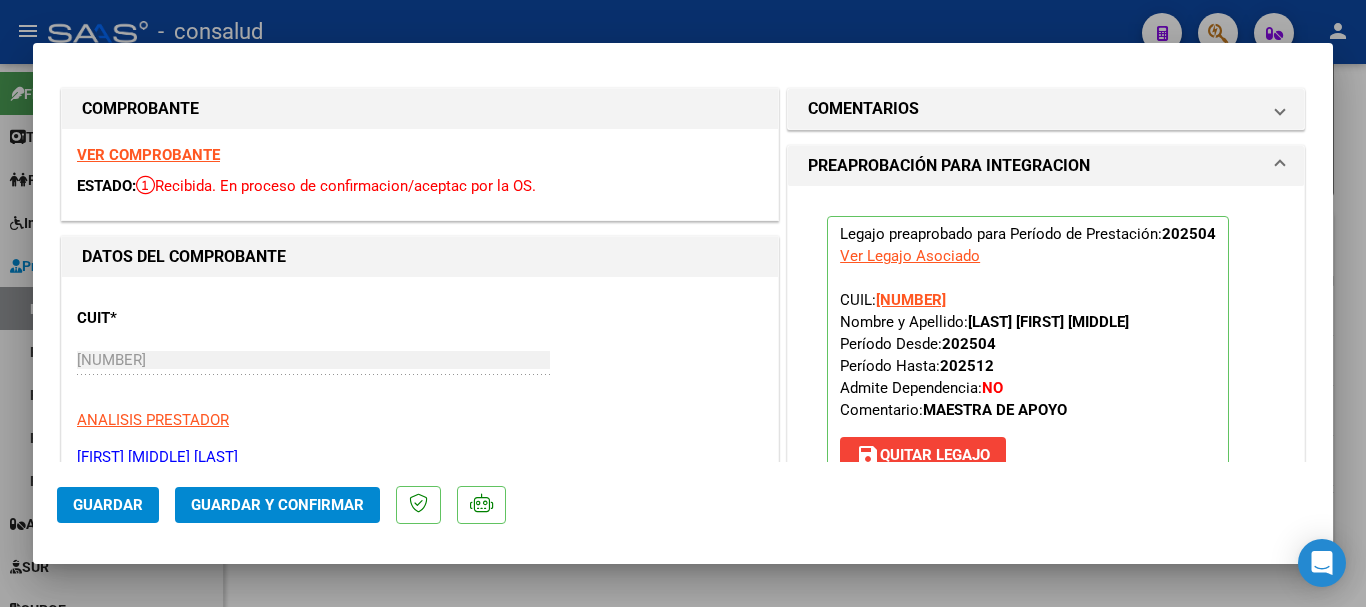scroll, scrollTop: 0, scrollLeft: 0, axis: both 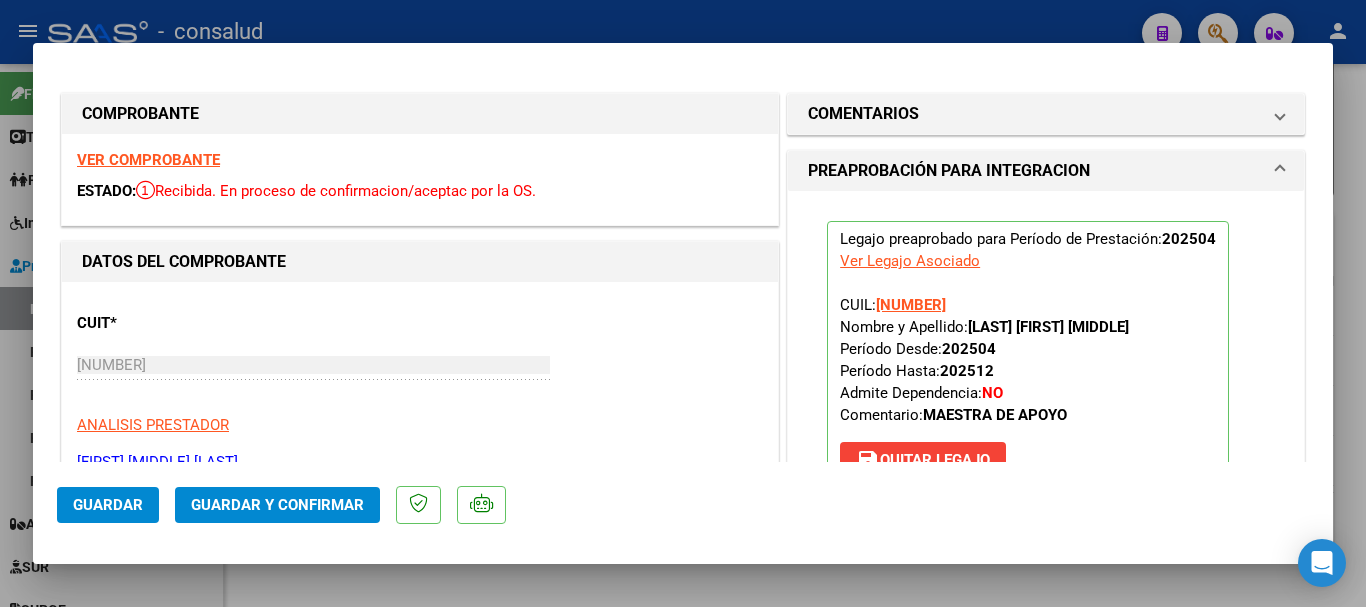 click on "VER COMPROBANTE" at bounding box center (148, 160) 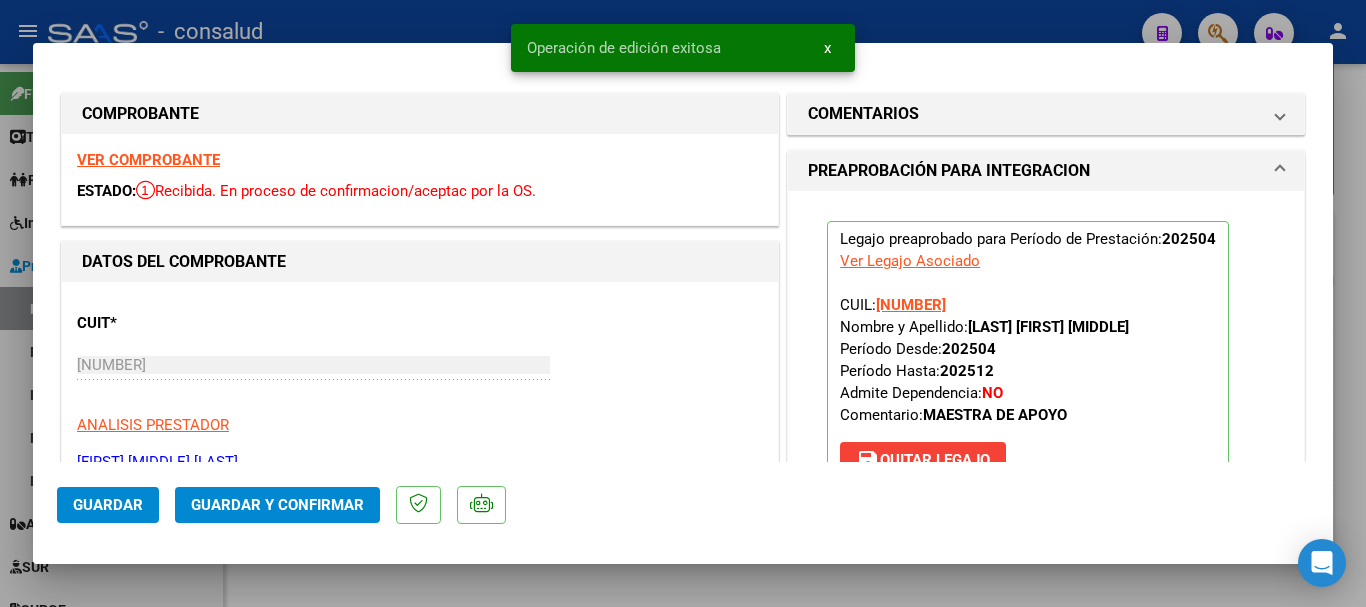 click on "Guardar y Confirmar" 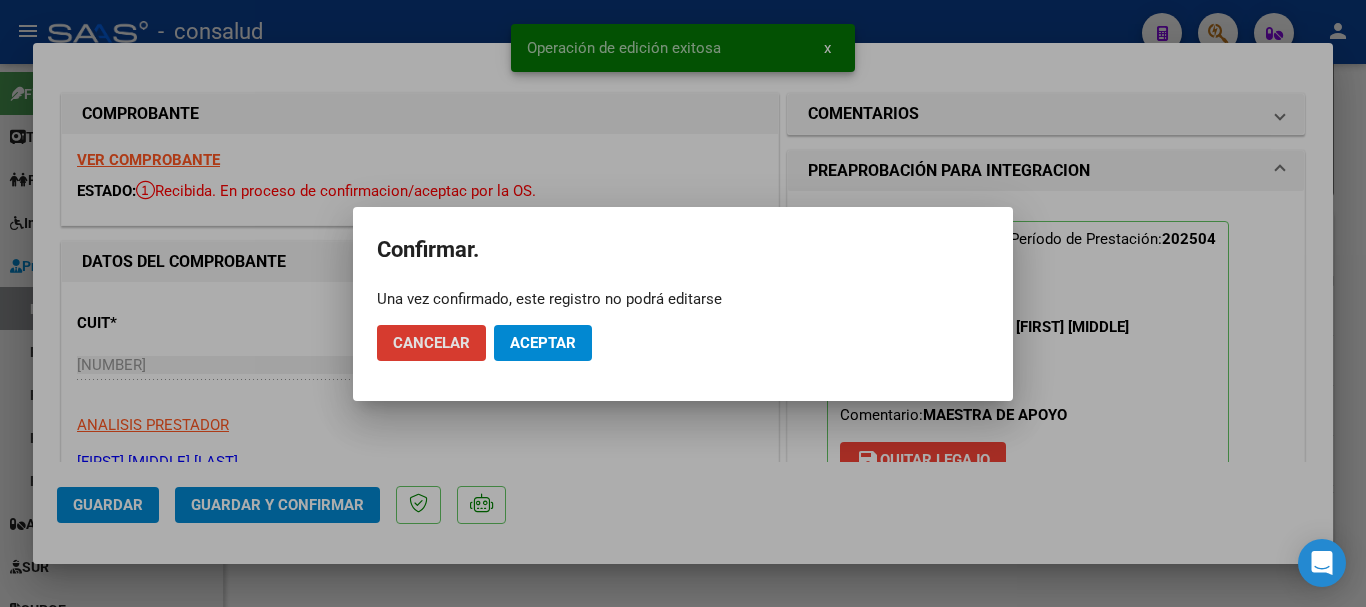 click on "Aceptar" 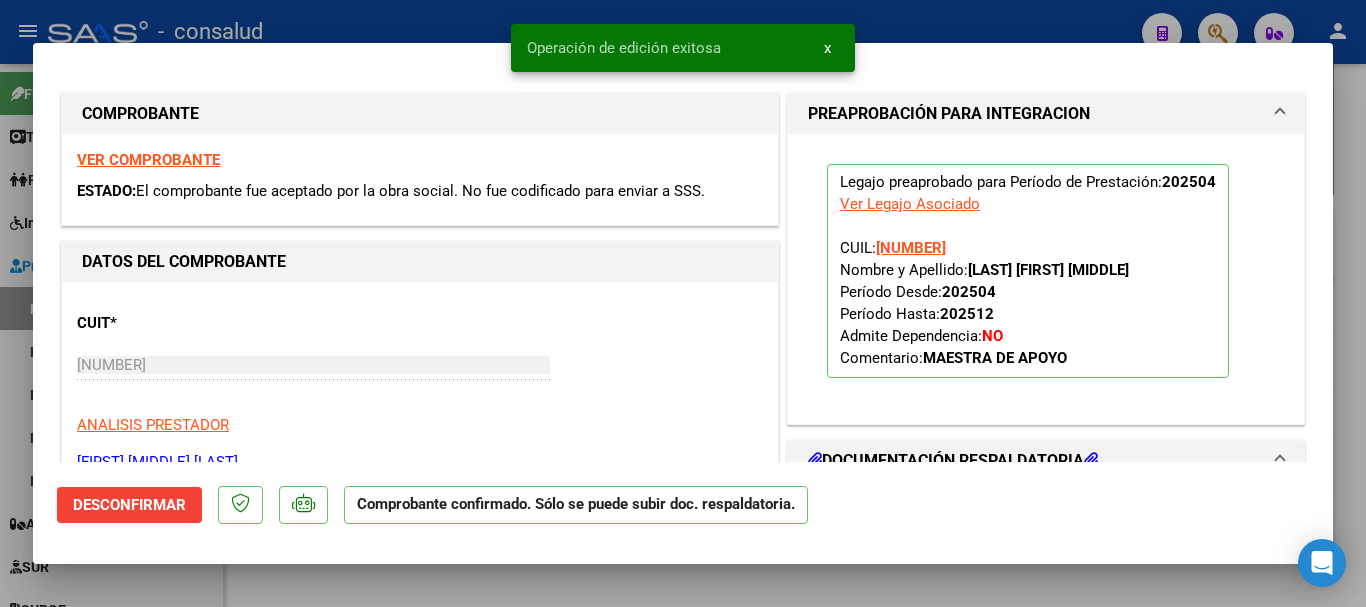 type 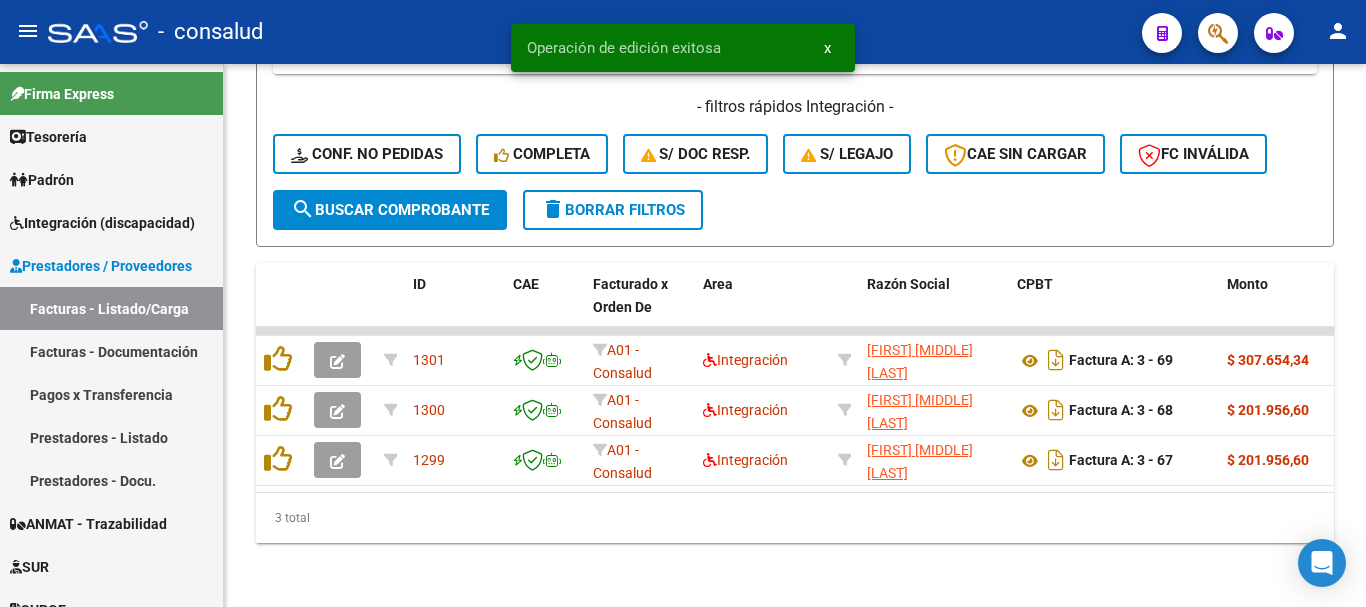 scroll, scrollTop: 806, scrollLeft: 0, axis: vertical 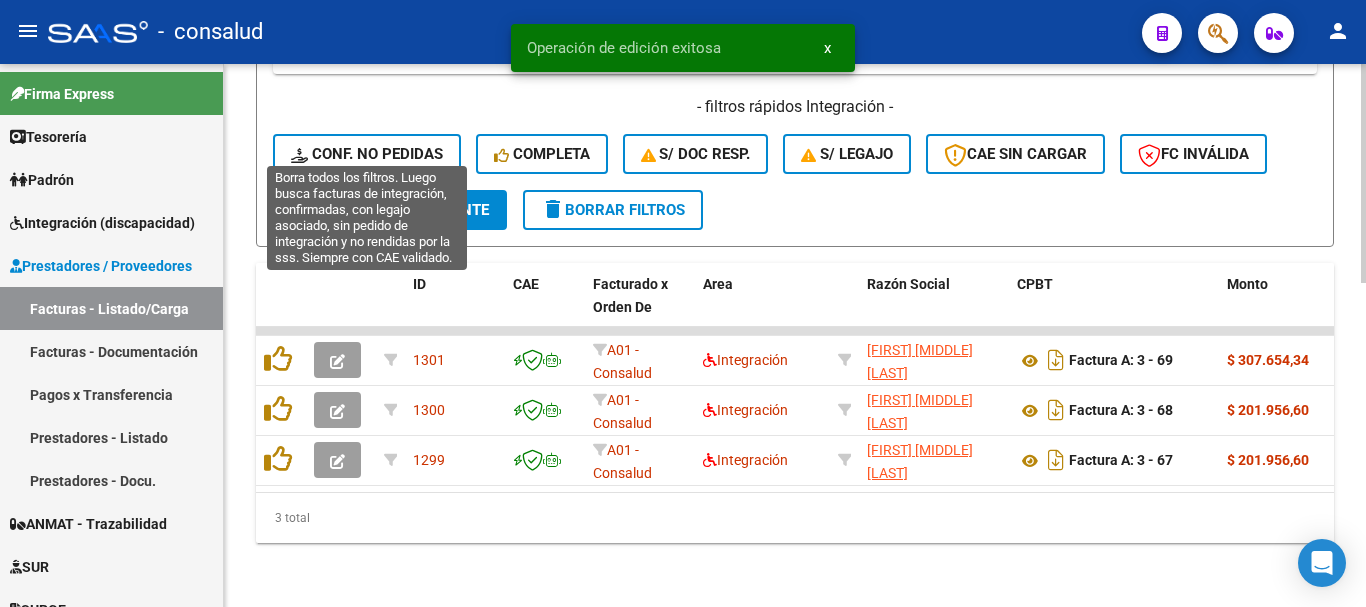 click on "Conf. no pedidas" 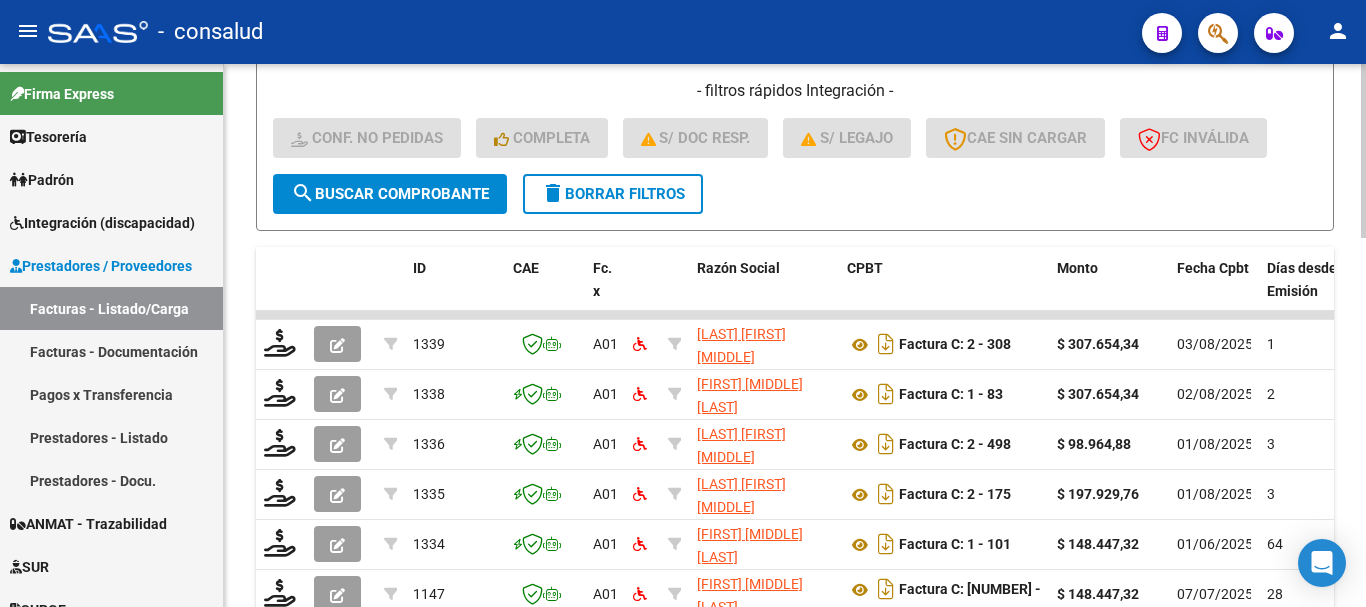 click on "delete  Borrar Filtros" 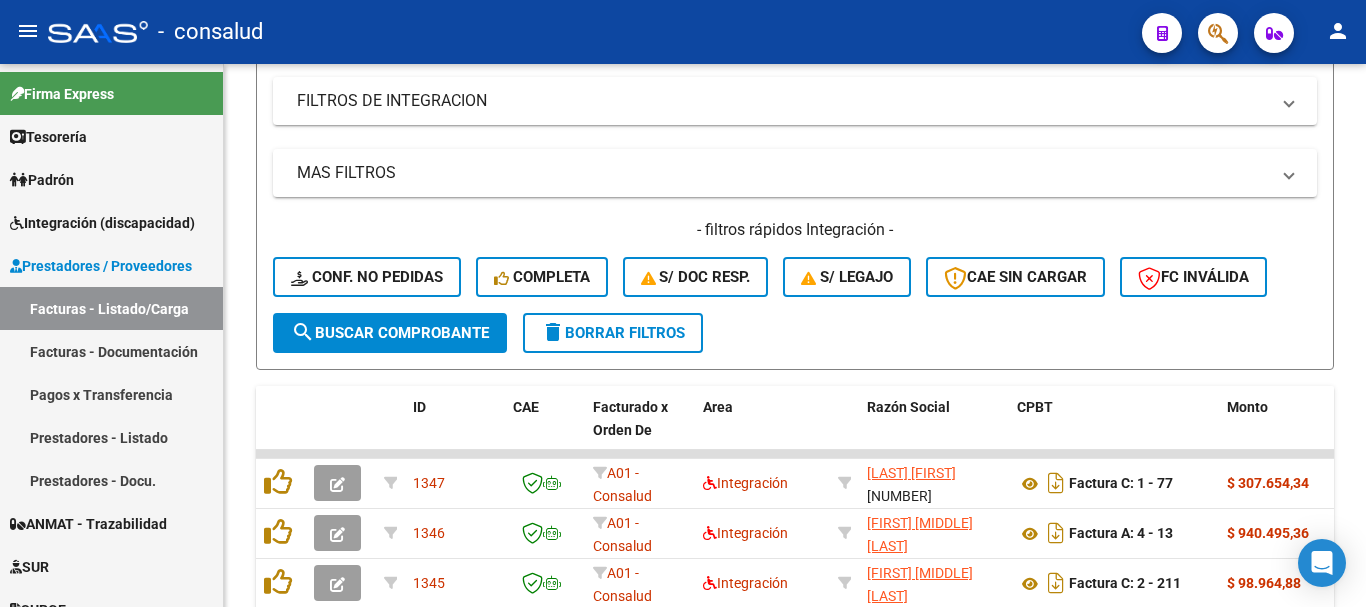 scroll, scrollTop: 806, scrollLeft: 0, axis: vertical 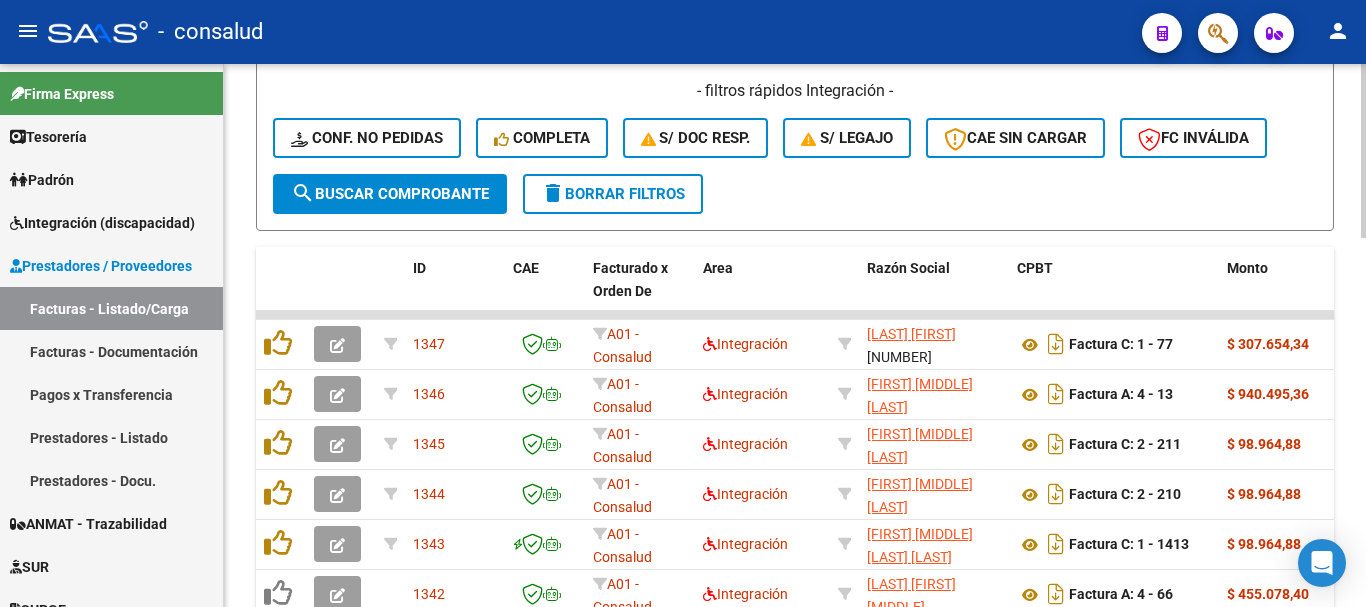 click on "delete  Borrar Filtros" 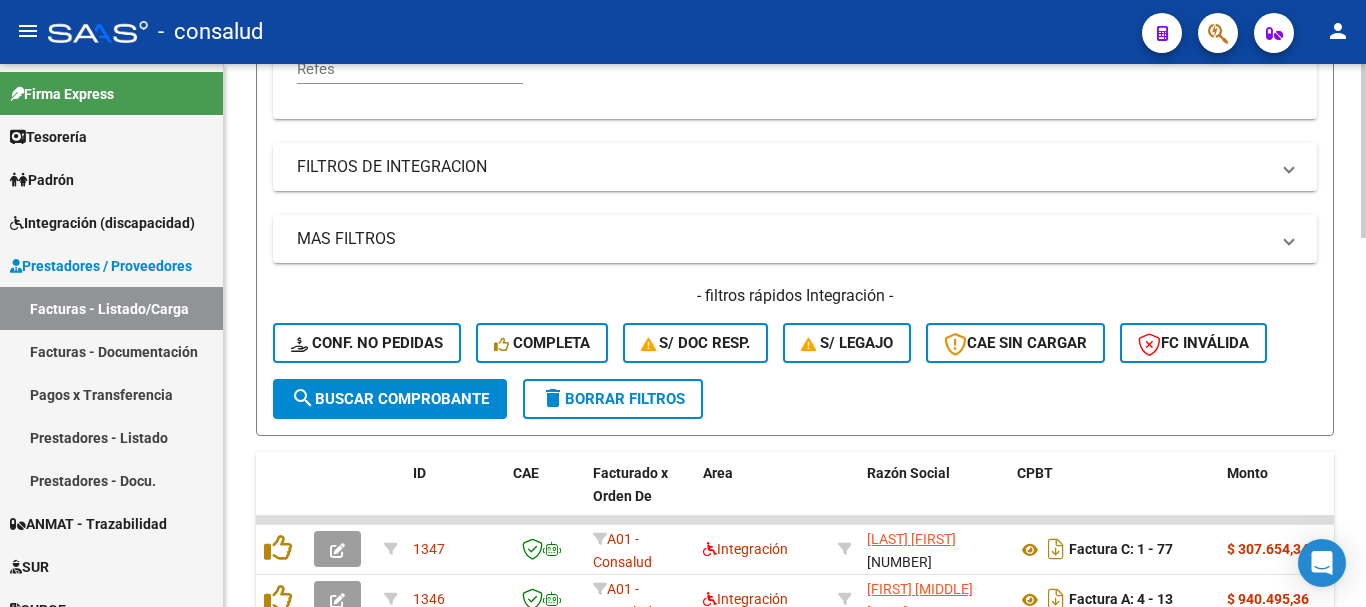 scroll, scrollTop: 656, scrollLeft: 0, axis: vertical 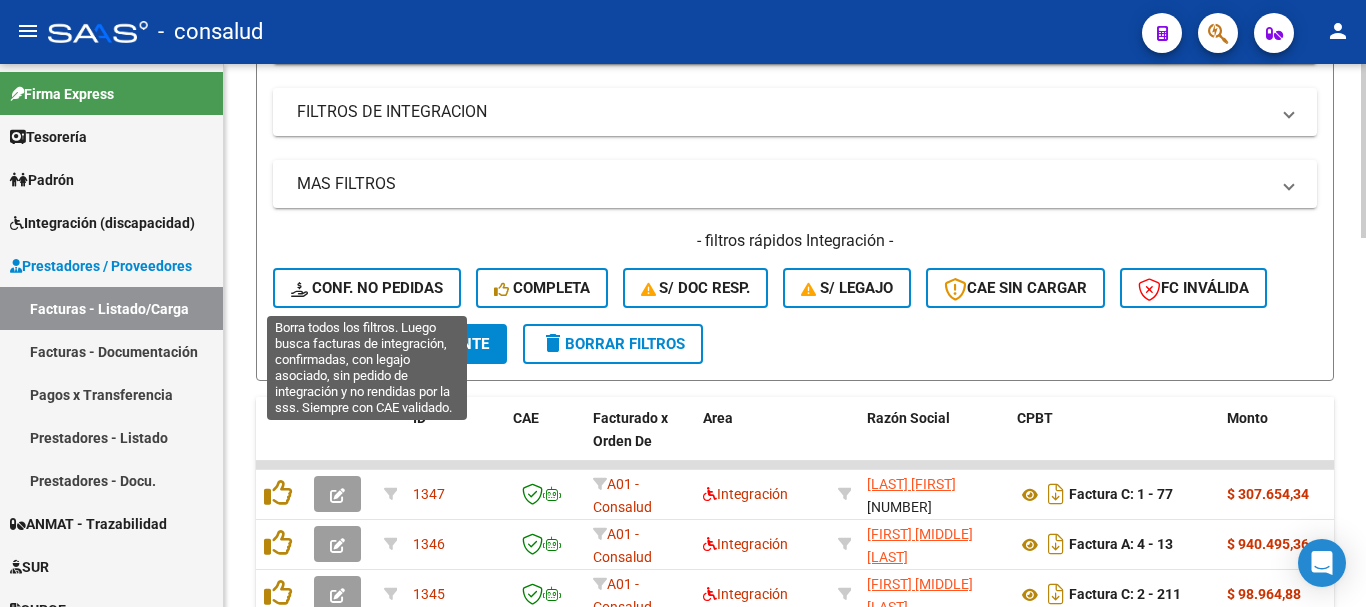 click on "Conf. no pedidas" 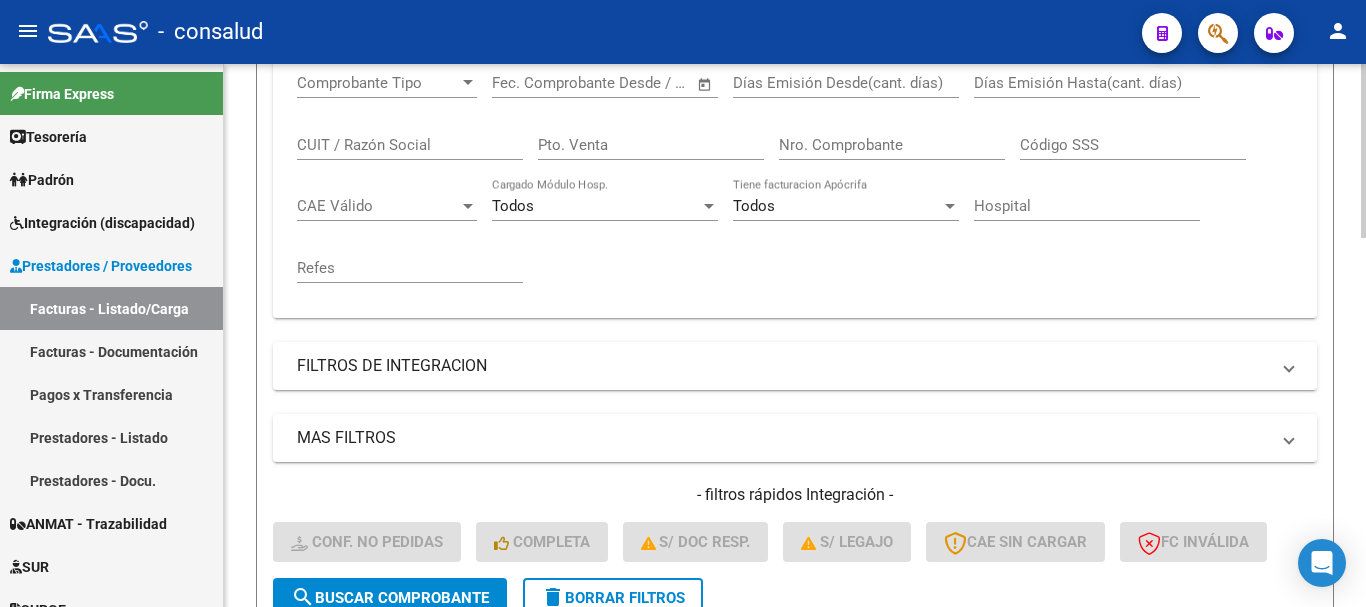 scroll, scrollTop: 256, scrollLeft: 0, axis: vertical 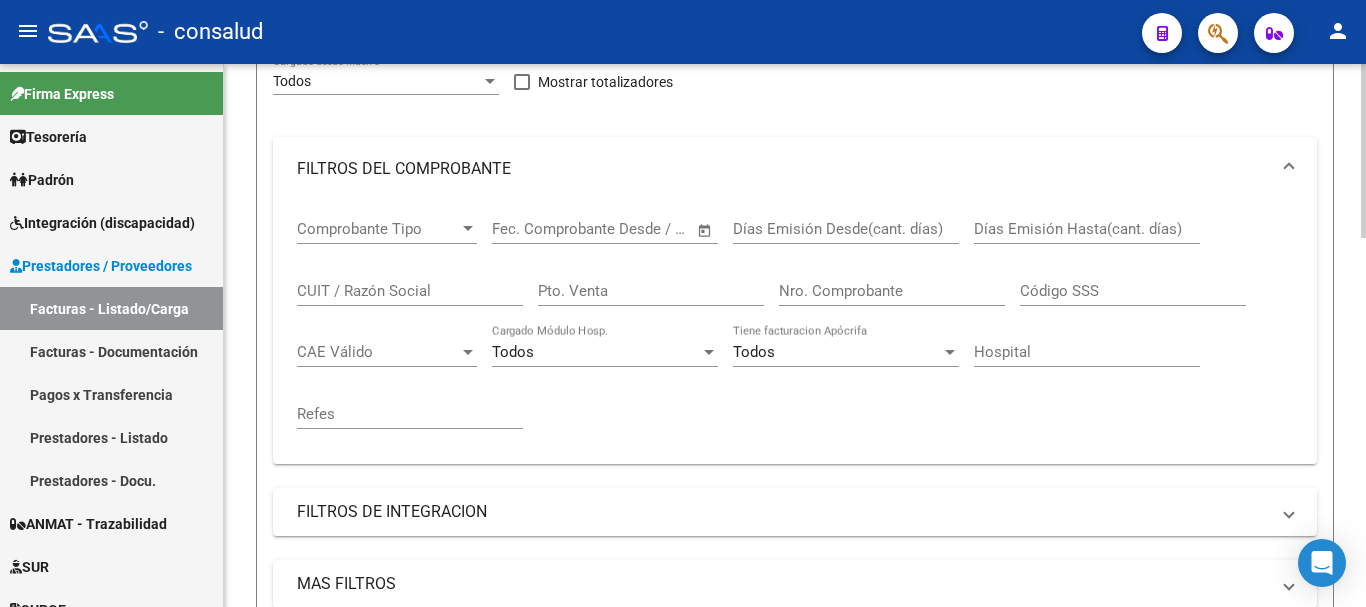 click on "CUIT / Razón Social" at bounding box center [410, 291] 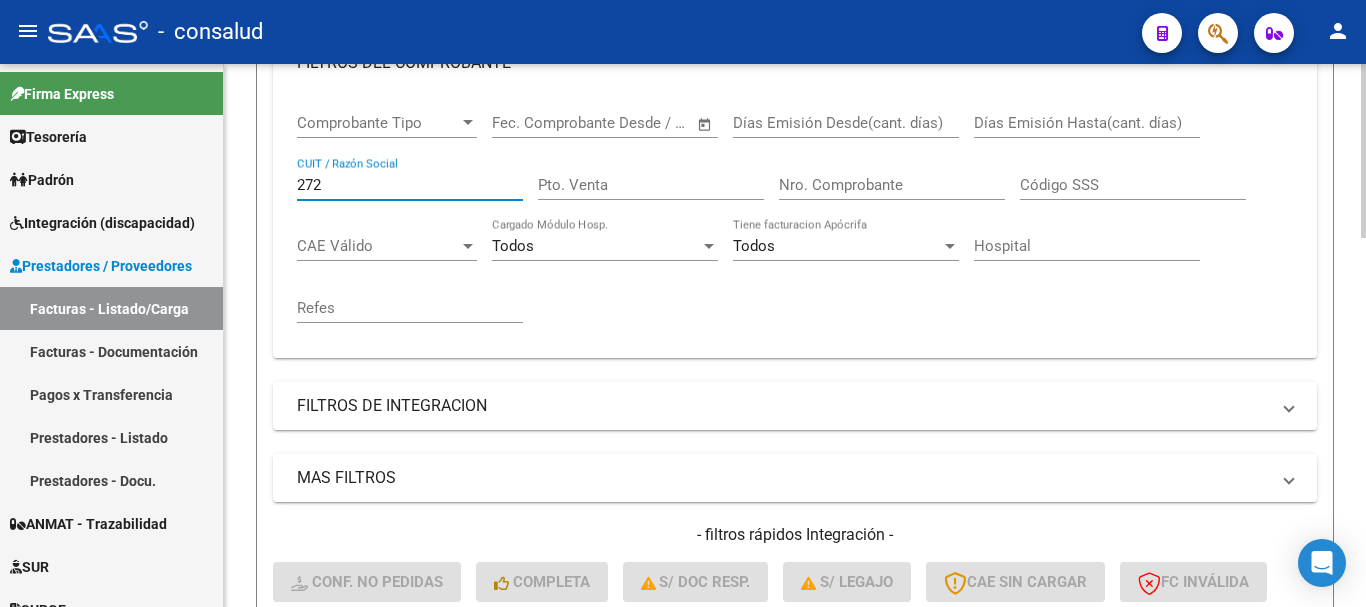 scroll, scrollTop: 656, scrollLeft: 0, axis: vertical 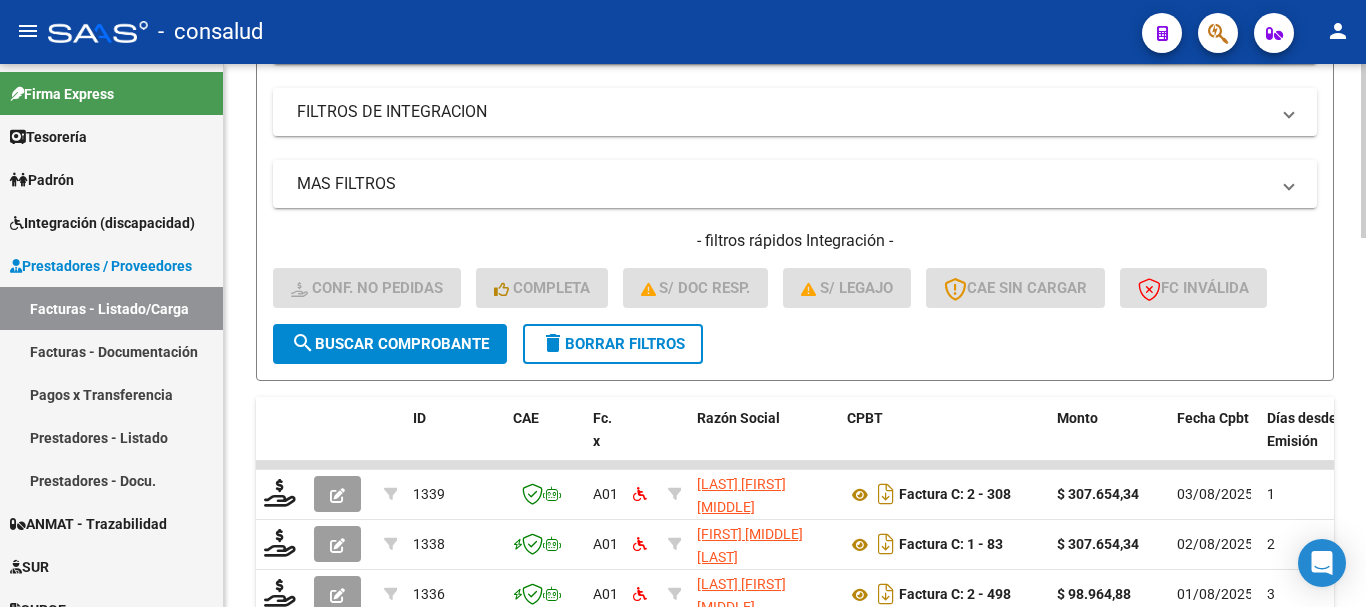 type on "272" 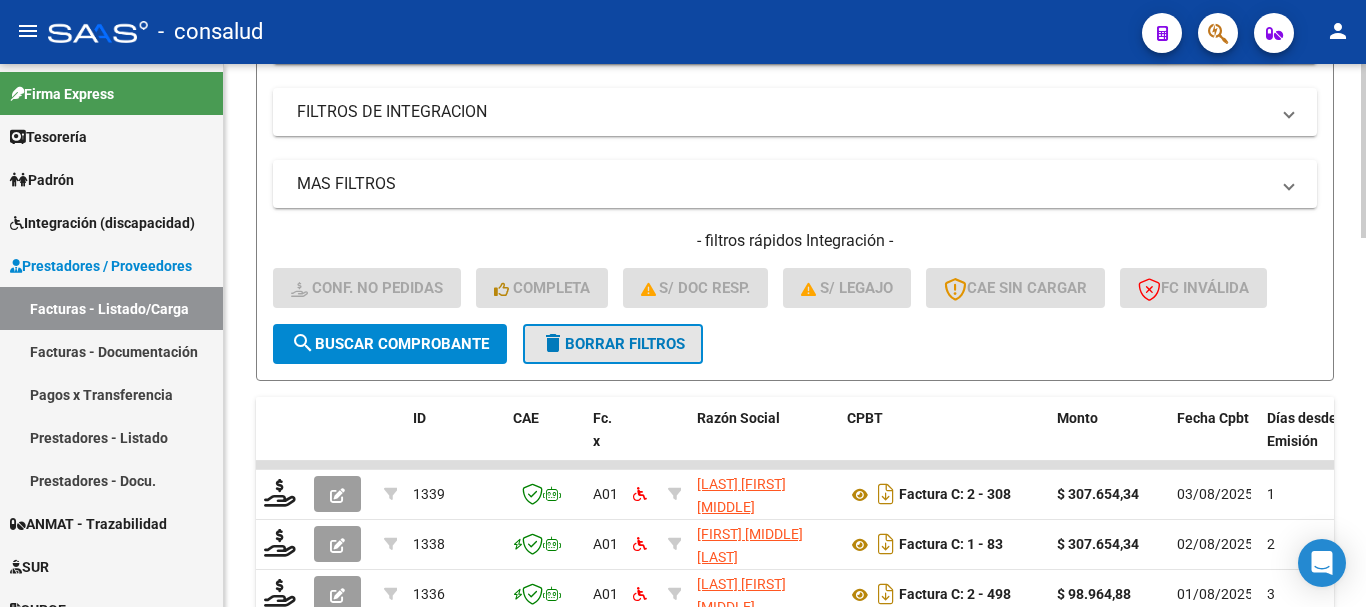 click on "delete  Borrar Filtros" 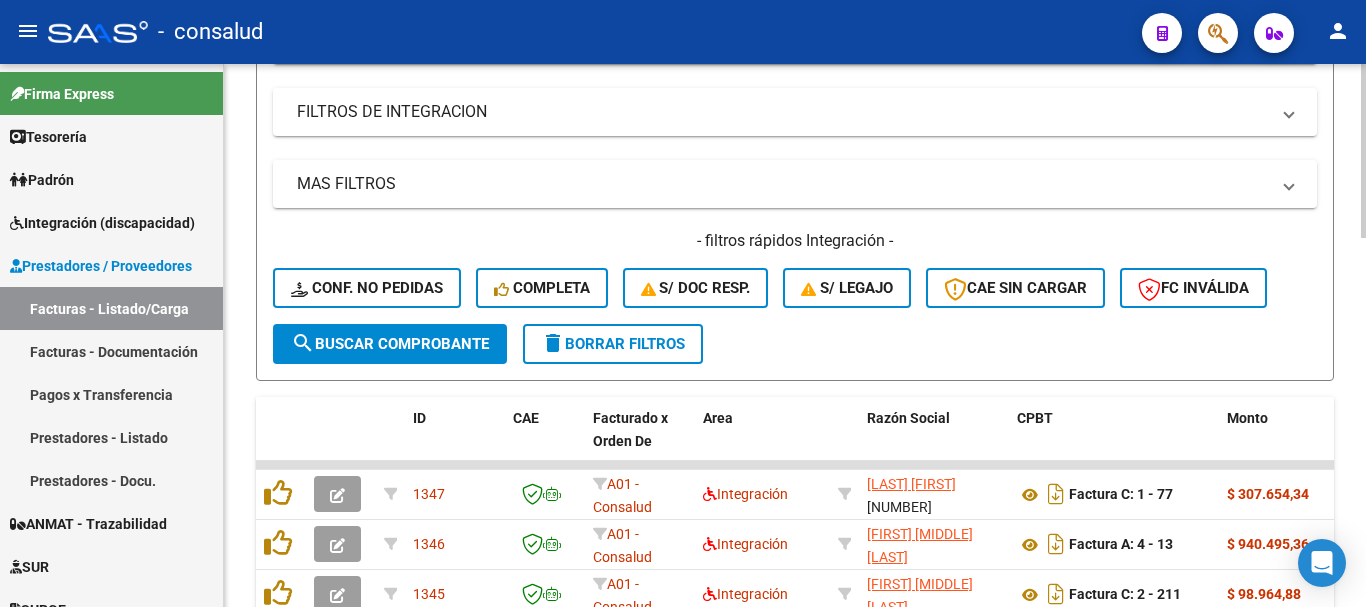 scroll, scrollTop: 256, scrollLeft: 0, axis: vertical 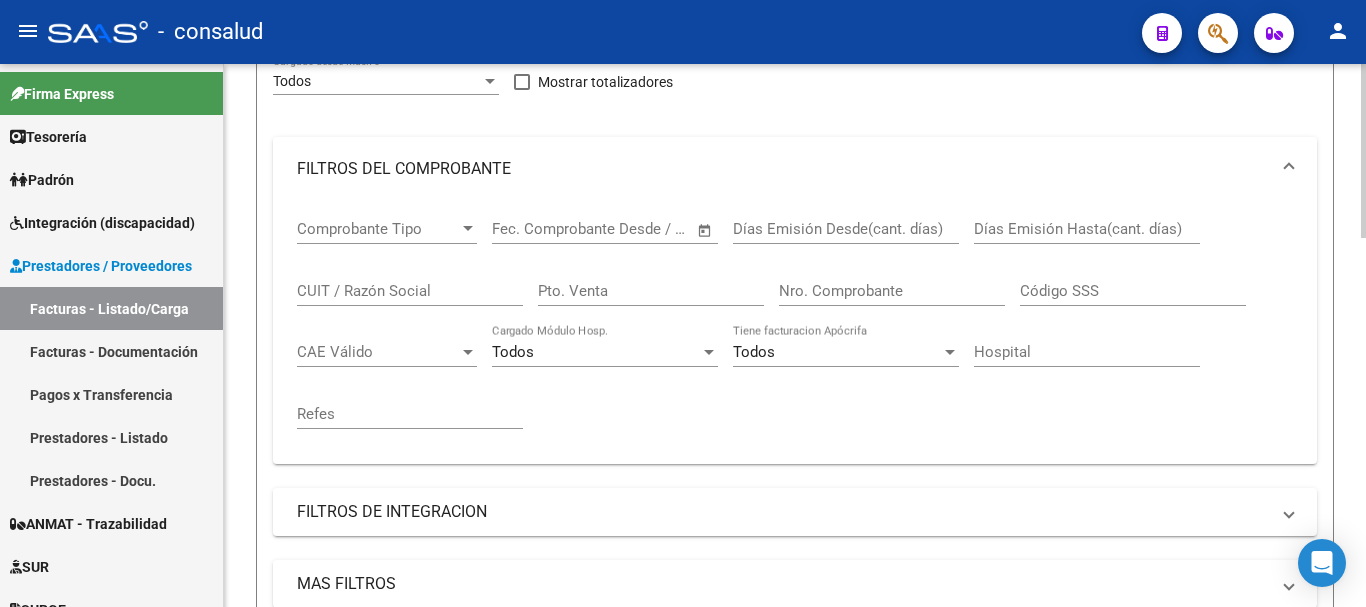 click on "CUIT / Razón Social" at bounding box center (410, 291) 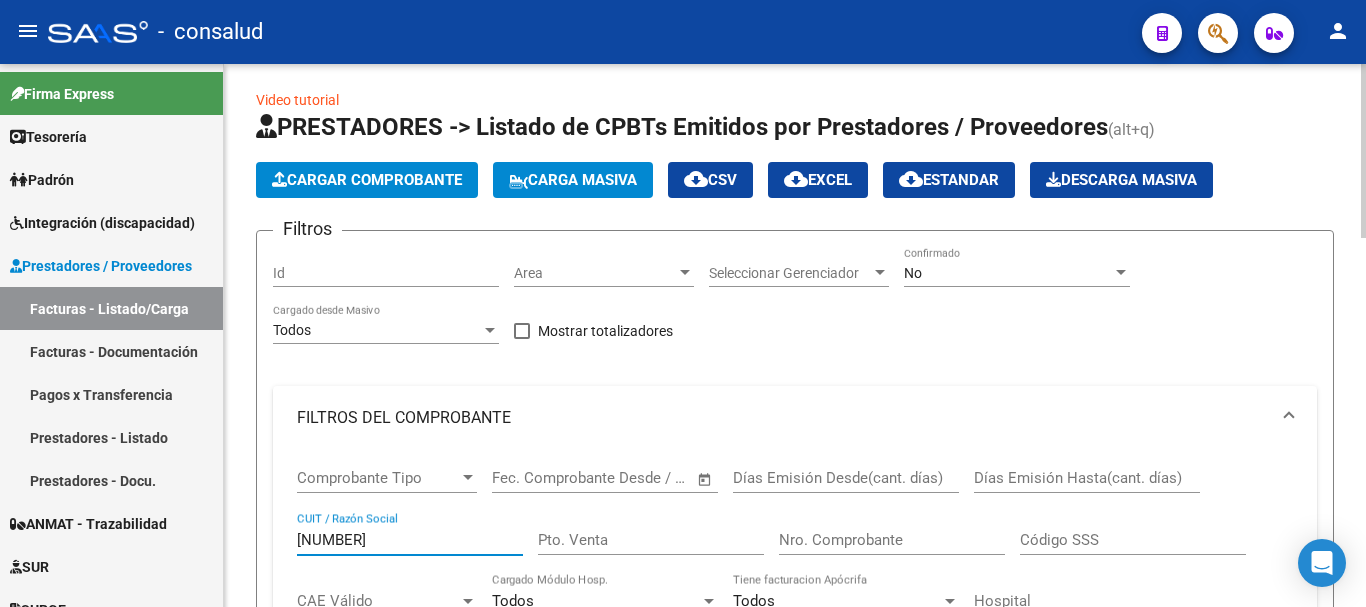scroll, scrollTop: 0, scrollLeft: 0, axis: both 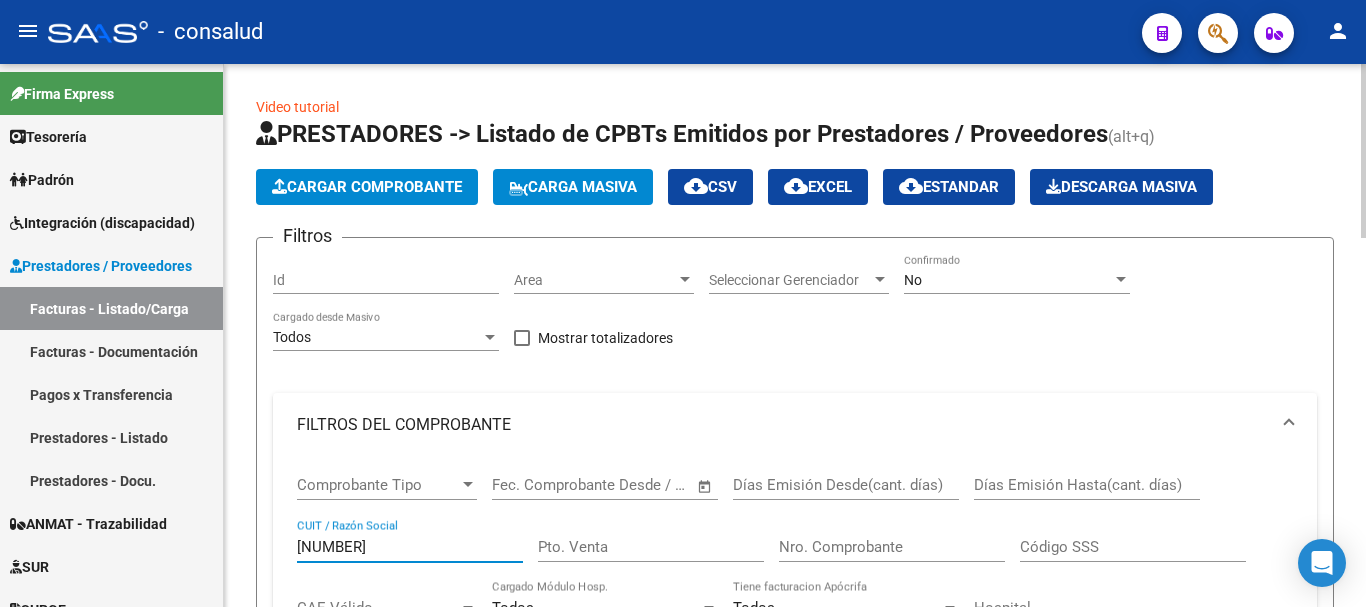type on "[NUMBER]" 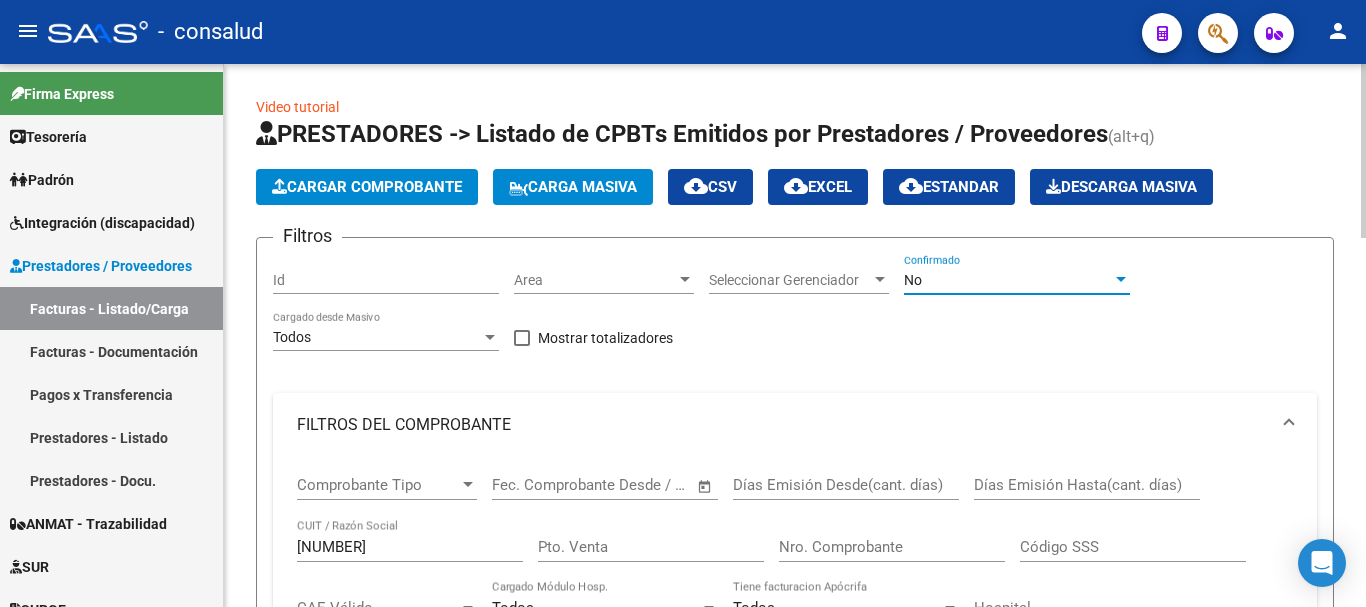 click on "No" at bounding box center [1008, 280] 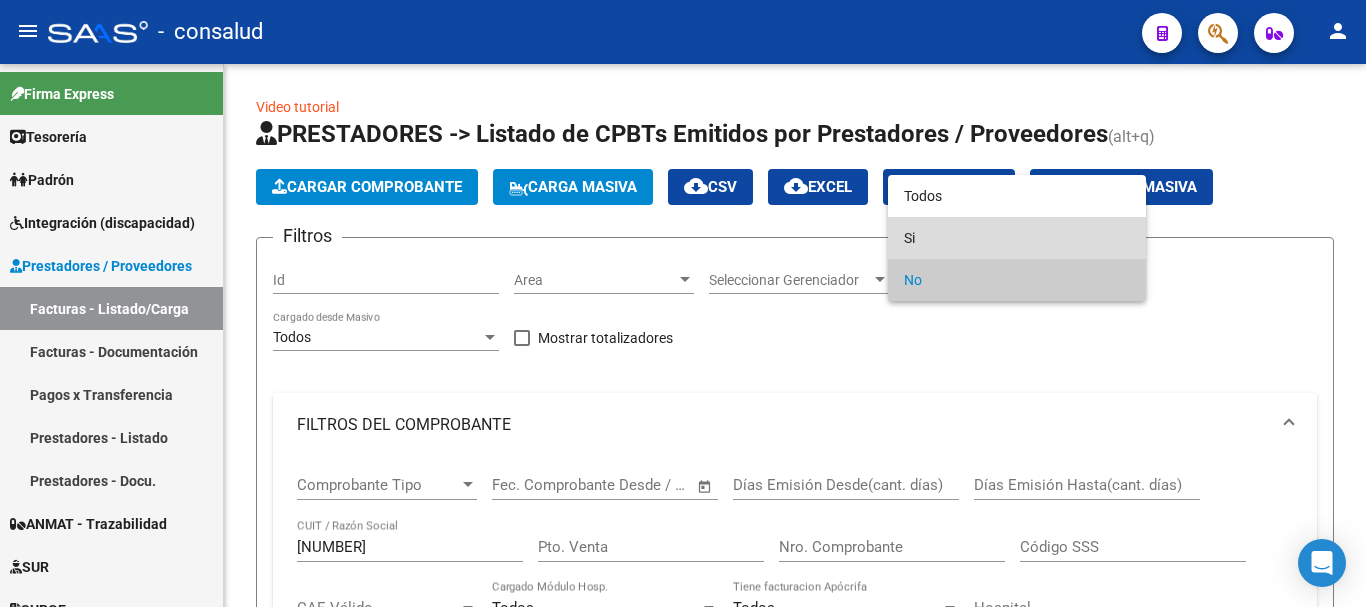 click on "Si" at bounding box center (1017, 238) 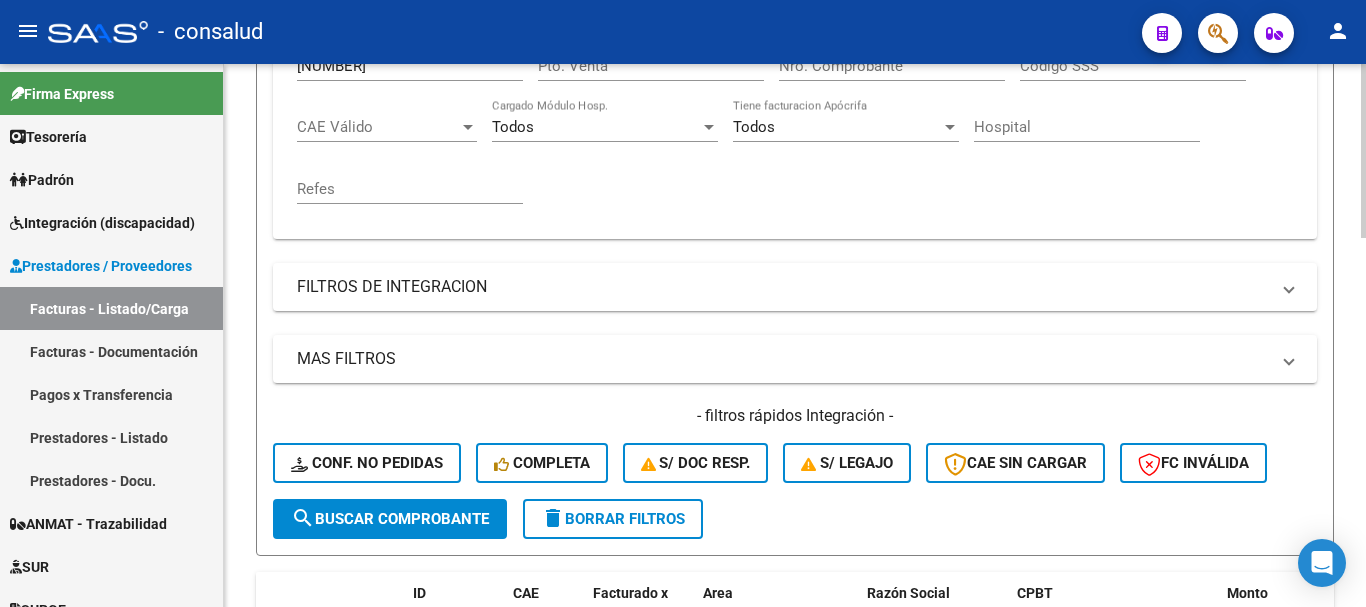 scroll, scrollTop: 600, scrollLeft: 0, axis: vertical 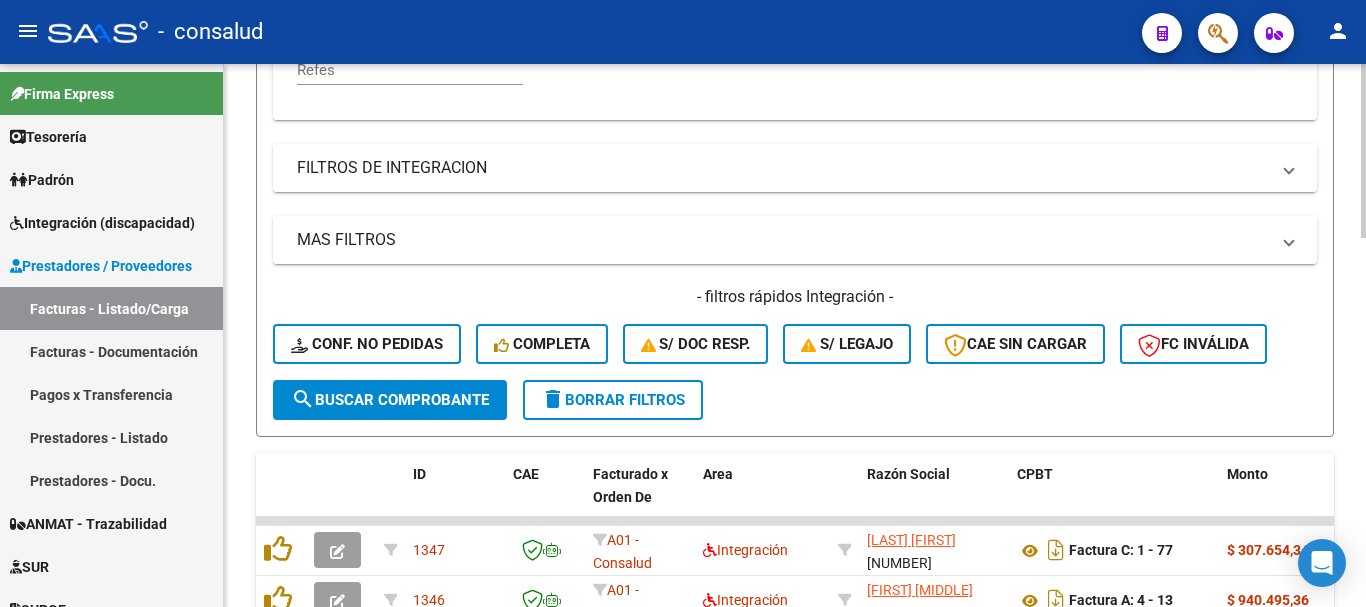 click on "search  Buscar Comprobante" 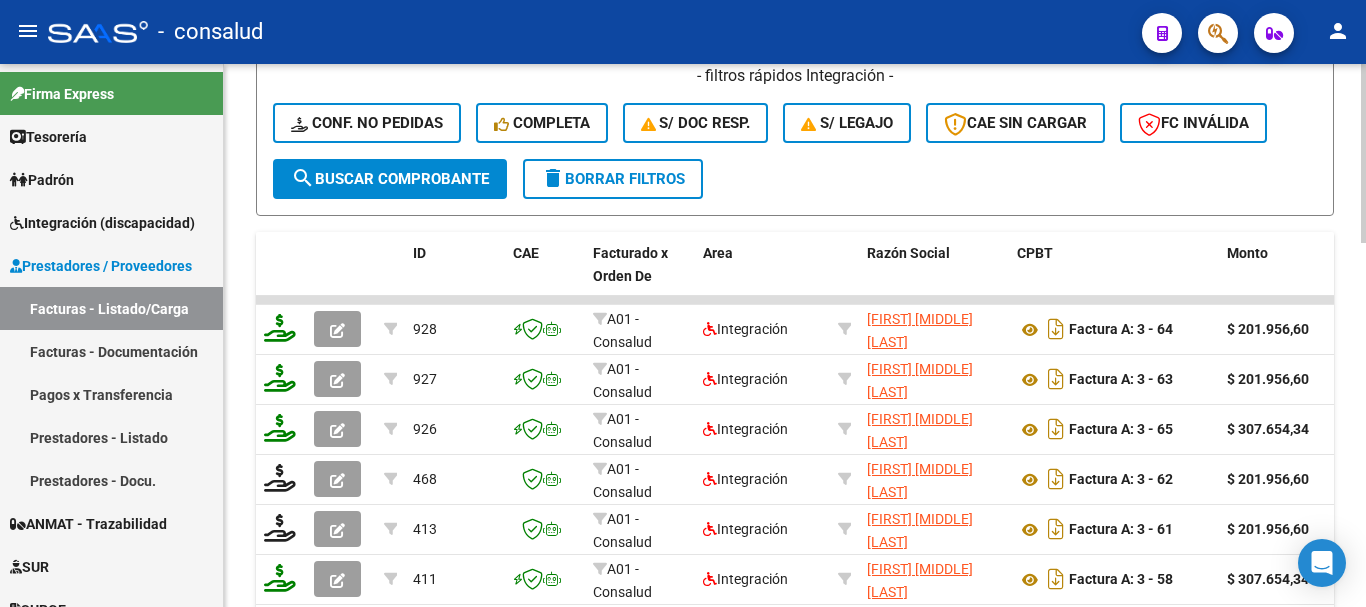 scroll, scrollTop: 900, scrollLeft: 0, axis: vertical 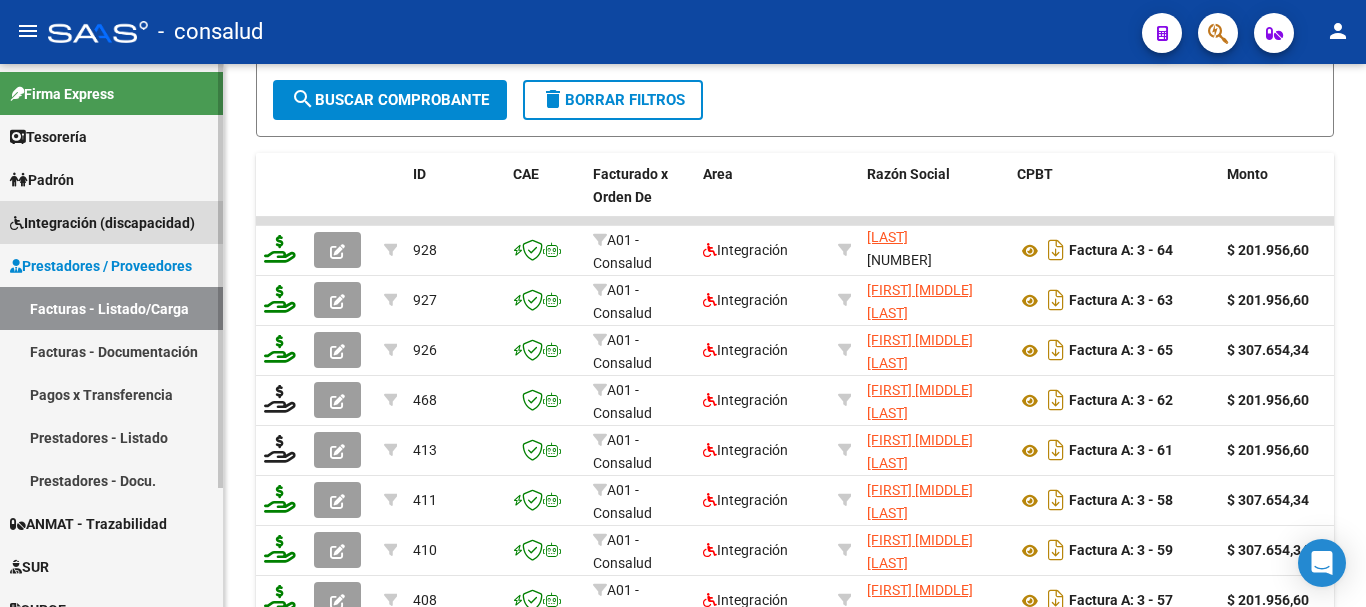 click on "Integración (discapacidad)" at bounding box center [102, 223] 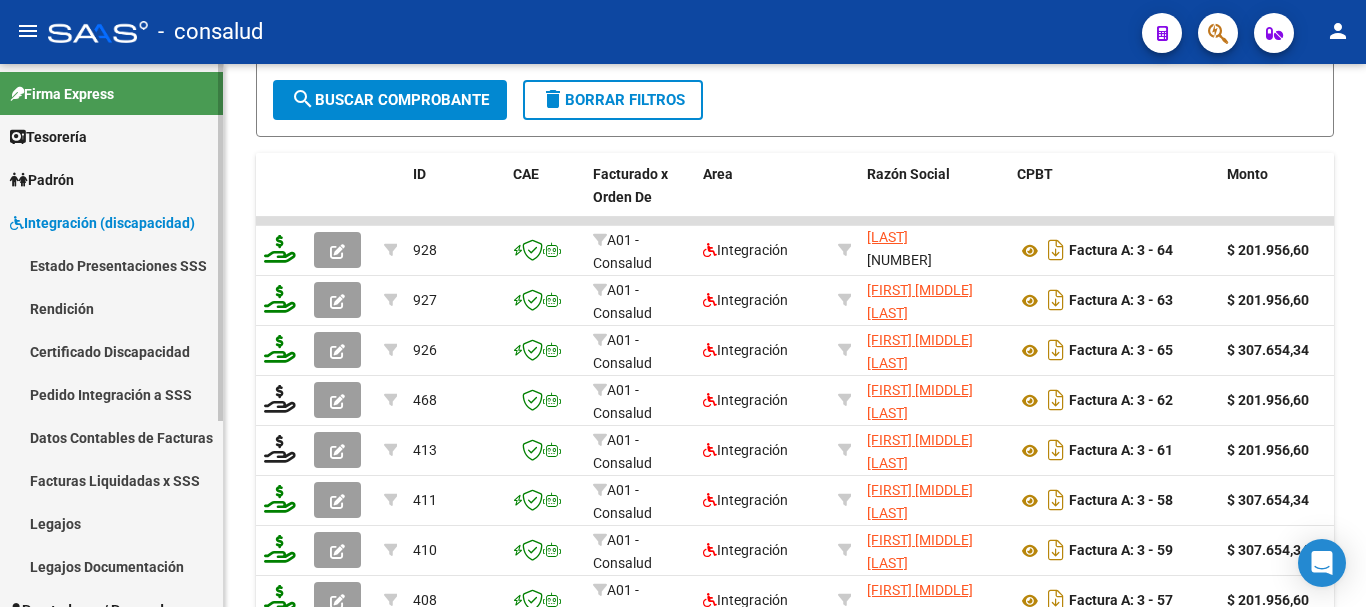 click on "Pedido Integración a SSS" at bounding box center [111, 394] 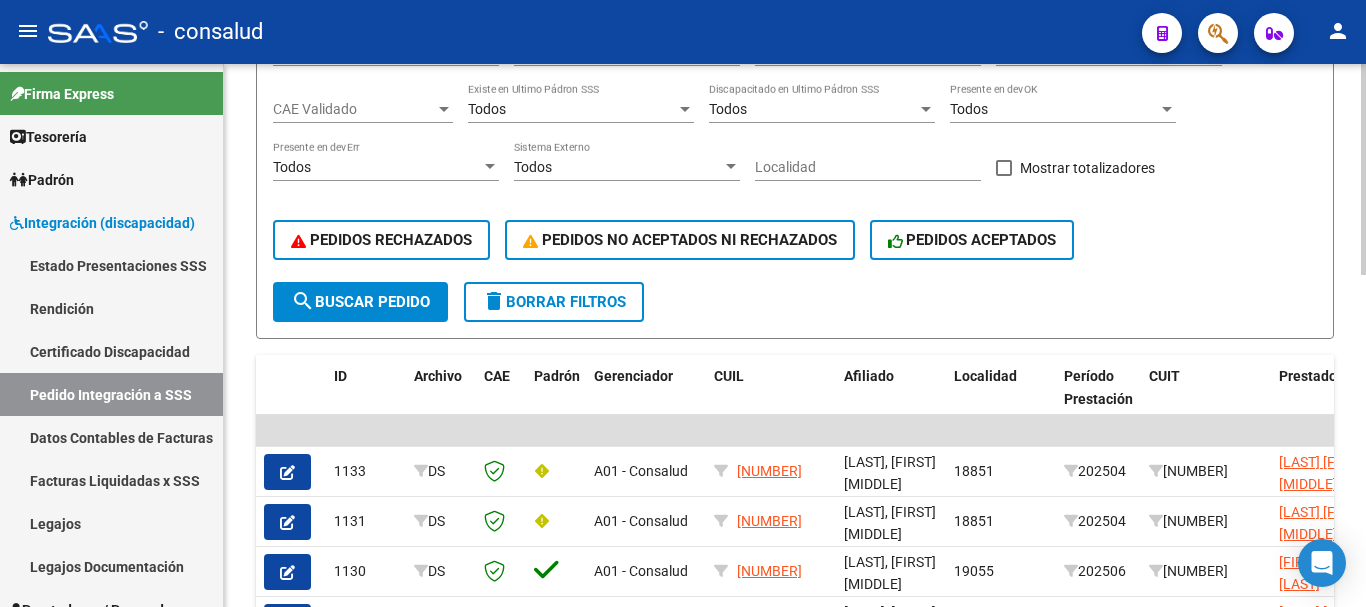 scroll, scrollTop: 356, scrollLeft: 0, axis: vertical 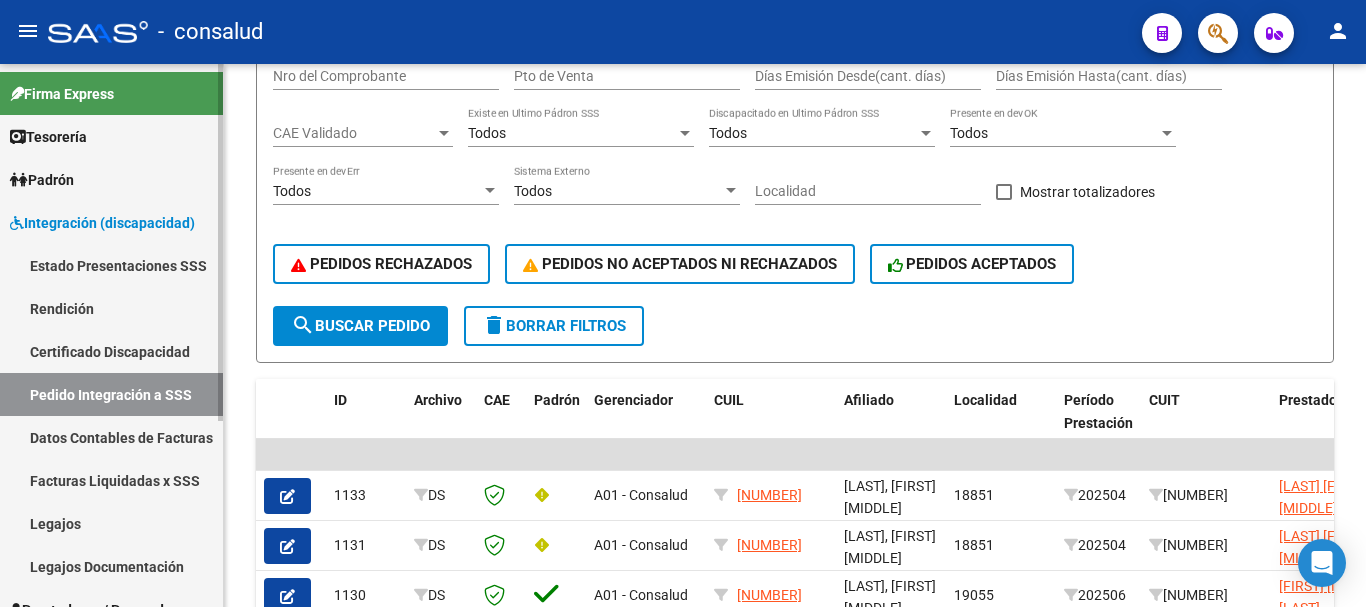 click on "Integración (discapacidad)" at bounding box center (102, 223) 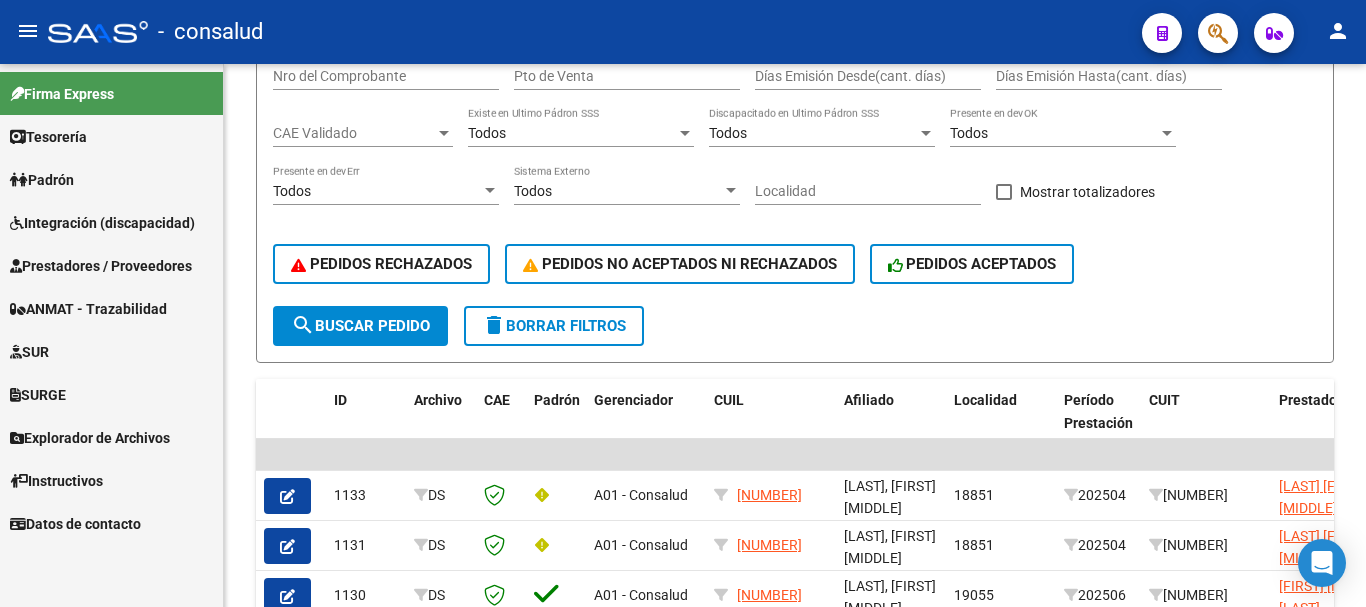 click on "Prestadores / Proveedores" at bounding box center [101, 266] 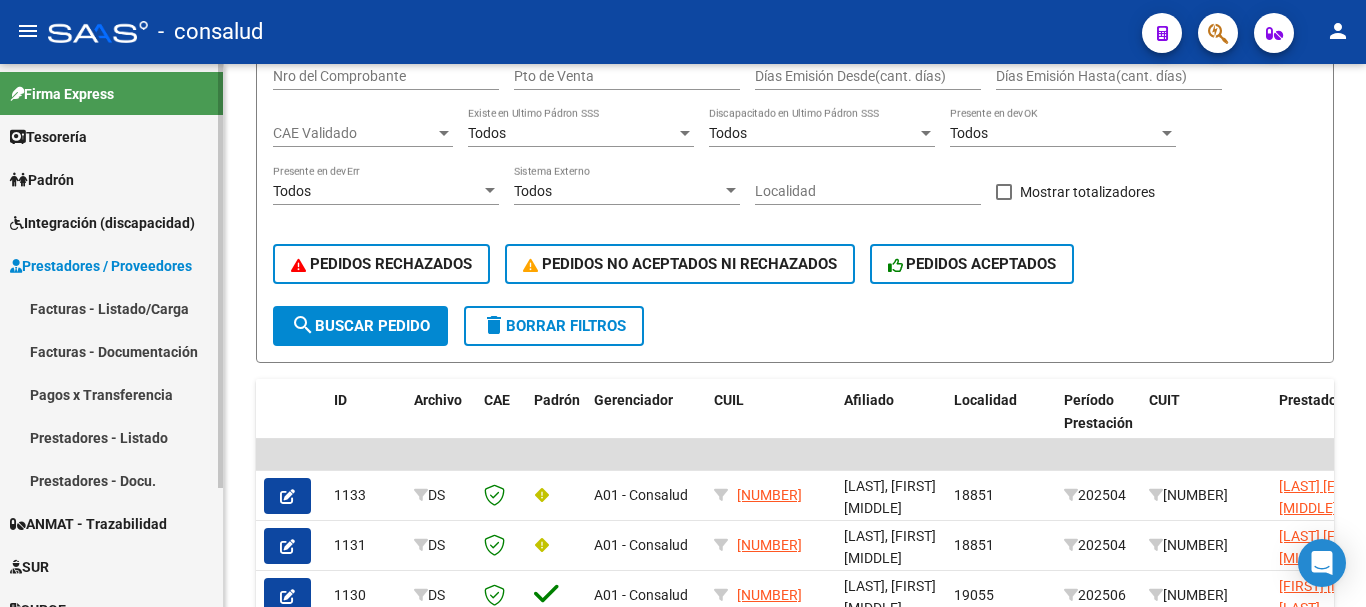 click on "Facturas - Listado/Carga" at bounding box center (111, 308) 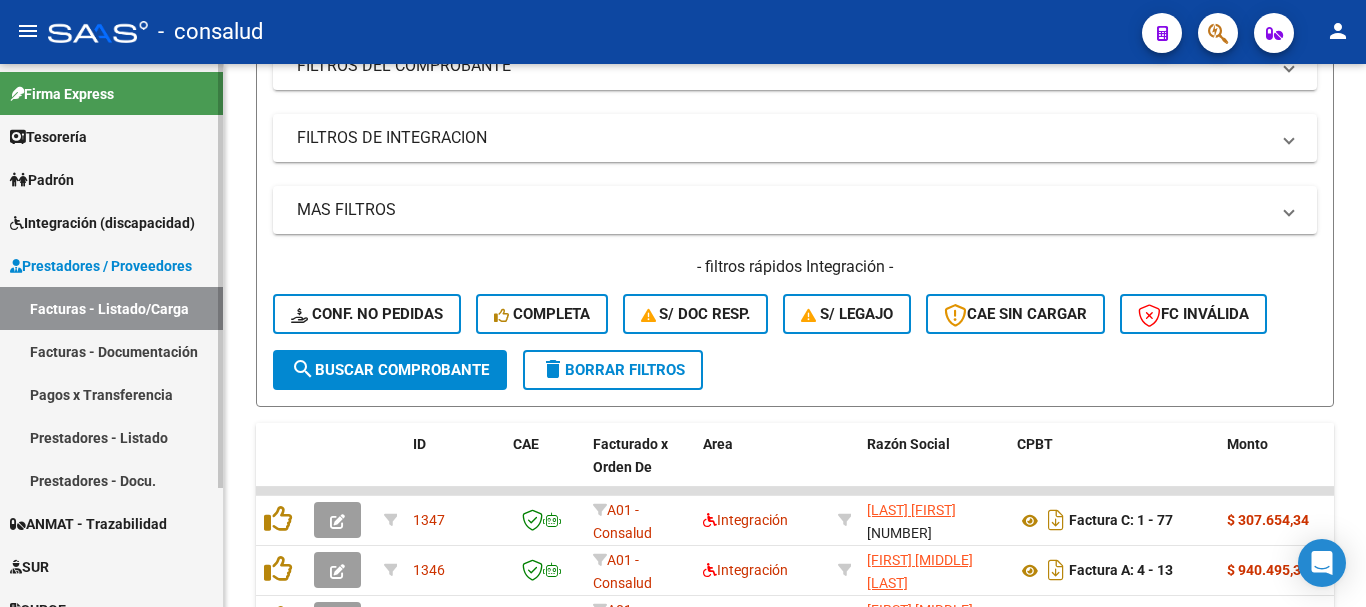 scroll, scrollTop: 356, scrollLeft: 0, axis: vertical 